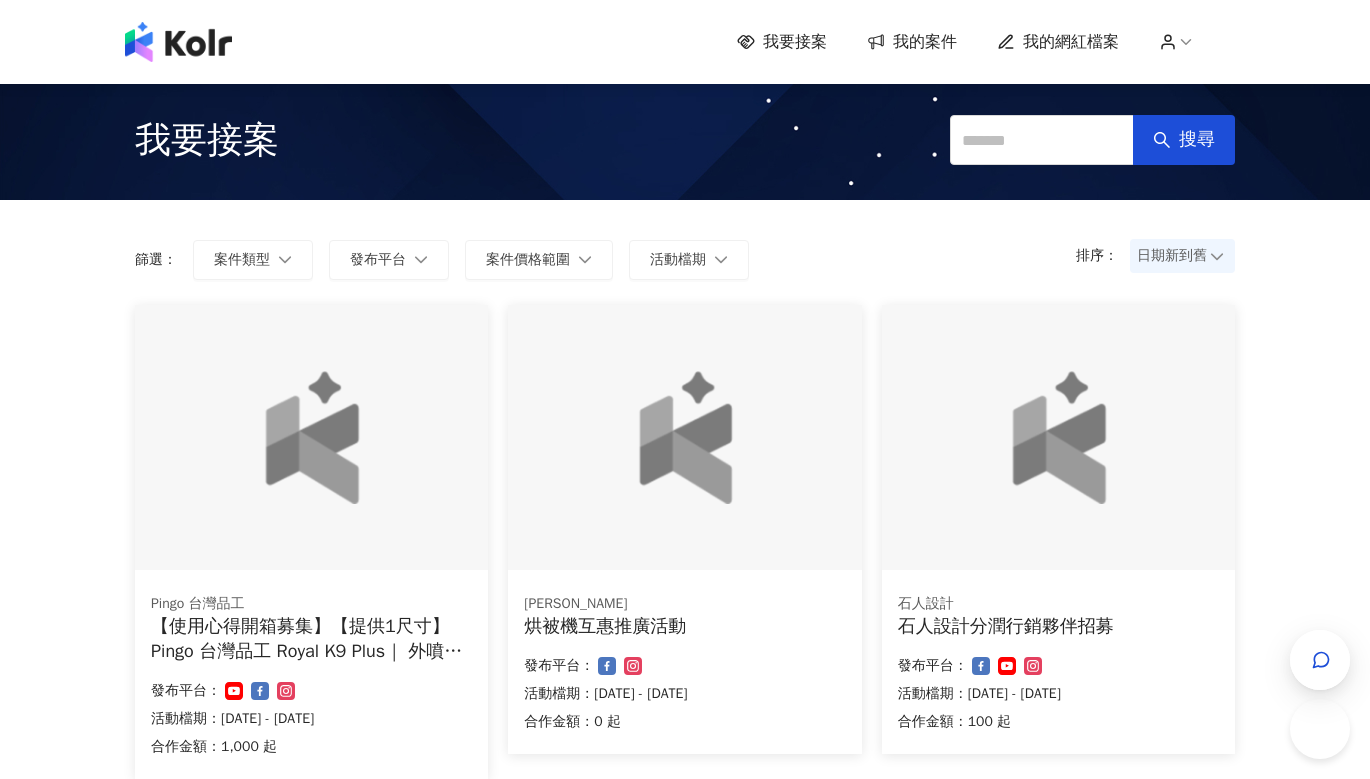 scroll, scrollTop: 1311, scrollLeft: 0, axis: vertical 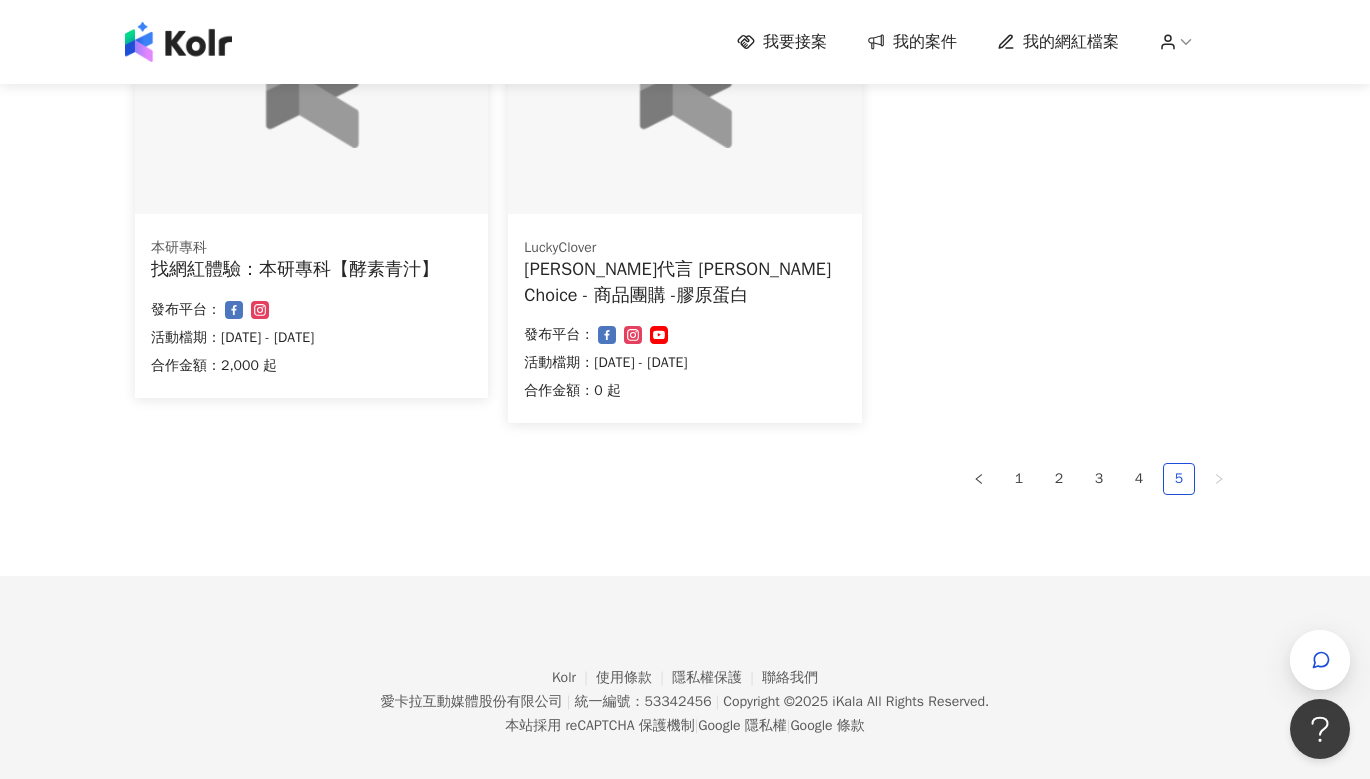 click on "美妝時尚 Pingo 台灣品工 【使用心得開箱募集】【提供1尺寸】 Pingo 台灣品工 Royal K9 Plus｜ 外噴式負離子加長電棒-革命進化款 合作金額： 1,000 起 發布平台： 活動檔期：[DATE] - [DATE] 生活風格 IRIS OHYAMA 烘被機互惠推廣活動 合作金額： 0 起 發布平台： 活動檔期：[DATE] - [DATE] 旅遊 石人設計 石人設計分潤行銷夥伴招募 合作金額： 100 起 發布平台： 活動檔期：[DATE] - [DATE] 健康 黑松生技H+ 黑松生技H+【青汁酵素益生菌】 合作金額： 2,000 起 發布平台： 活動檔期：[DATE] - [DATE] 旅遊 Klook  Klook Kreator全球計畫 合作金額： 0 起 發布平台： 活動檔期：[DATE] - [DATE] 健康 ZCJ BEAUTY / 每美生醫 日日系列合作專案 合作金額： 5,000 起 發布平台： 活動檔期：[DATE] - [DATE] 生活風格 本研專科 找網紅體驗：本研專科【酵素青汁】 合作金額： 2,000 起 發布平台：" at bounding box center (685, -284) 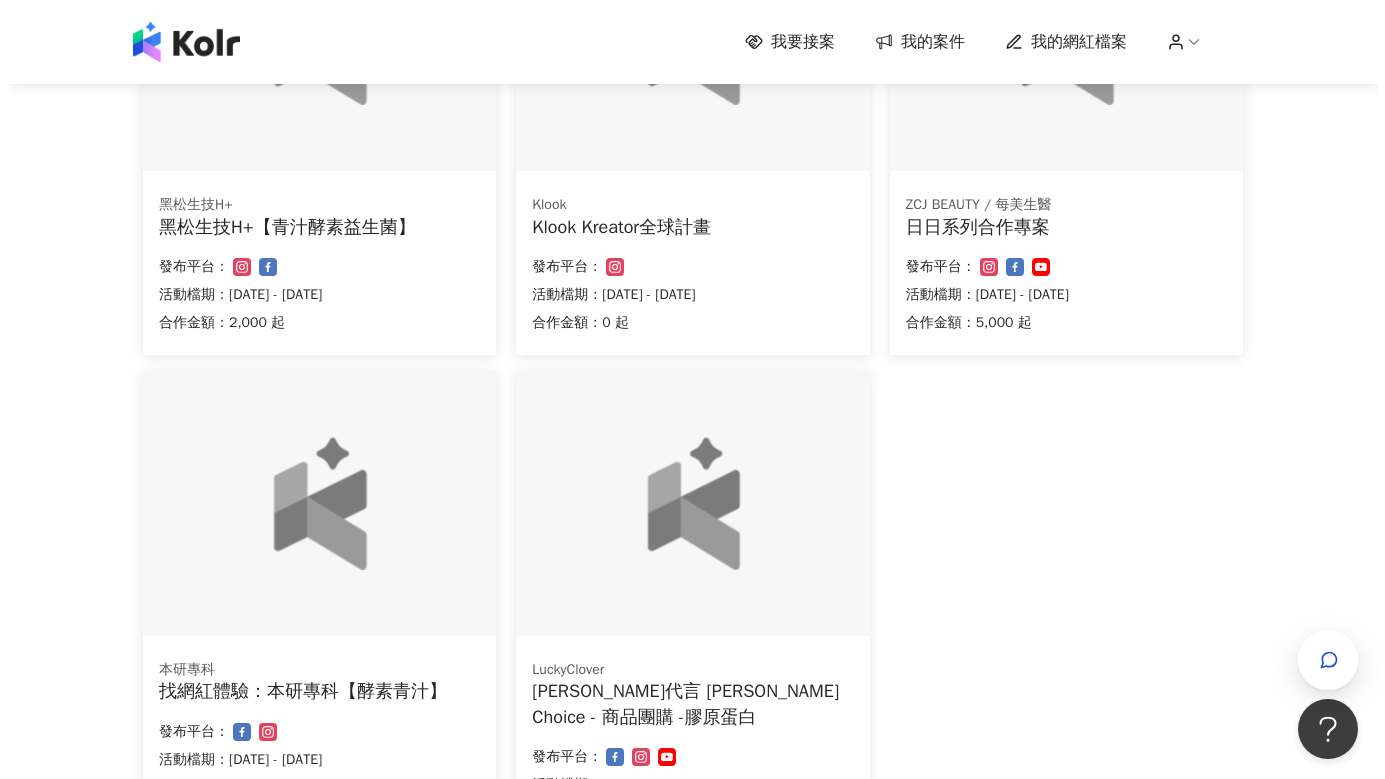 scroll, scrollTop: 0, scrollLeft: 0, axis: both 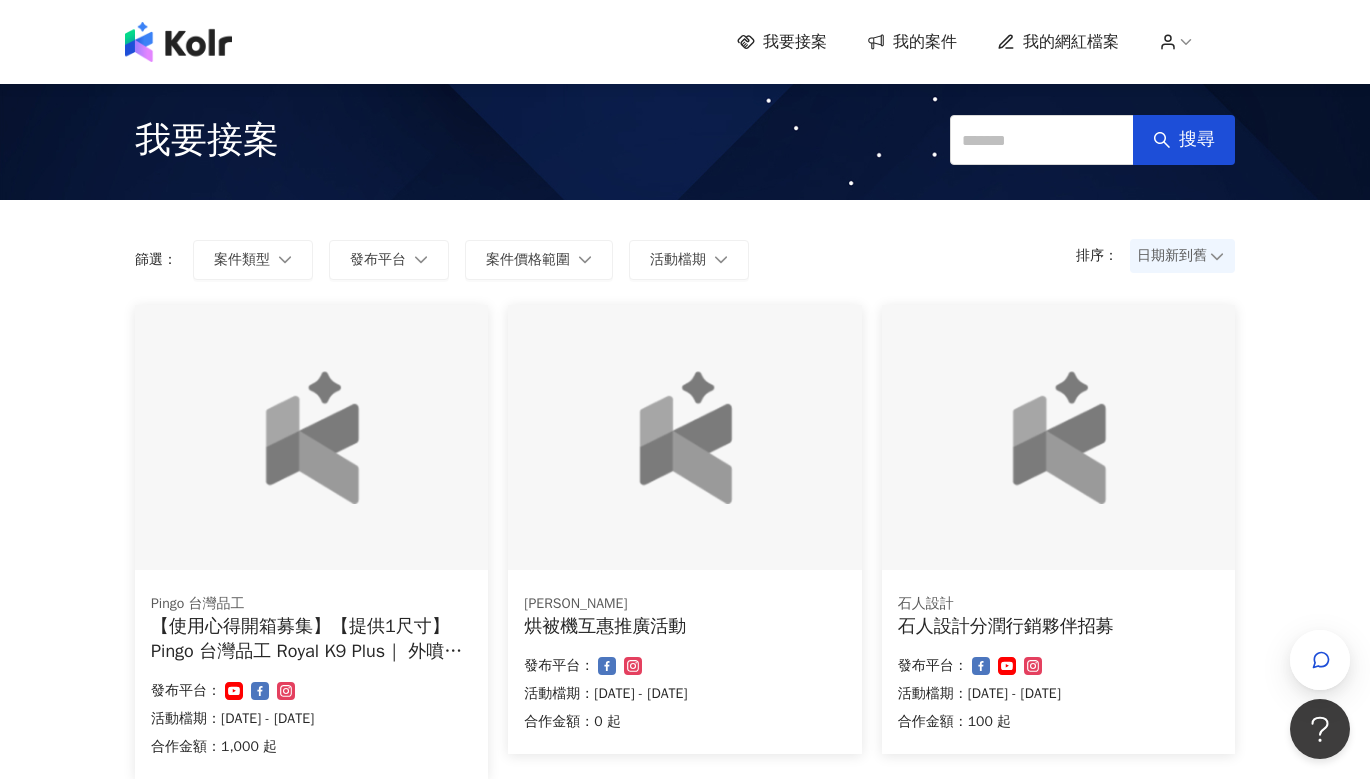 click at bounding box center [178, 42] 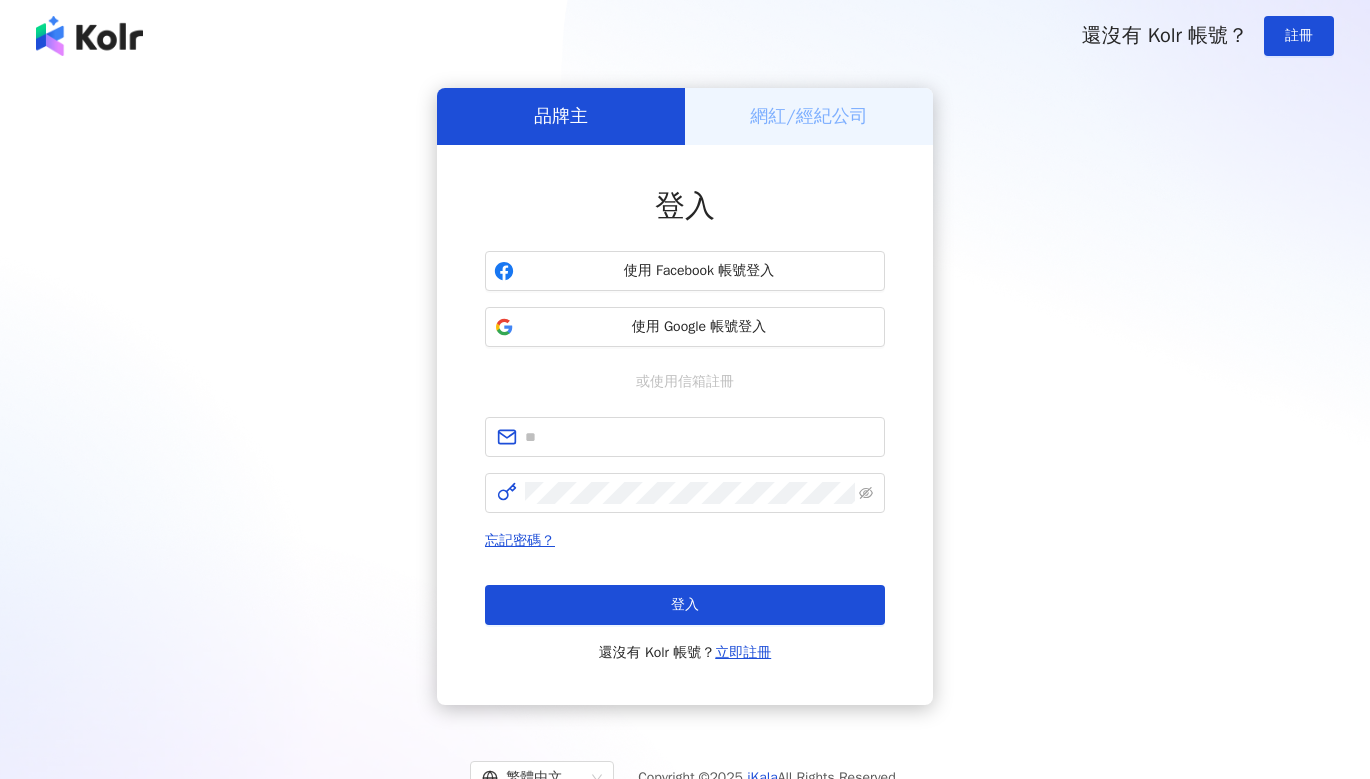 scroll, scrollTop: 0, scrollLeft: 0, axis: both 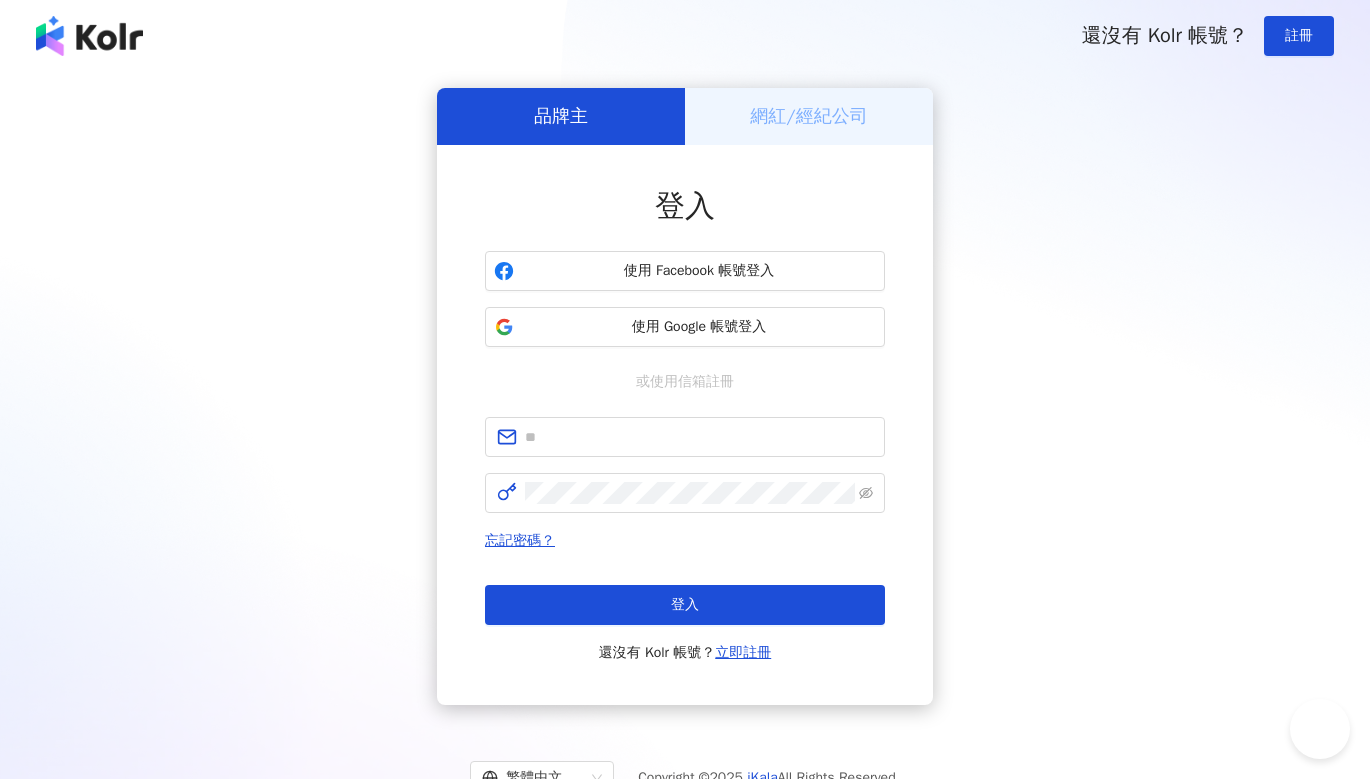 click on "網紅/經紀公司" at bounding box center (808, 116) 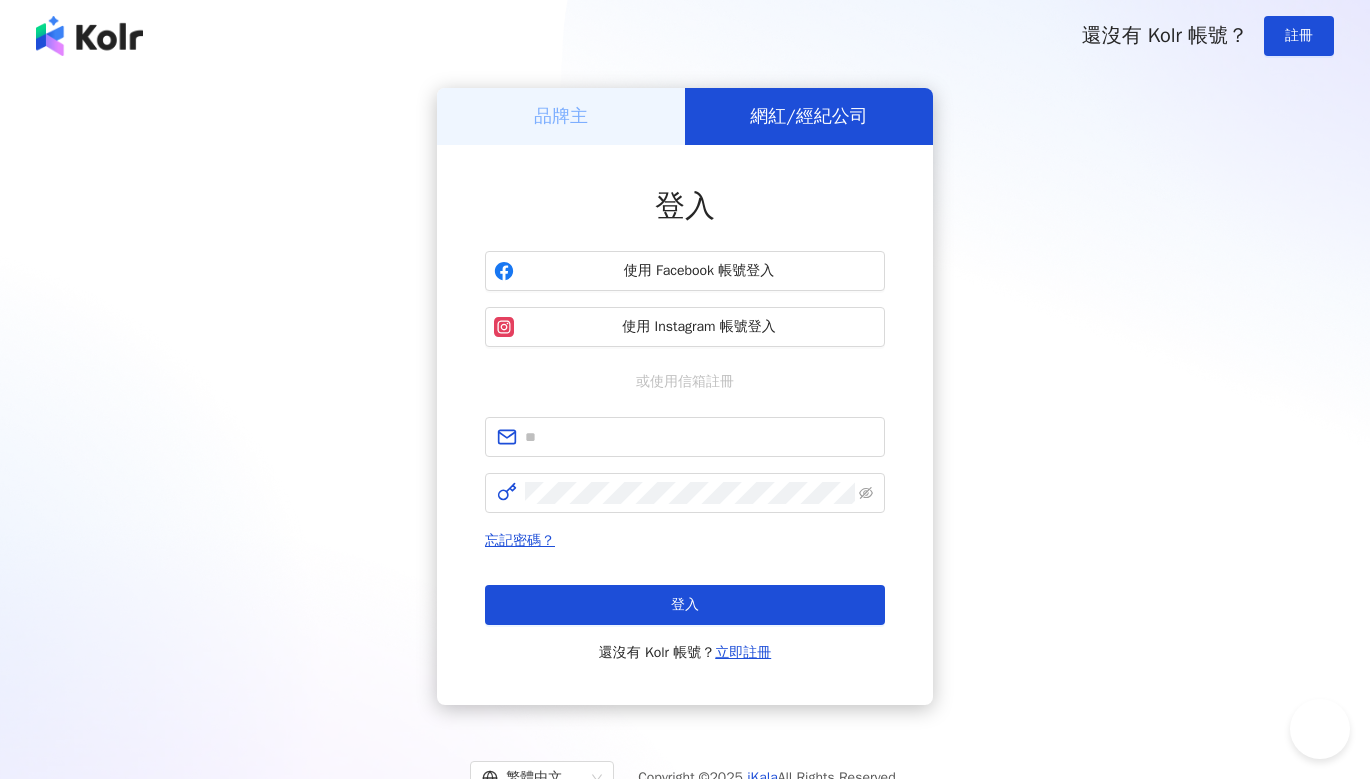 scroll, scrollTop: 0, scrollLeft: 0, axis: both 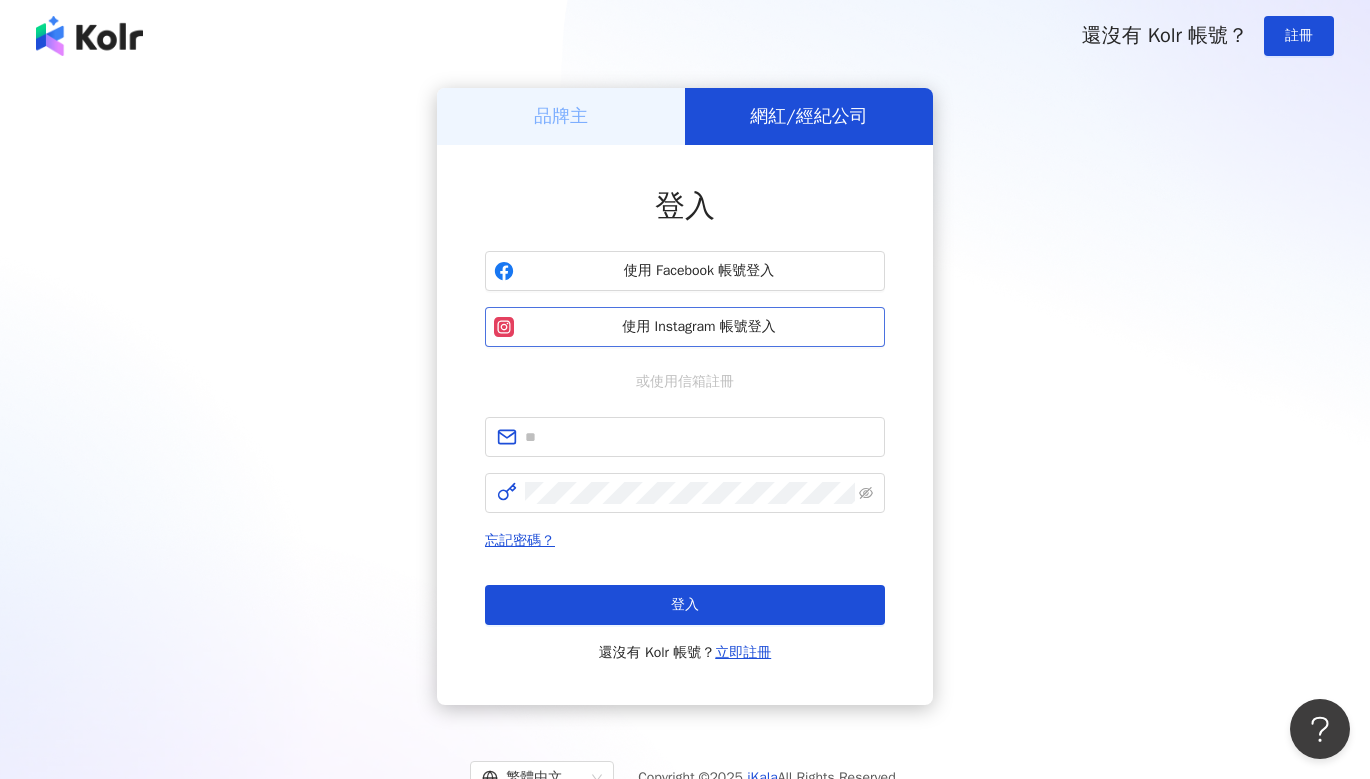 click on "使用 Instagram 帳號登入" at bounding box center [699, 327] 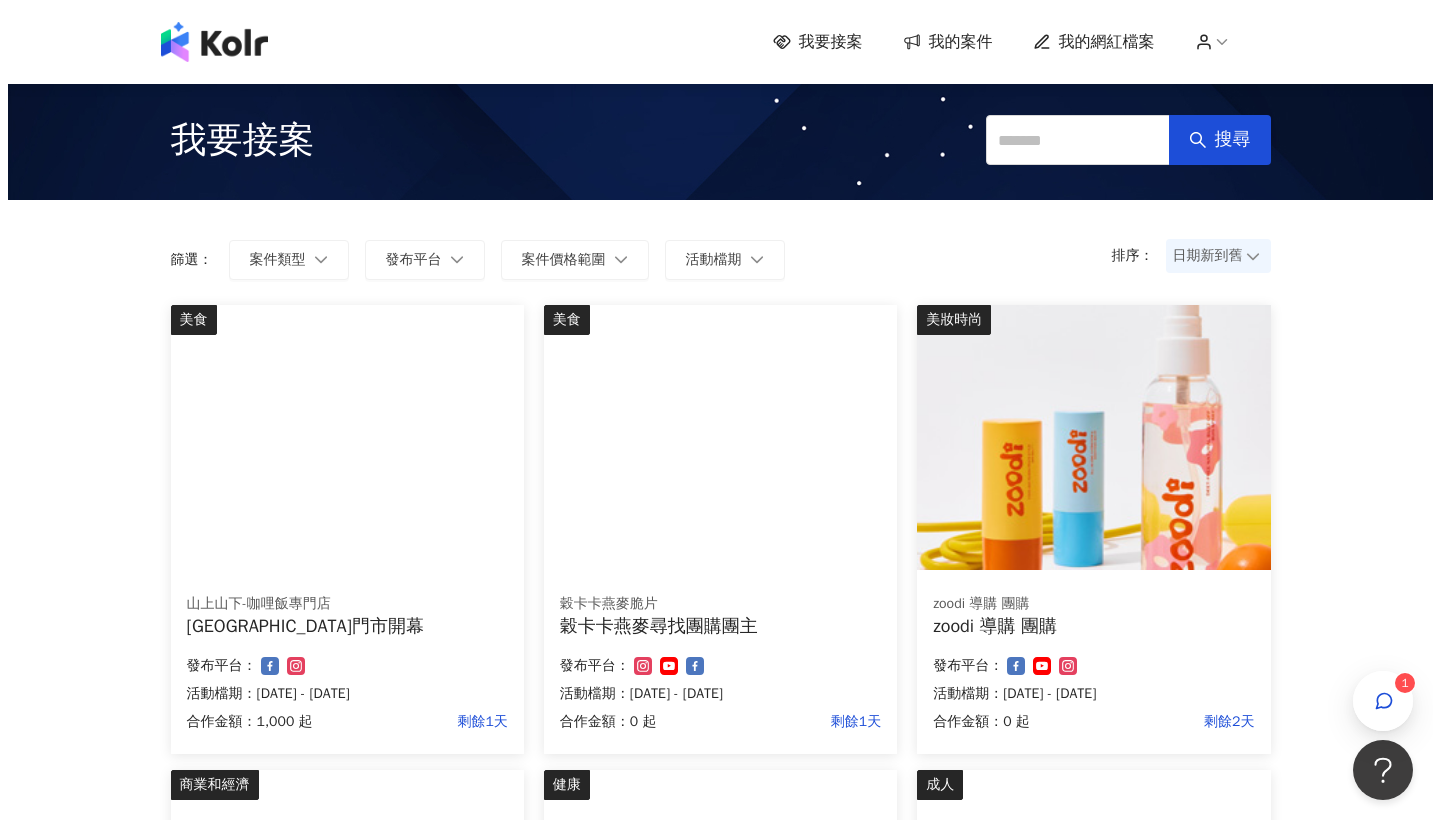 scroll, scrollTop: 4, scrollLeft: 0, axis: vertical 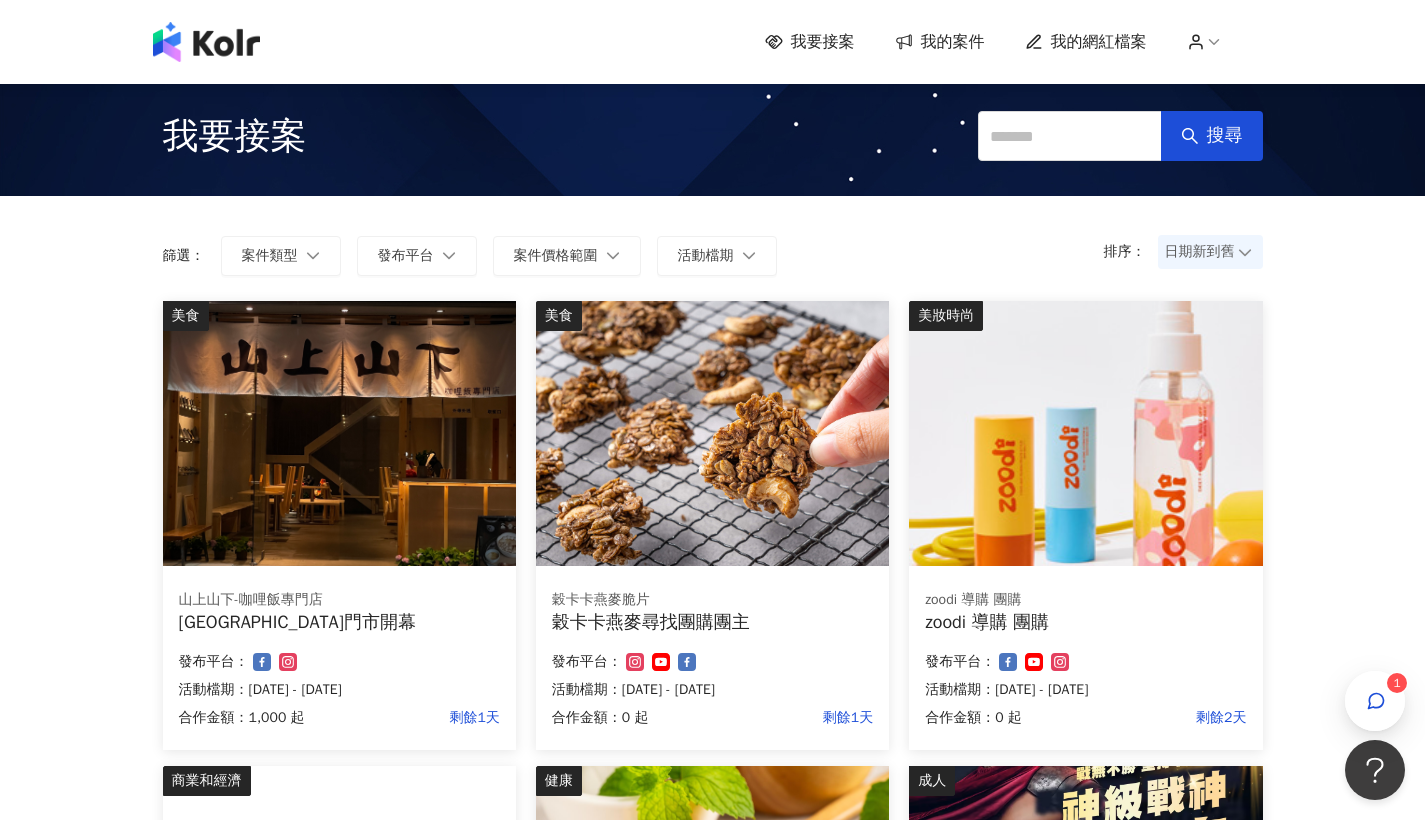 click on "山上山下x桑心茶室 埔里雙店面門市開幕" at bounding box center [339, 622] 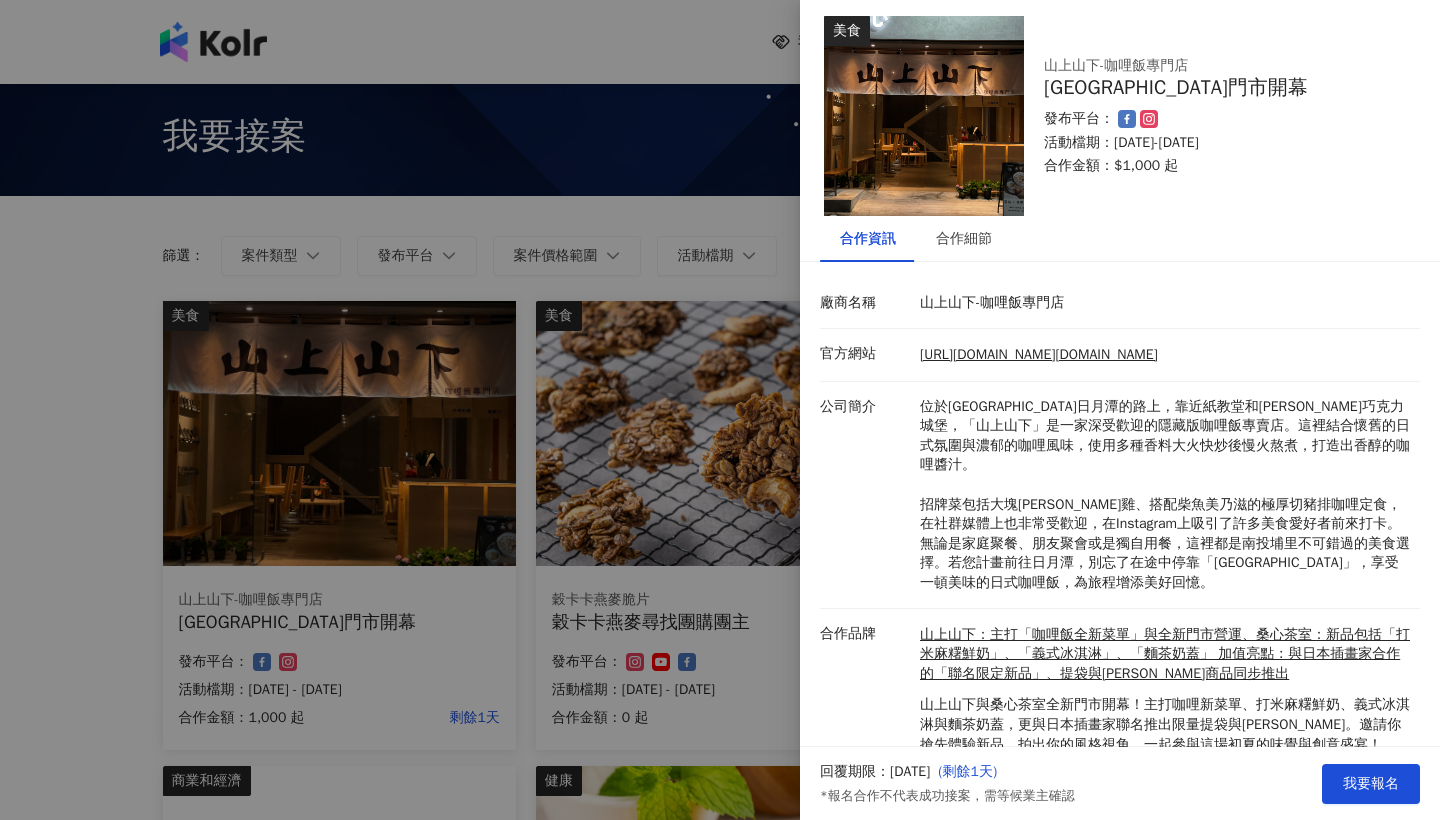 scroll, scrollTop: 50, scrollLeft: 0, axis: vertical 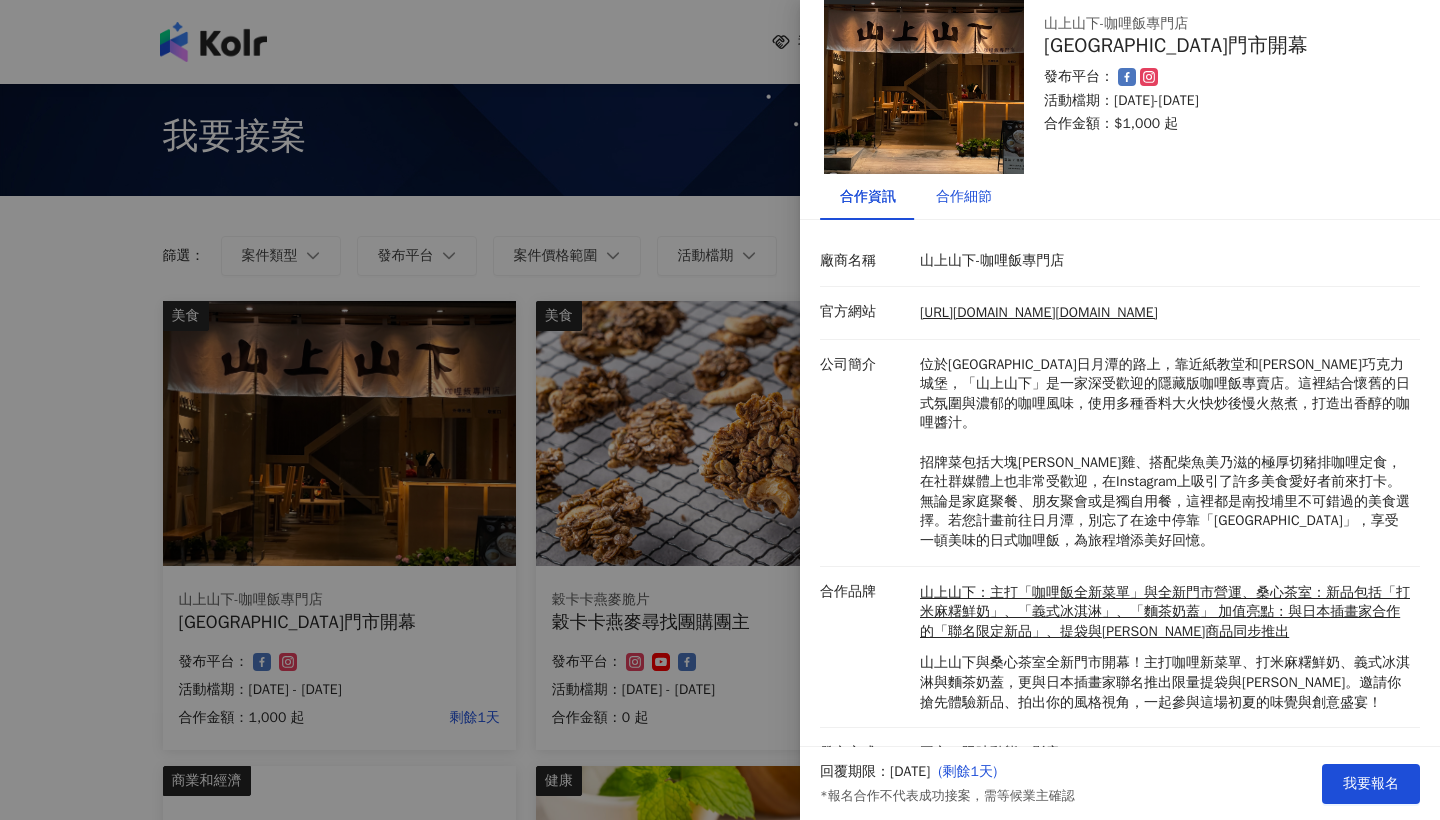 click on "合作細節" at bounding box center [964, 197] 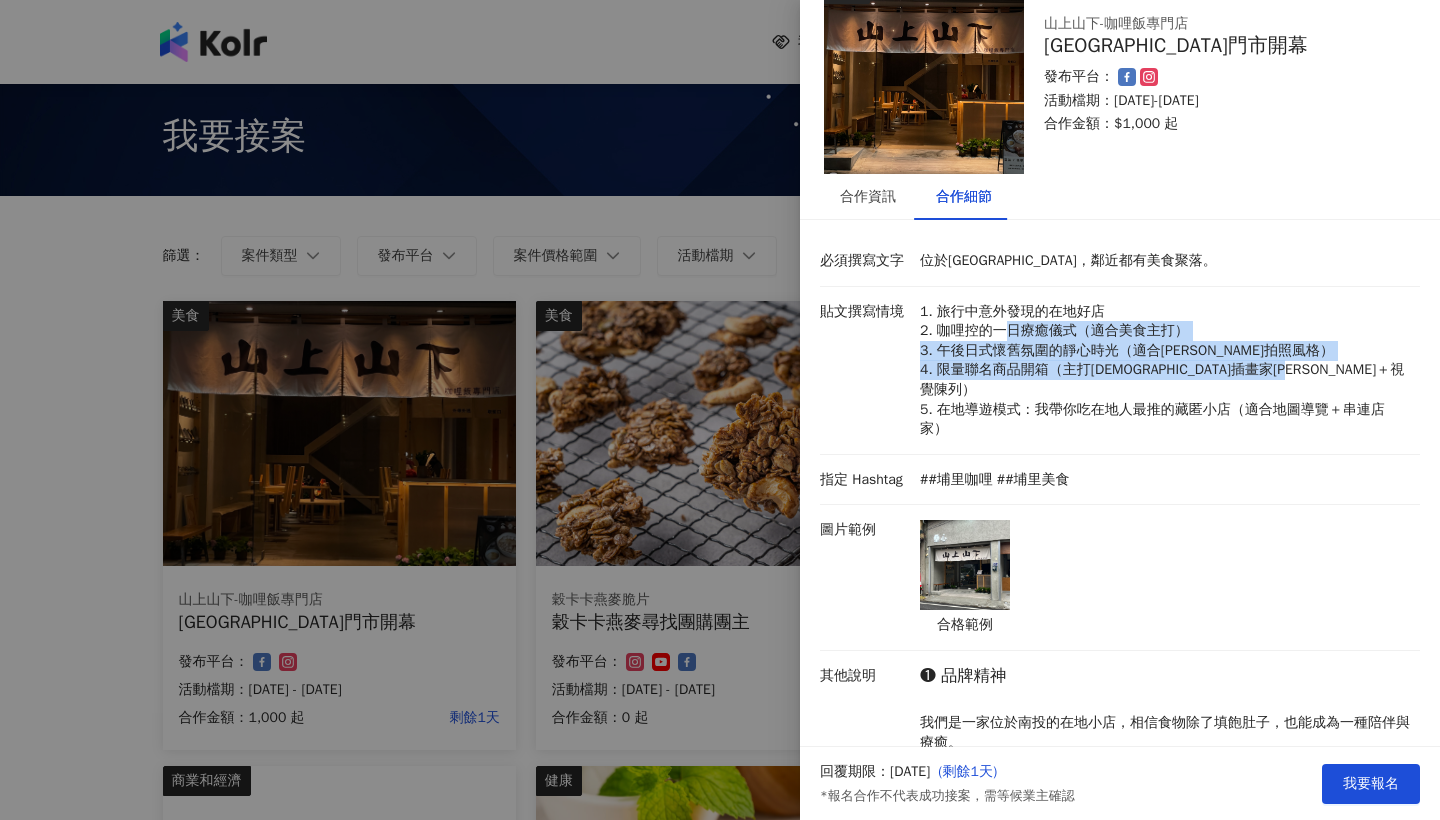 drag, startPoint x: 1005, startPoint y: 325, endPoint x: 1161, endPoint y: 390, distance: 169 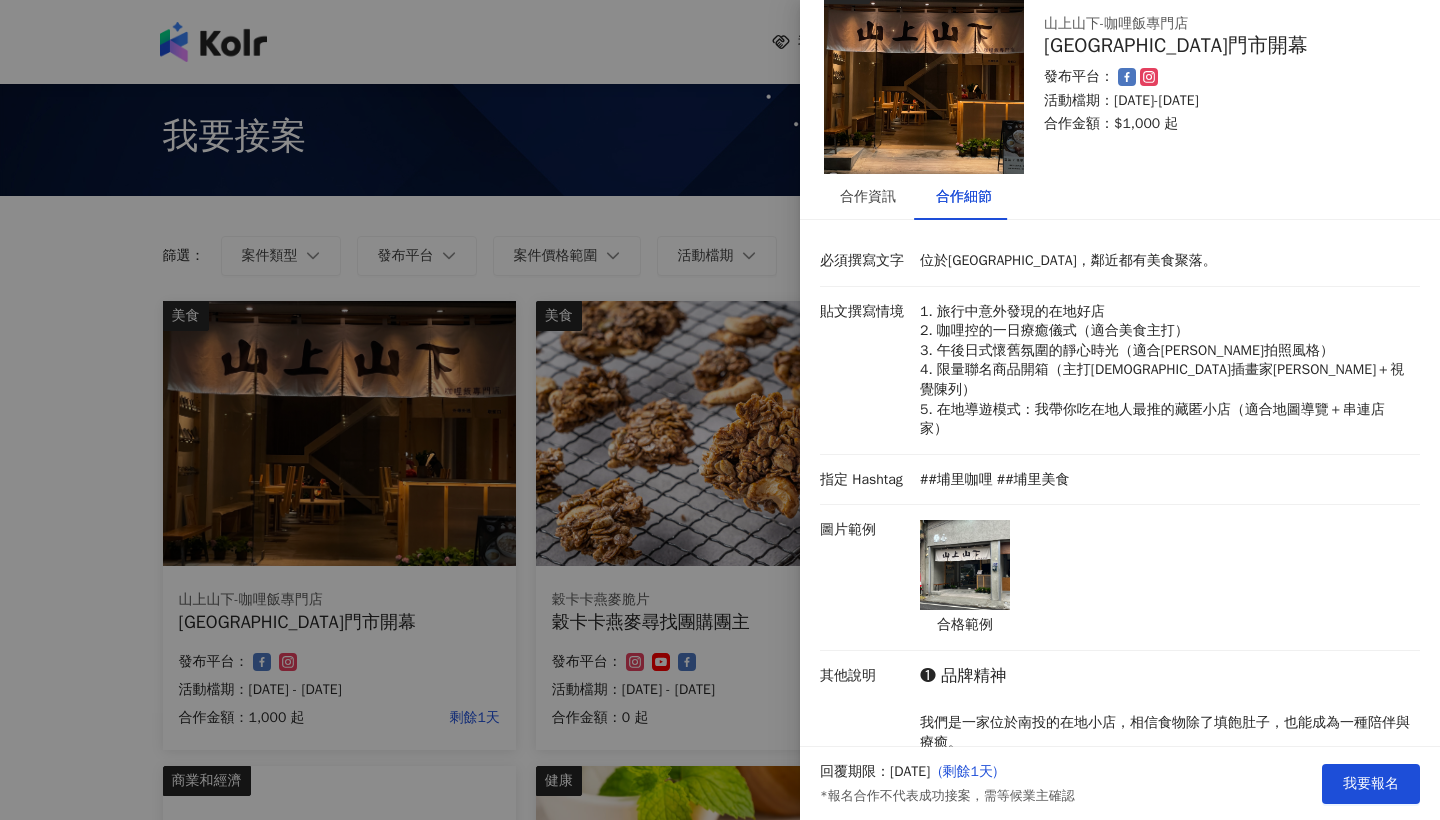 click on "指定 Hashtag ##埔里咖哩  ##埔里美食" at bounding box center (1120, 480) 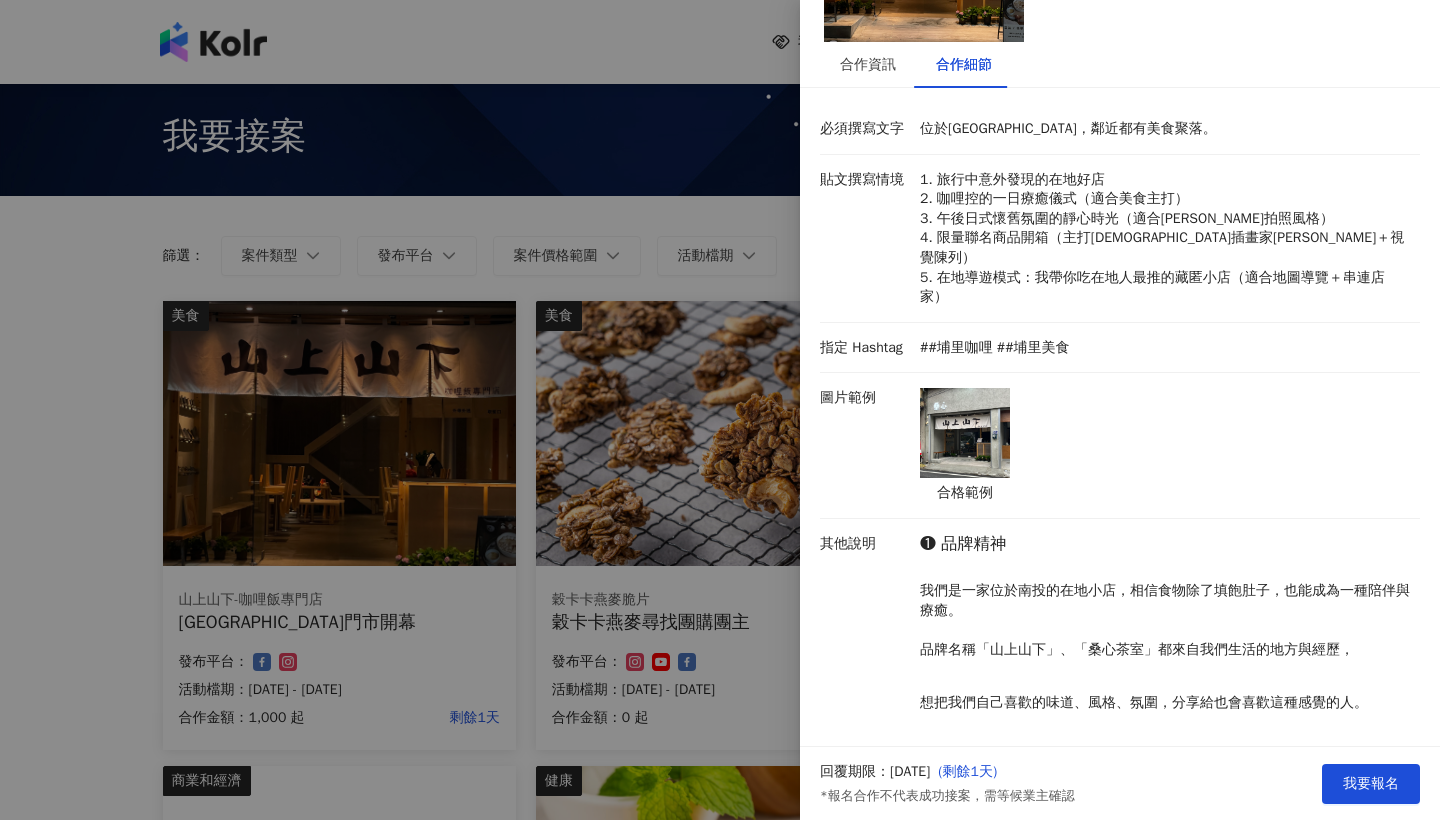 scroll, scrollTop: 495, scrollLeft: 0, axis: vertical 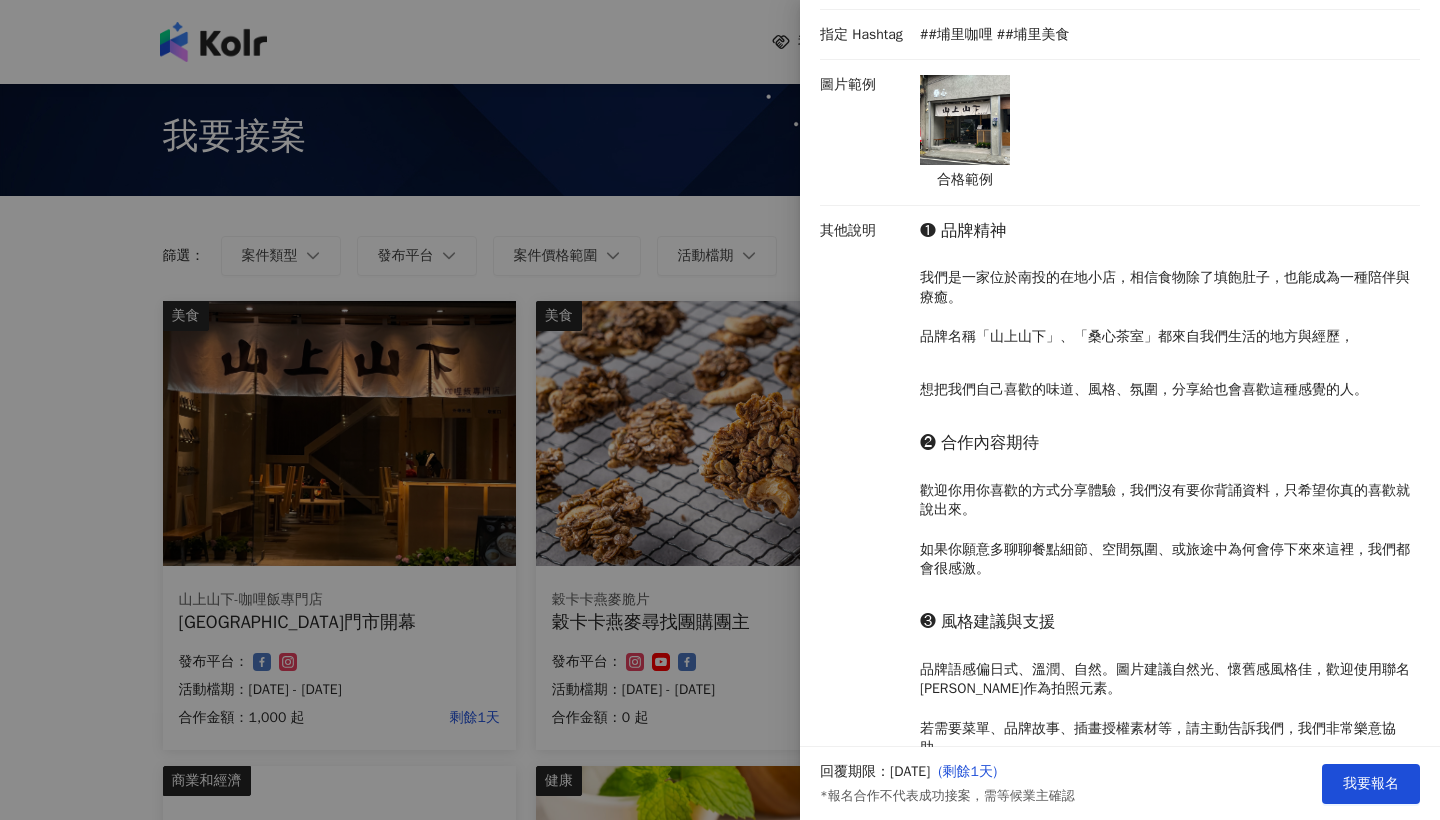 click on "❶ 品牌精神
我們是一家位於南投的在地小店，相信食物除了填飽肚子，也能成為一種陪伴與療癒。 品牌名稱「山上山下」、「桑心茶室」都來自我們生活的地方與經歷，
想把我們自己喜歡的味道、風格、氛圍，分享給也會喜歡這種感覺的人。
❷ 合作內容期待
歡迎你用你喜歡的方式分享體驗，我們沒有要你背誦資料，只希望你真的喜歡就說出來。 如果你願意多聊聊餐點細節、空間氛圍、或旅途中為何會停下來來這裡，我們都會很感激。
❸ 風格建議與支援
品牌語感偏日式、溫潤、自然。圖片建議自然光、懷舊感風格佳，歡迎使用聯名周邊作為拍照元素。 若需要菜單、品牌故事、插畫授權素材等，請主動告訴我們，我們非常樂意協助。" at bounding box center [1165, 506] 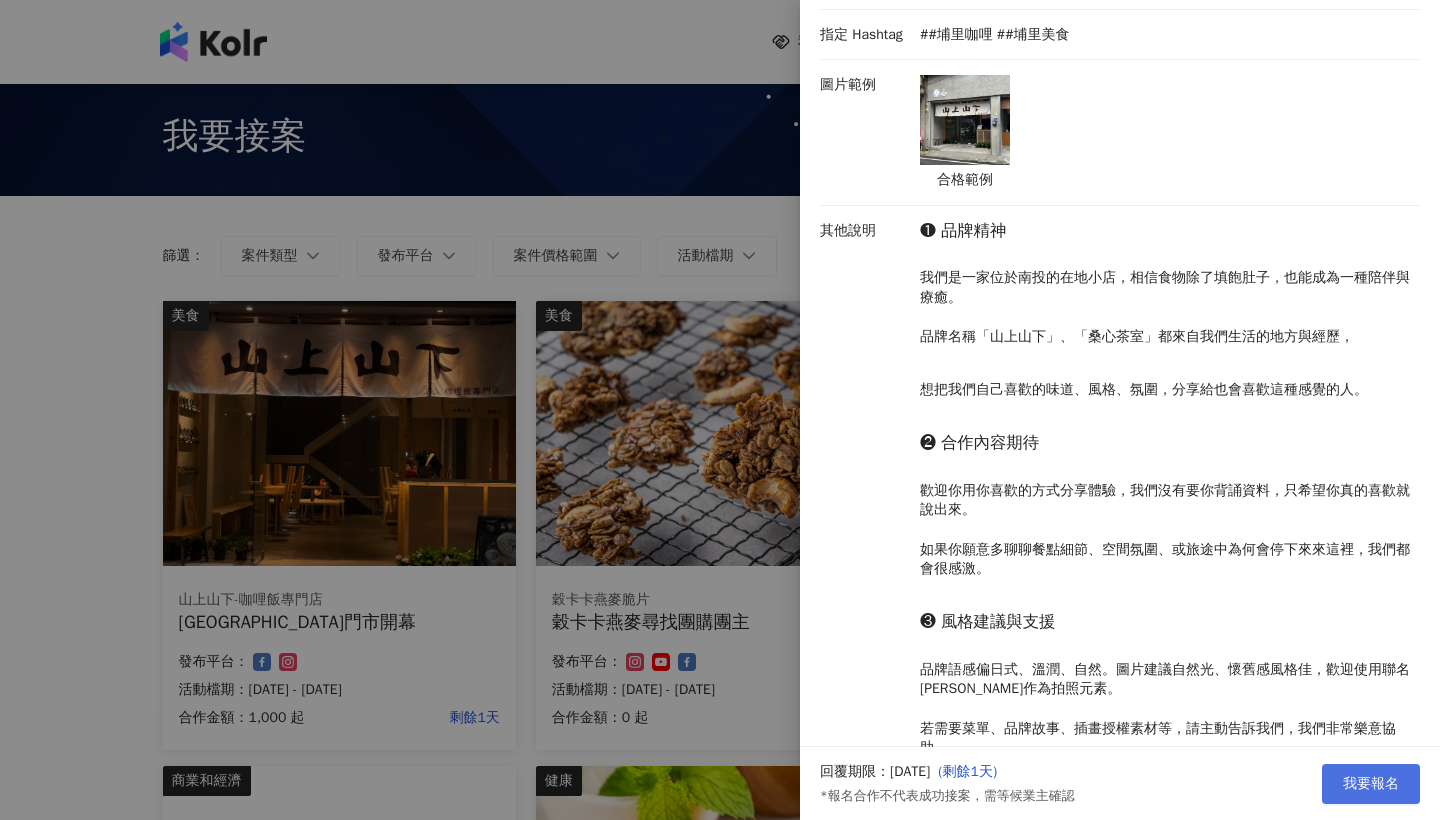 click on "我要報名" at bounding box center [1371, 784] 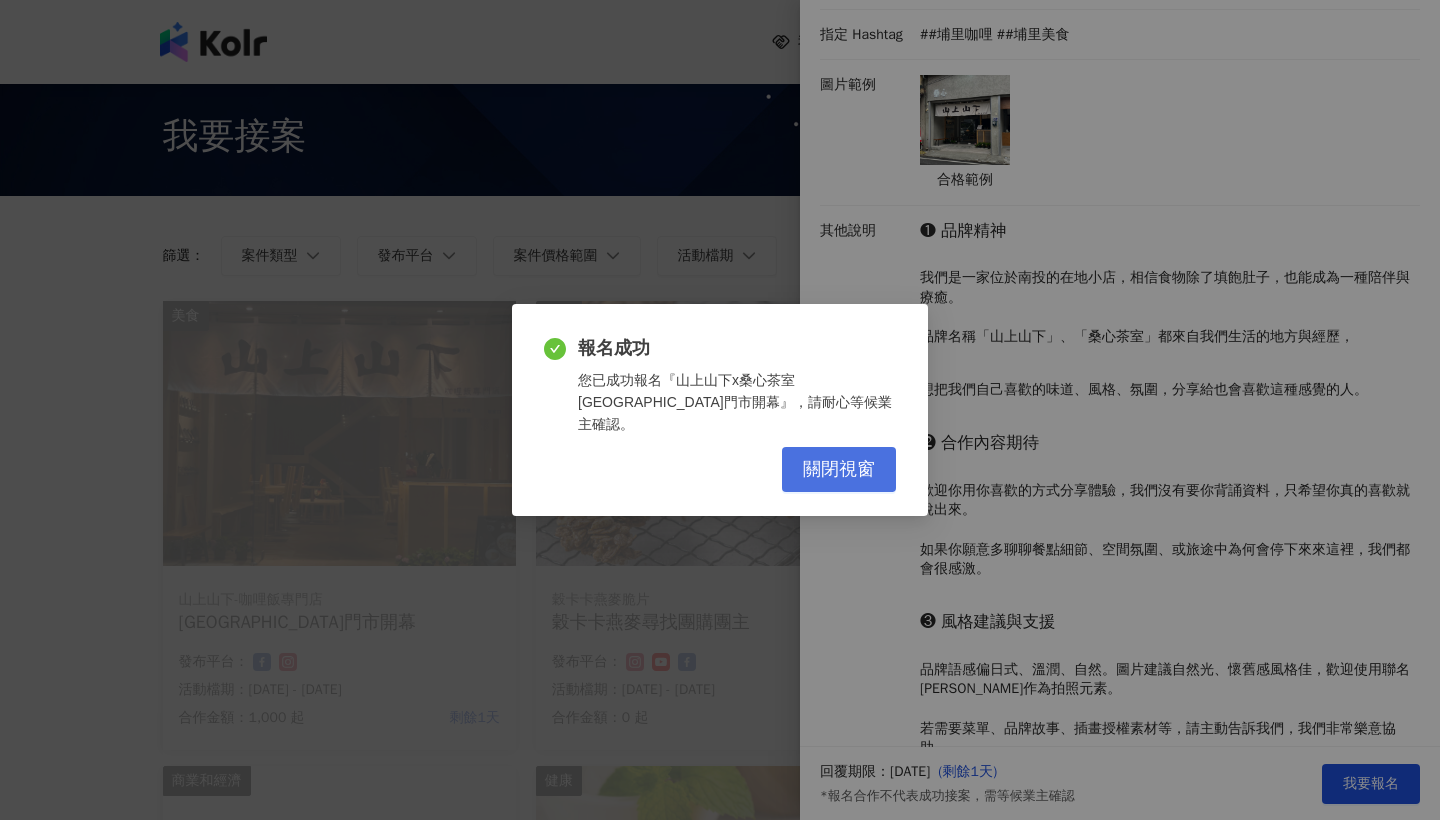 click on "關閉視窗" at bounding box center (839, 470) 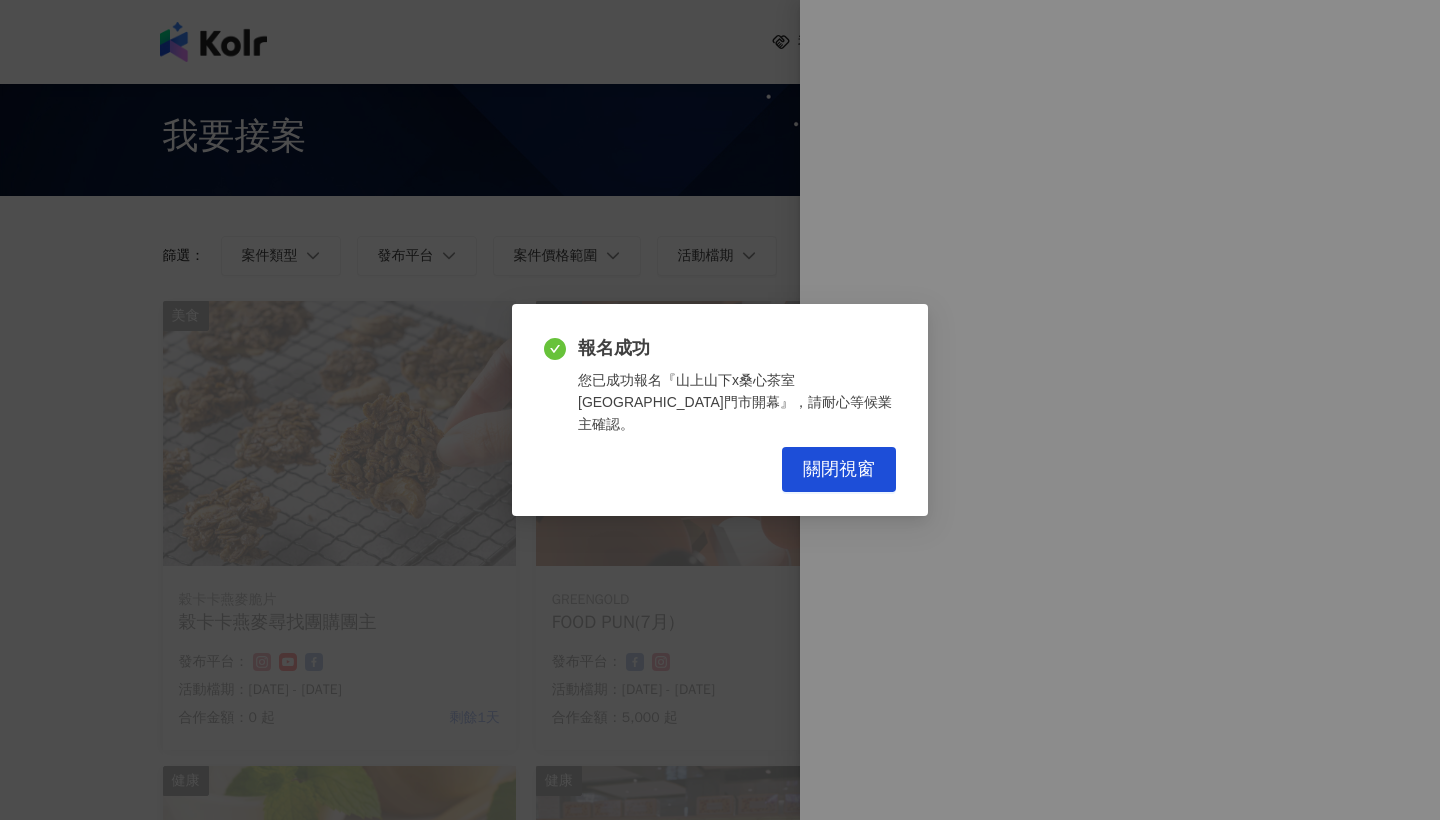 scroll, scrollTop: 0, scrollLeft: 0, axis: both 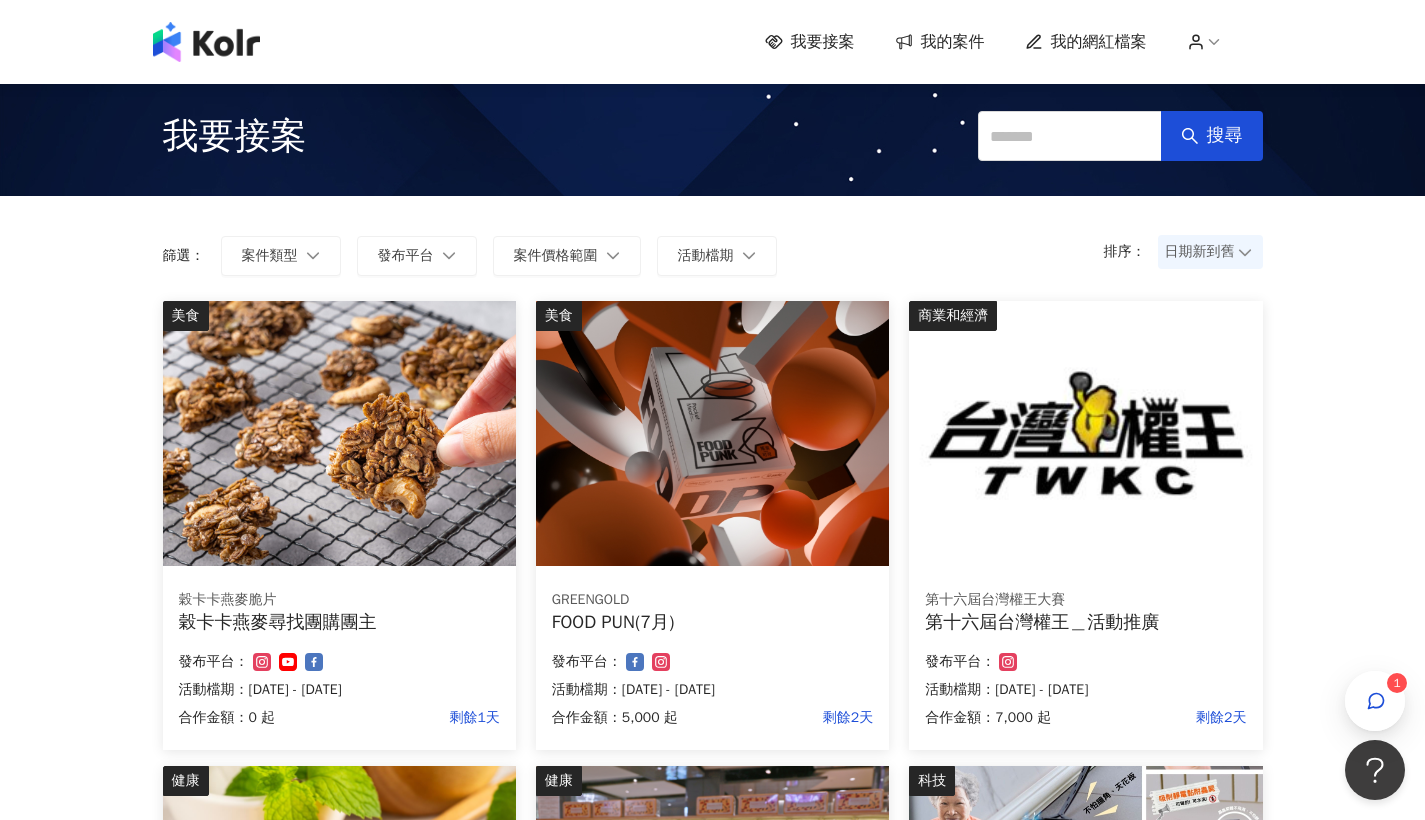 click at bounding box center [712, 433] 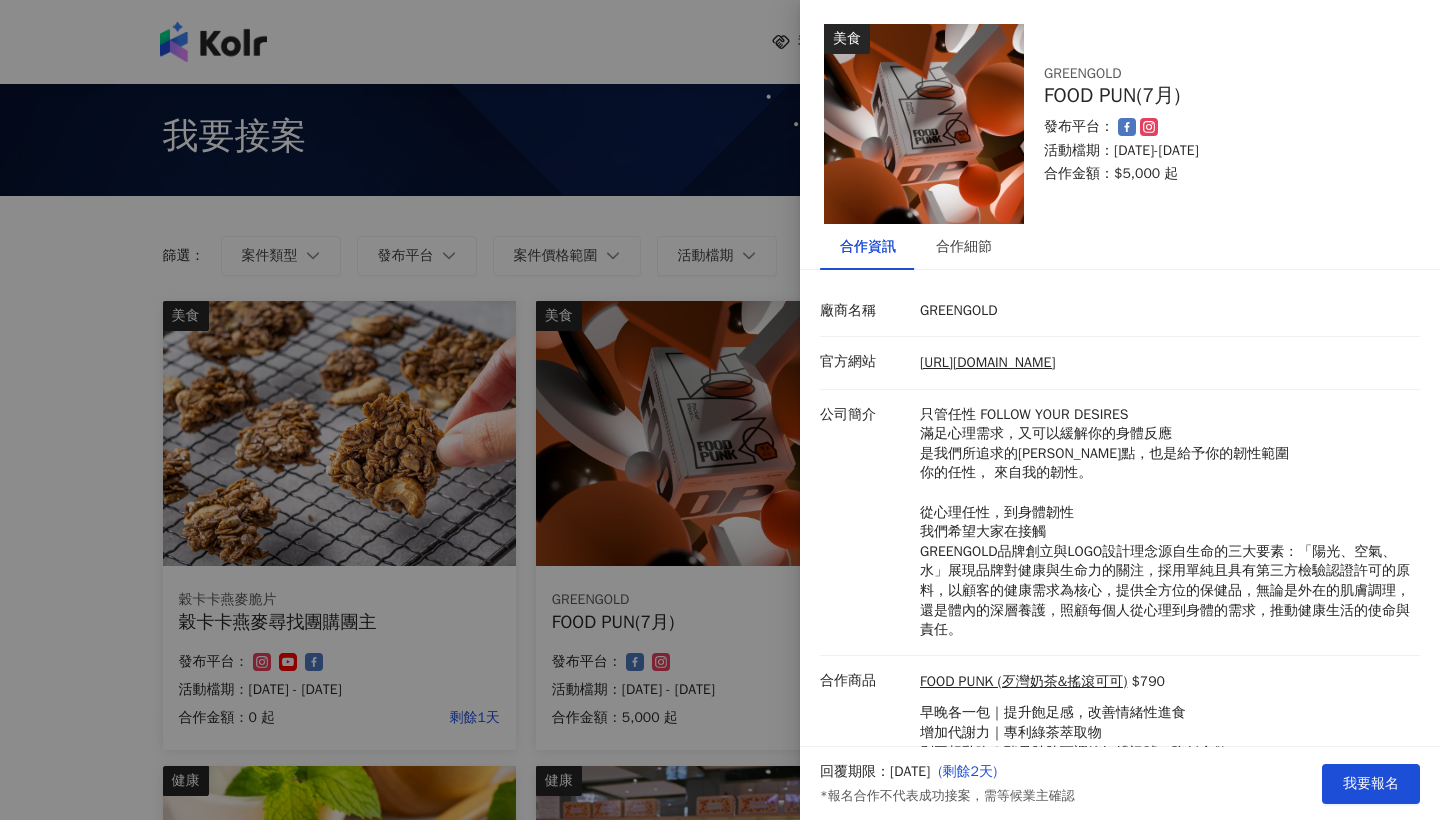 drag, startPoint x: 947, startPoint y: 388, endPoint x: 1230, endPoint y: 623, distance: 367.85052 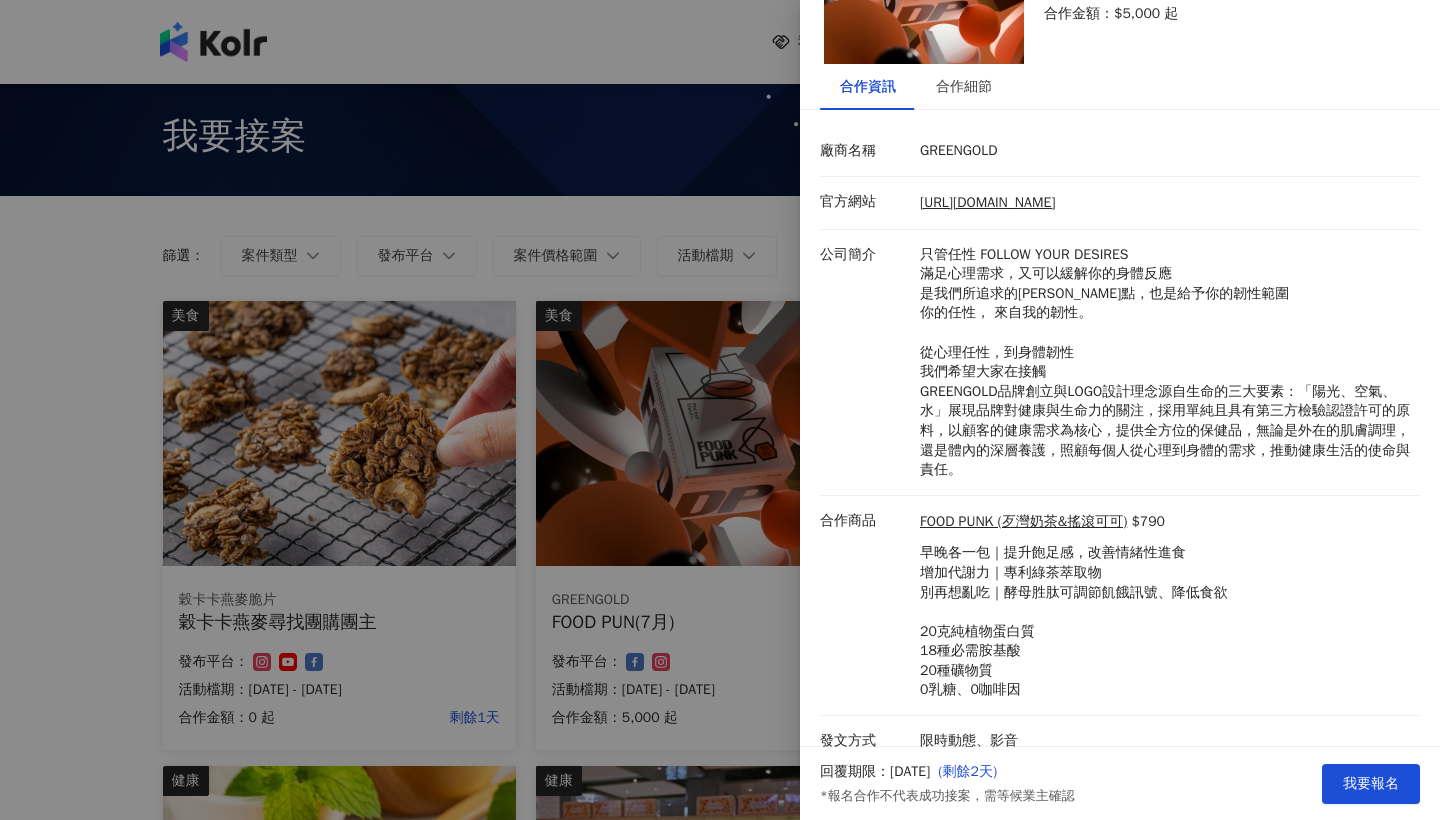 scroll, scrollTop: 164, scrollLeft: 0, axis: vertical 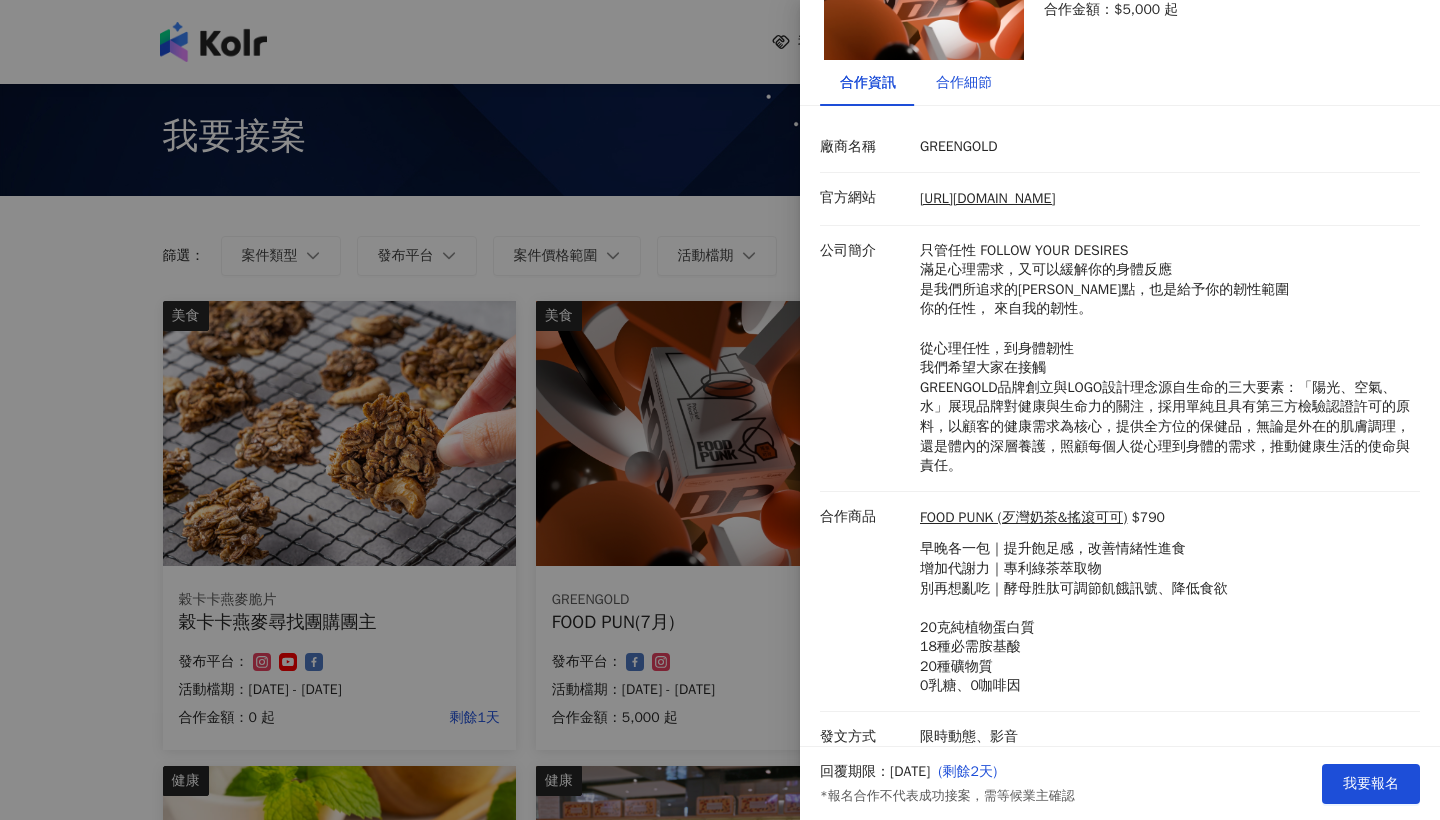 click on "合作細節" at bounding box center (964, 83) 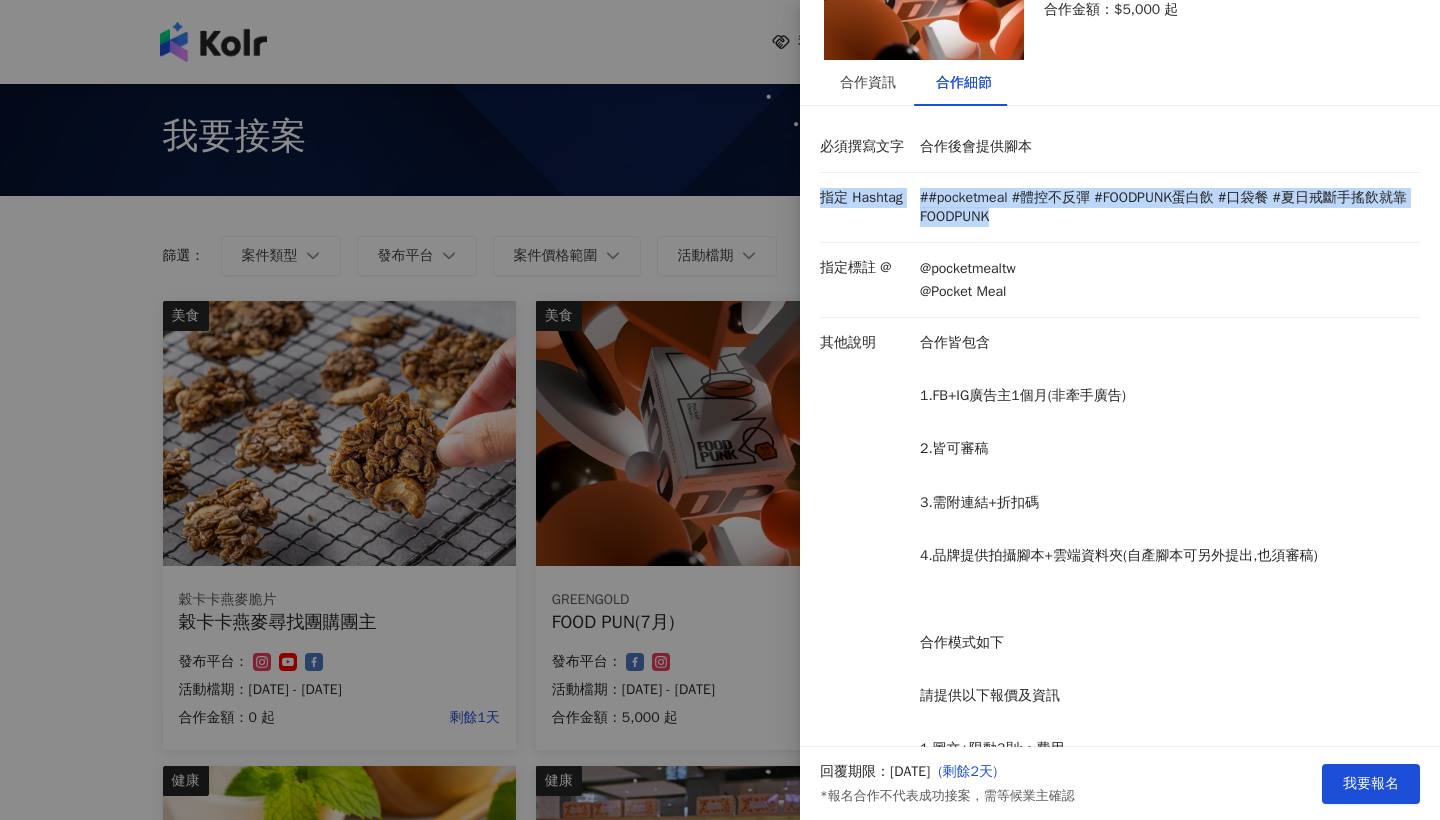 drag, startPoint x: 937, startPoint y: 160, endPoint x: 1060, endPoint y: 234, distance: 143.54442 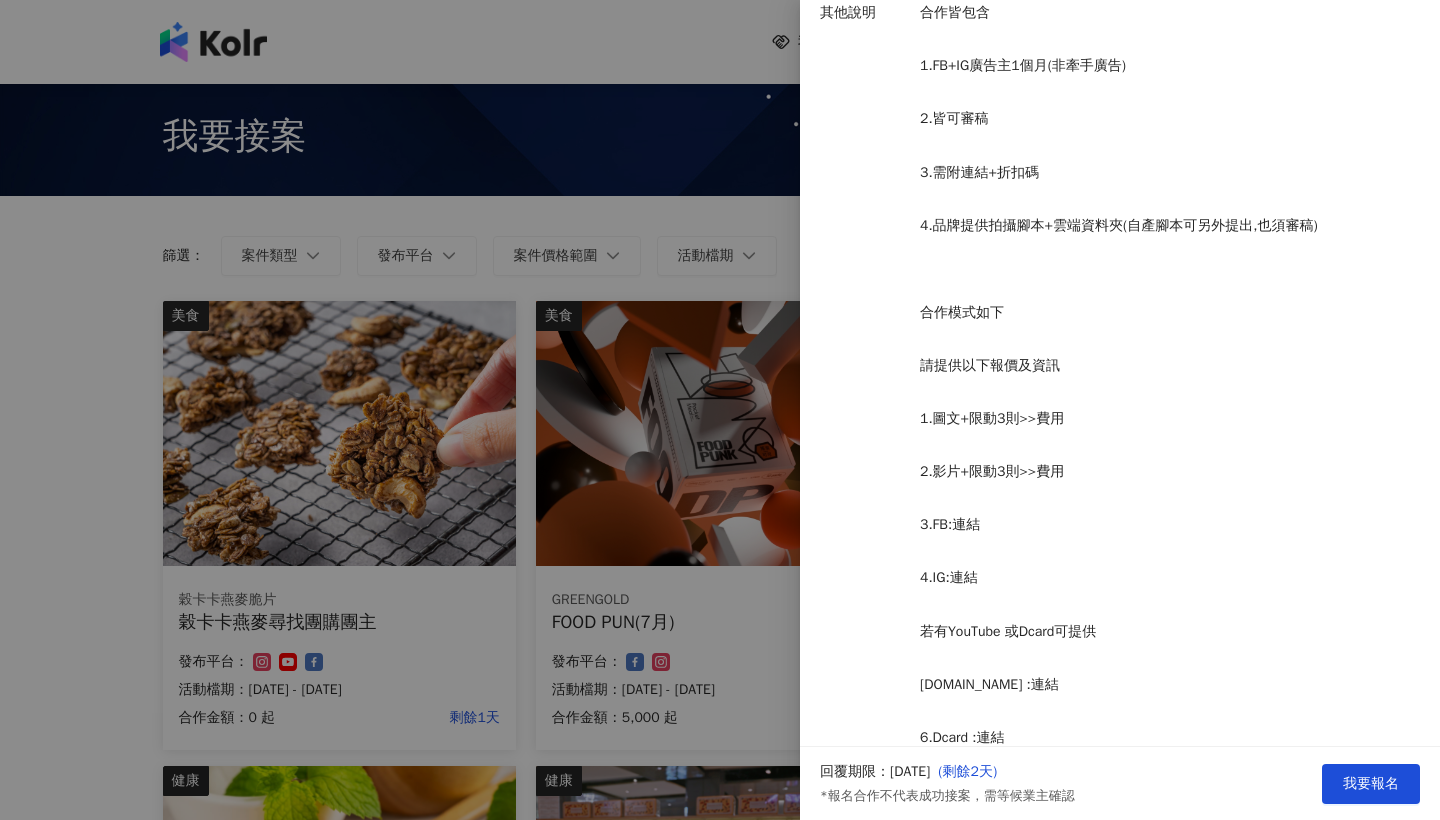scroll, scrollTop: 522, scrollLeft: 0, axis: vertical 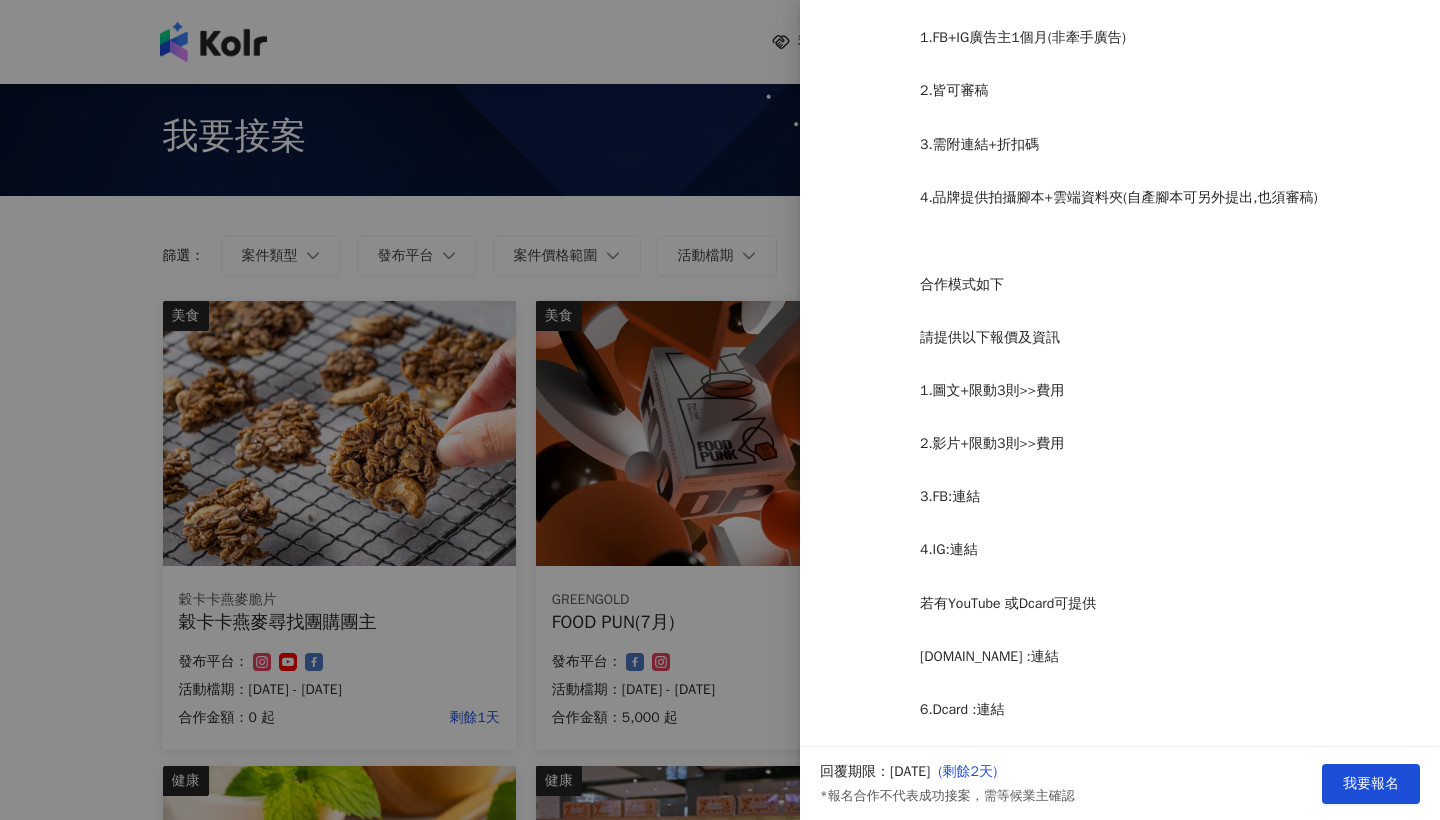 drag, startPoint x: 918, startPoint y: 379, endPoint x: 1017, endPoint y: 689, distance: 325.42435 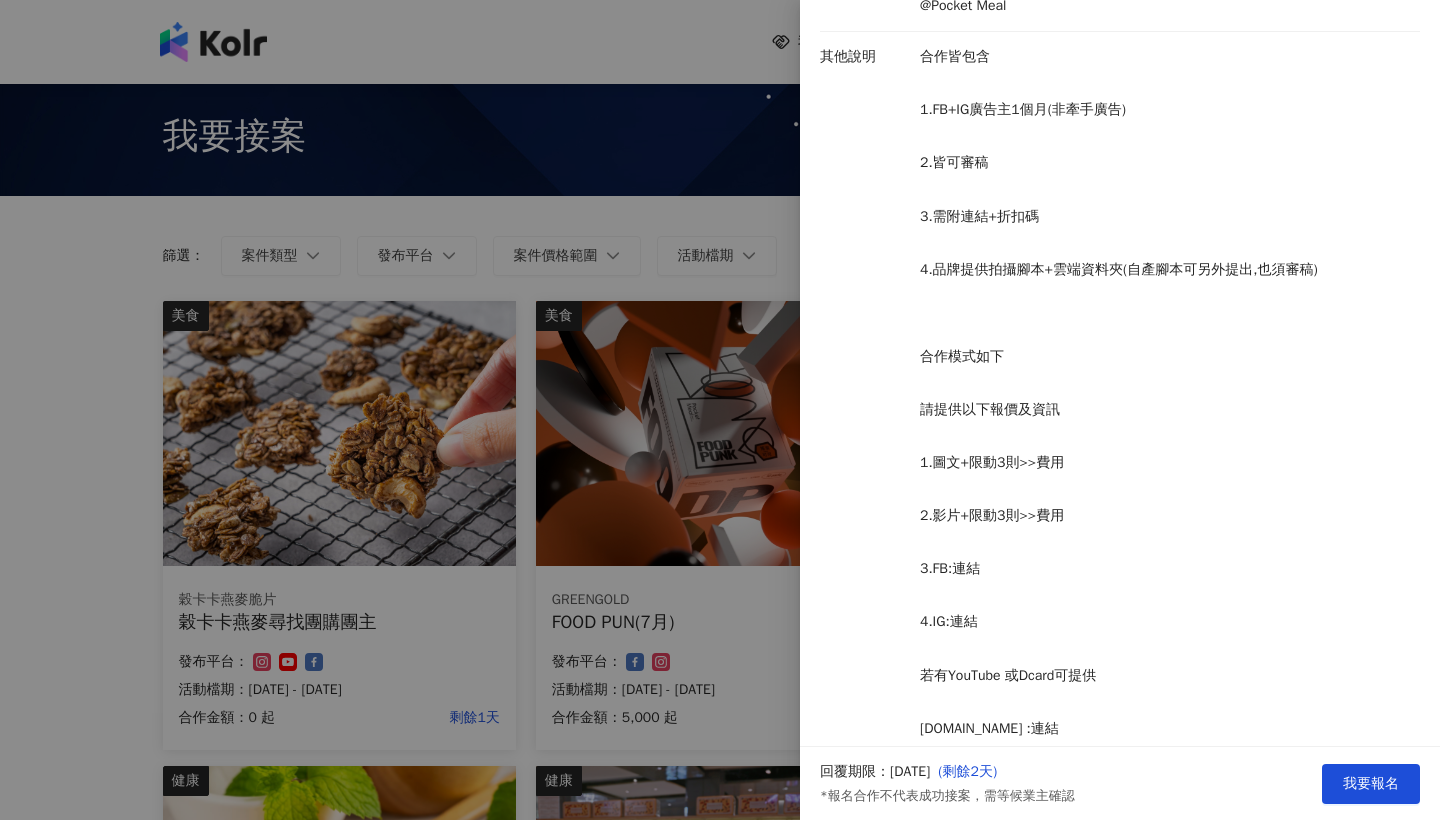 scroll, scrollTop: 473, scrollLeft: 0, axis: vertical 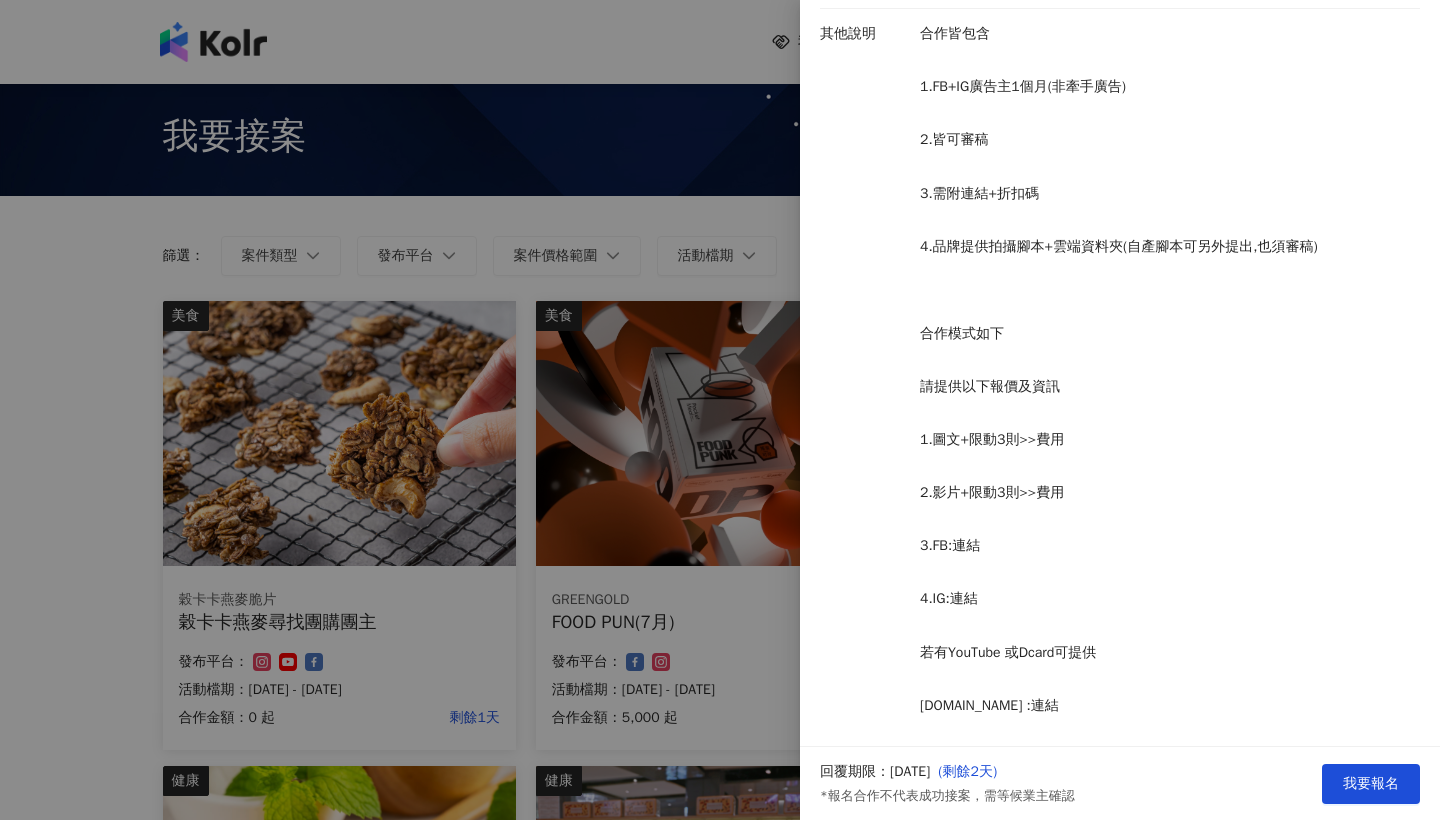 copy on "1.圖文+限動3則>>費用
2.影片+限動3則>>費用
3.FB:連結
4.IG:連結
若有YouTube 或Dcard可提供
5.YouTube :連結
6.Dcard :連結" 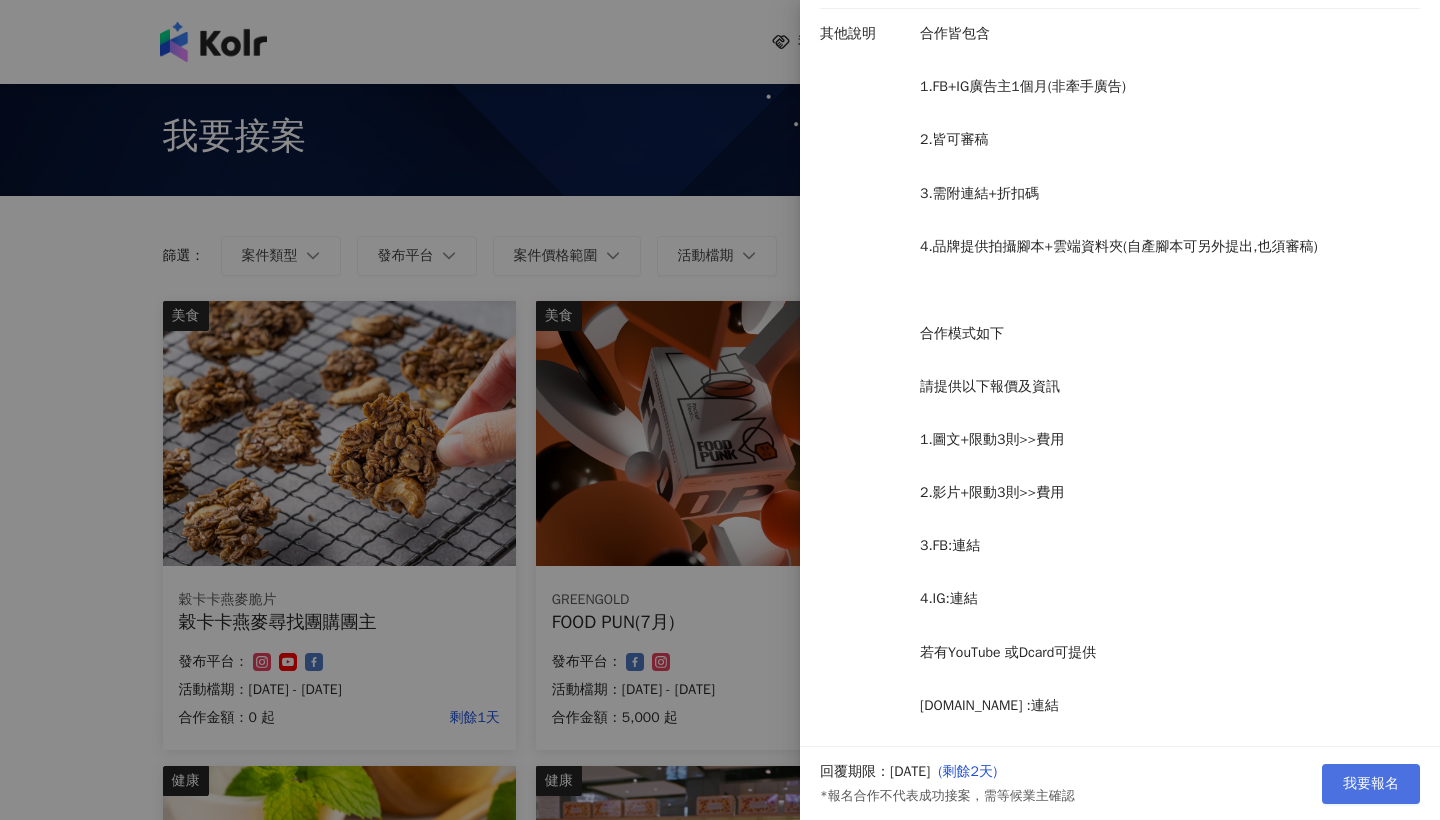click on "我要報名" at bounding box center [1371, 784] 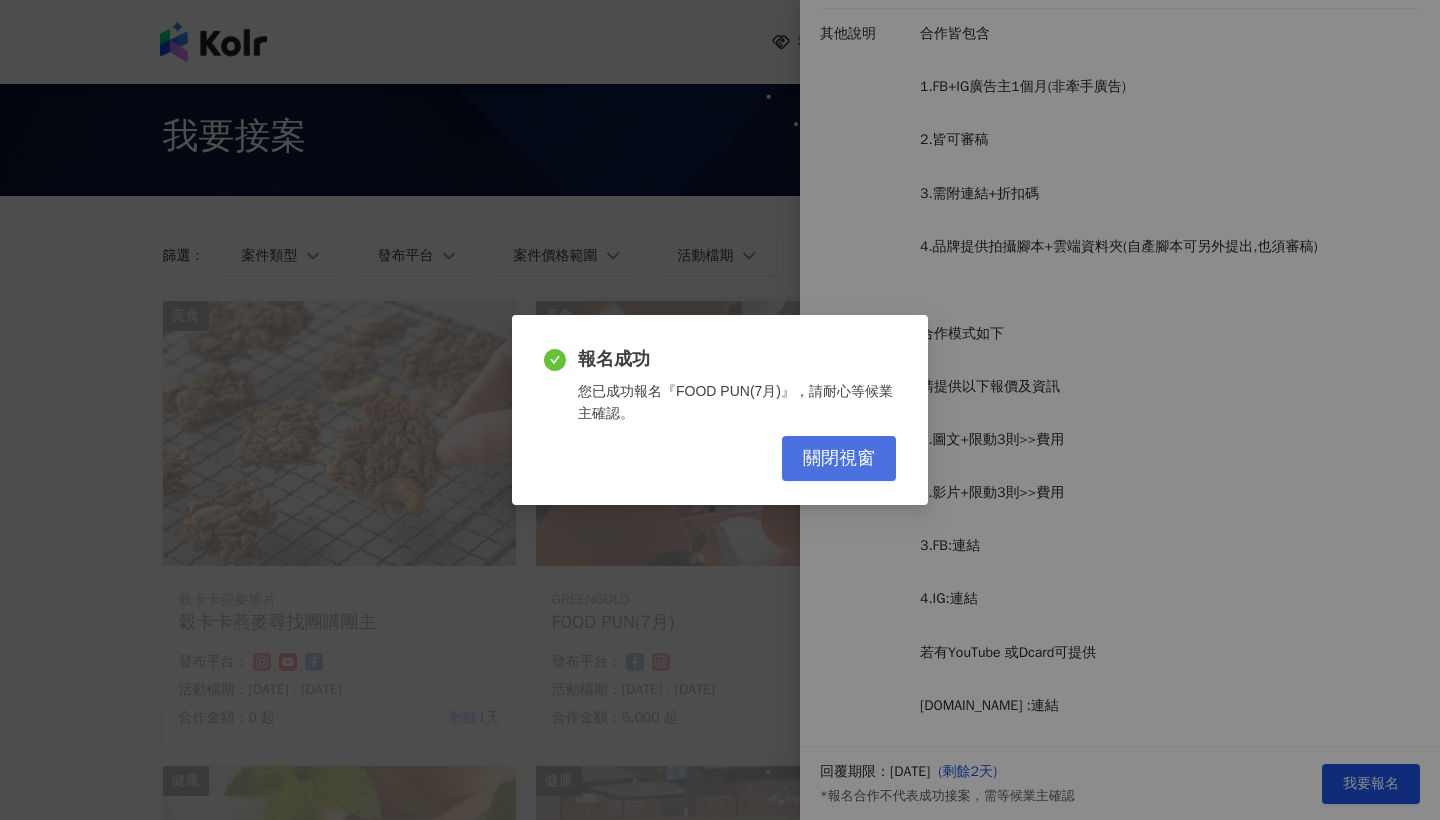 click on "關閉視窗" at bounding box center [839, 459] 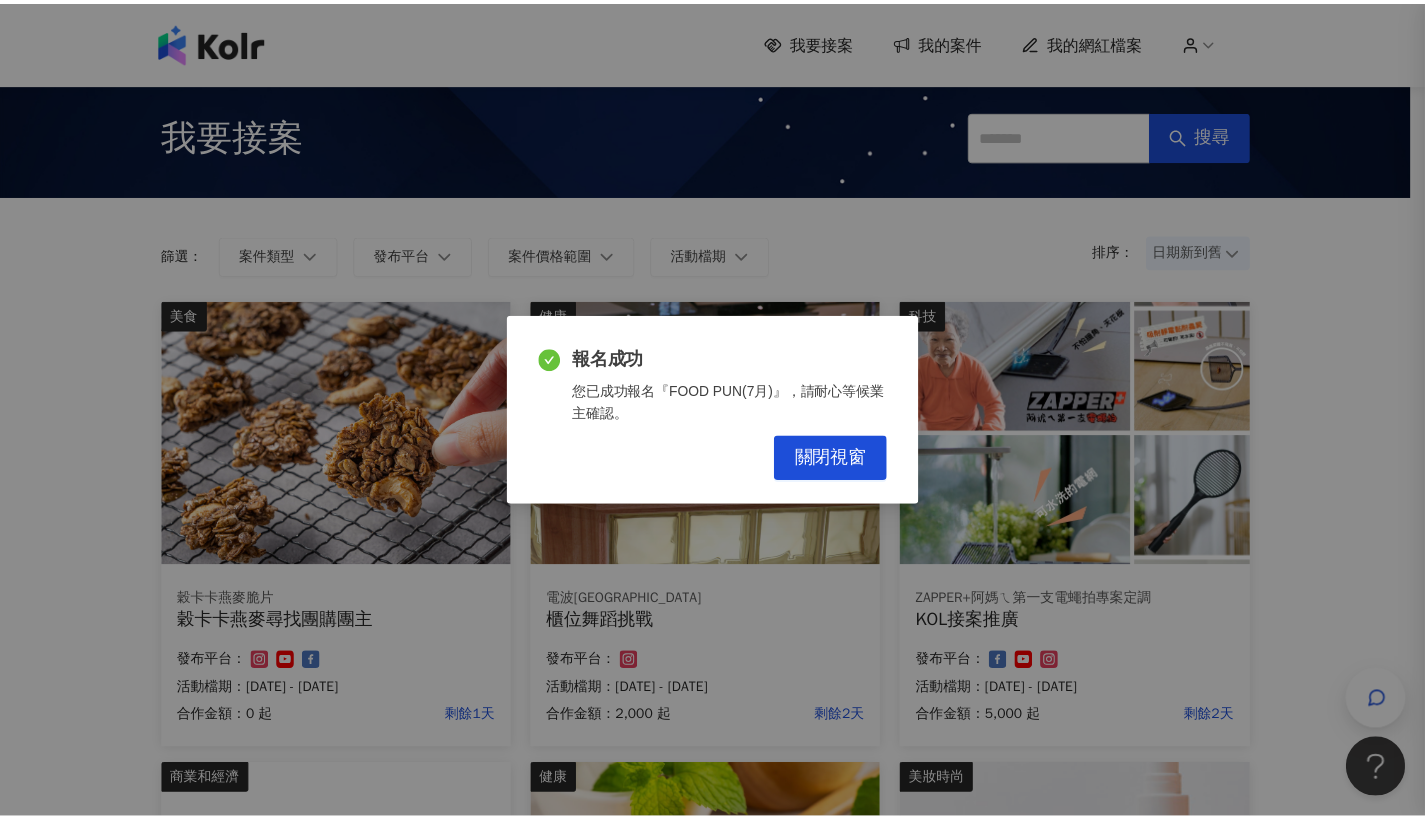 scroll, scrollTop: 0, scrollLeft: 0, axis: both 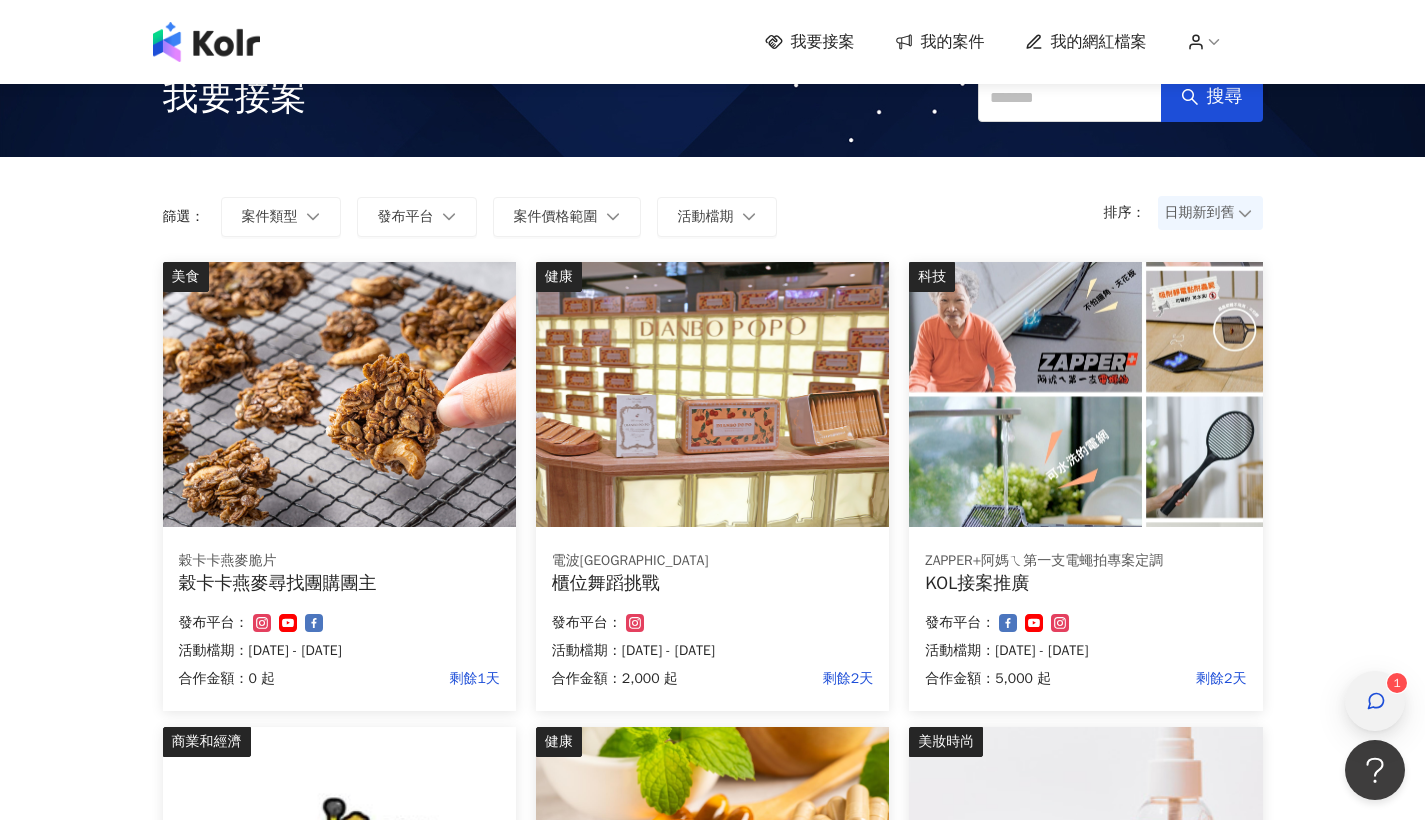 click at bounding box center [1375, 701] 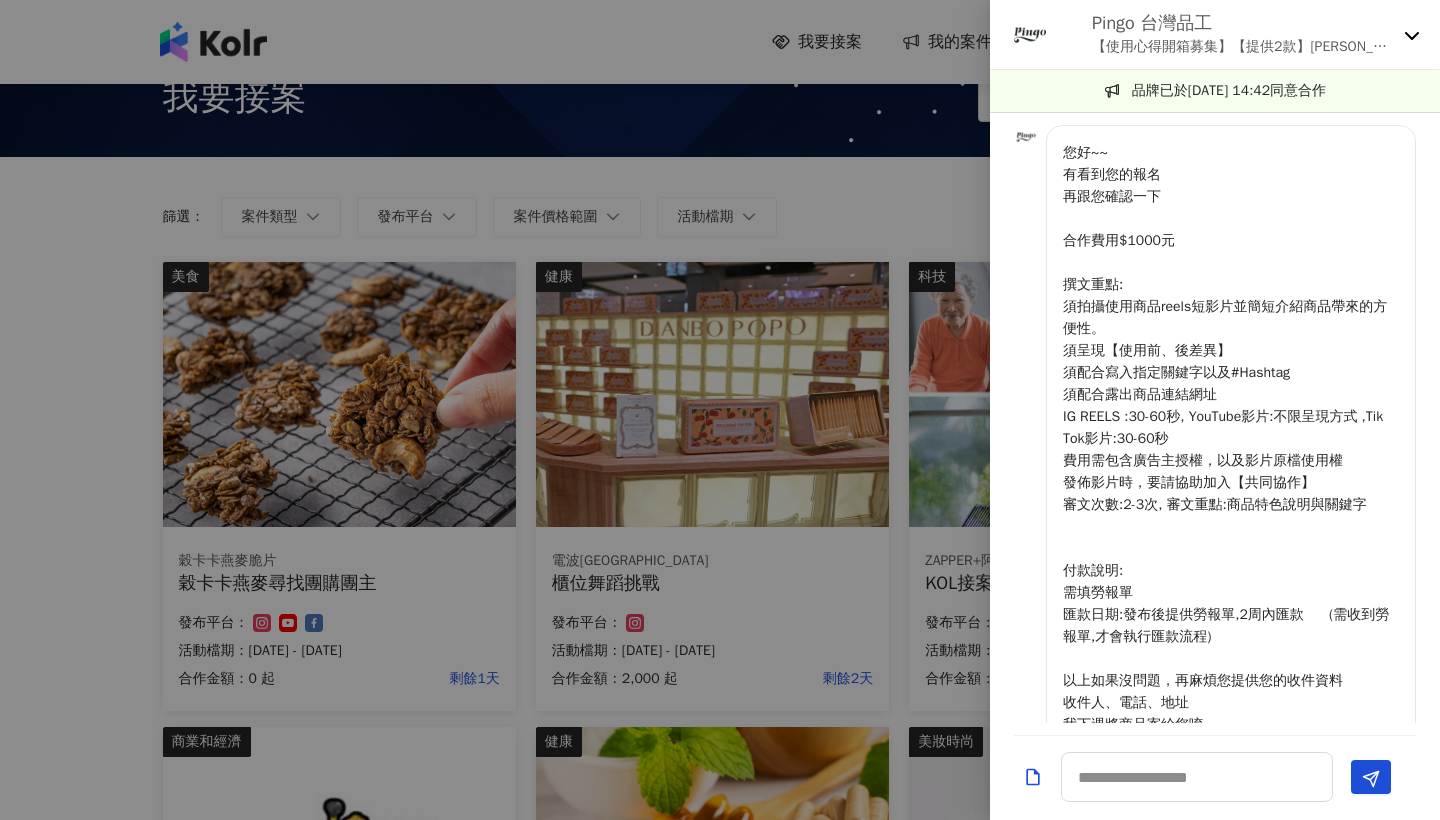 scroll, scrollTop: 1274, scrollLeft: 0, axis: vertical 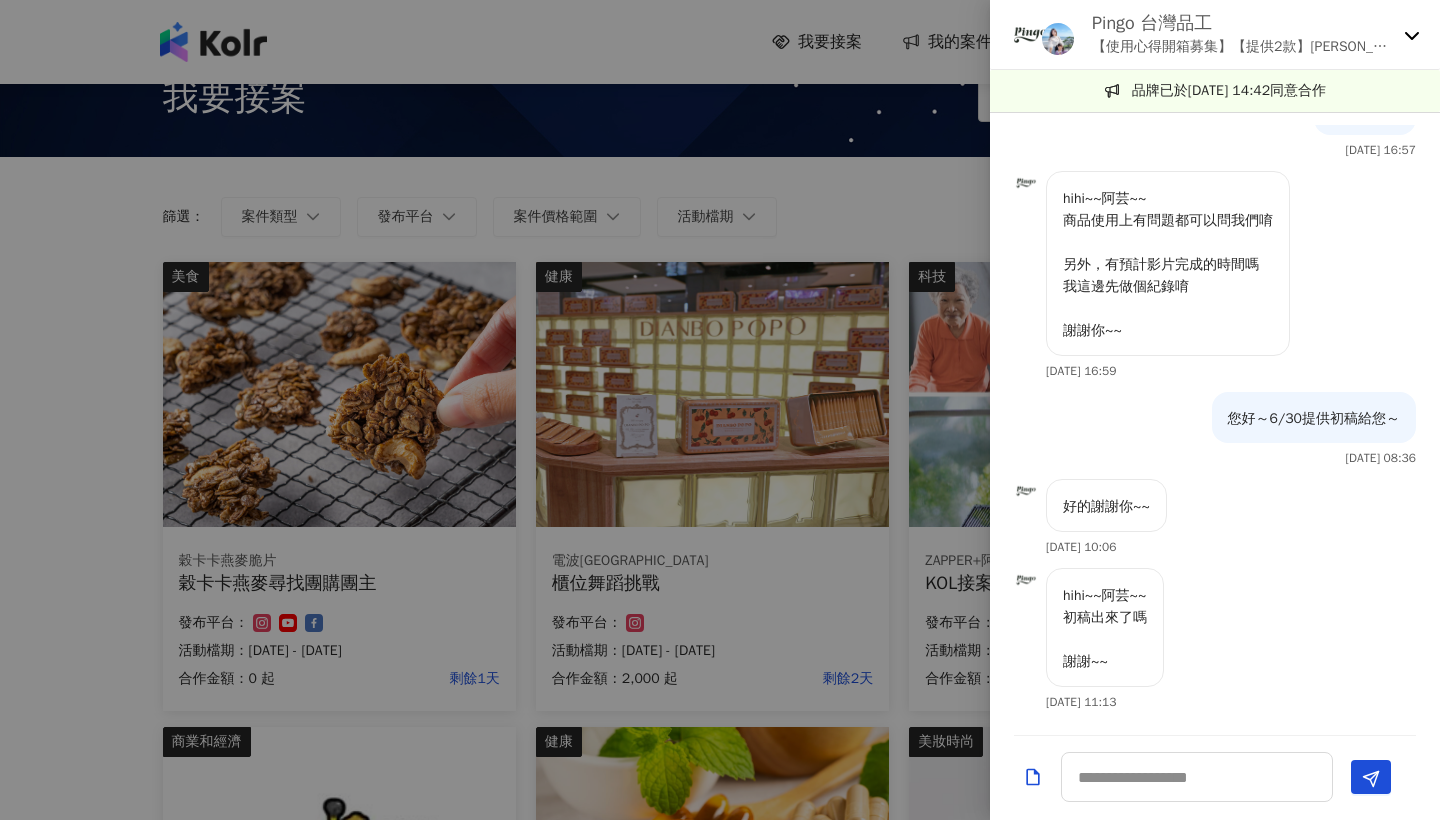 click on "Pingo 台灣品工 【使用心得開箱募集】【提供2款】Pingo Nabi 清香煥髮乾洗噴霧 / 乾洗髮" at bounding box center [1215, 35] 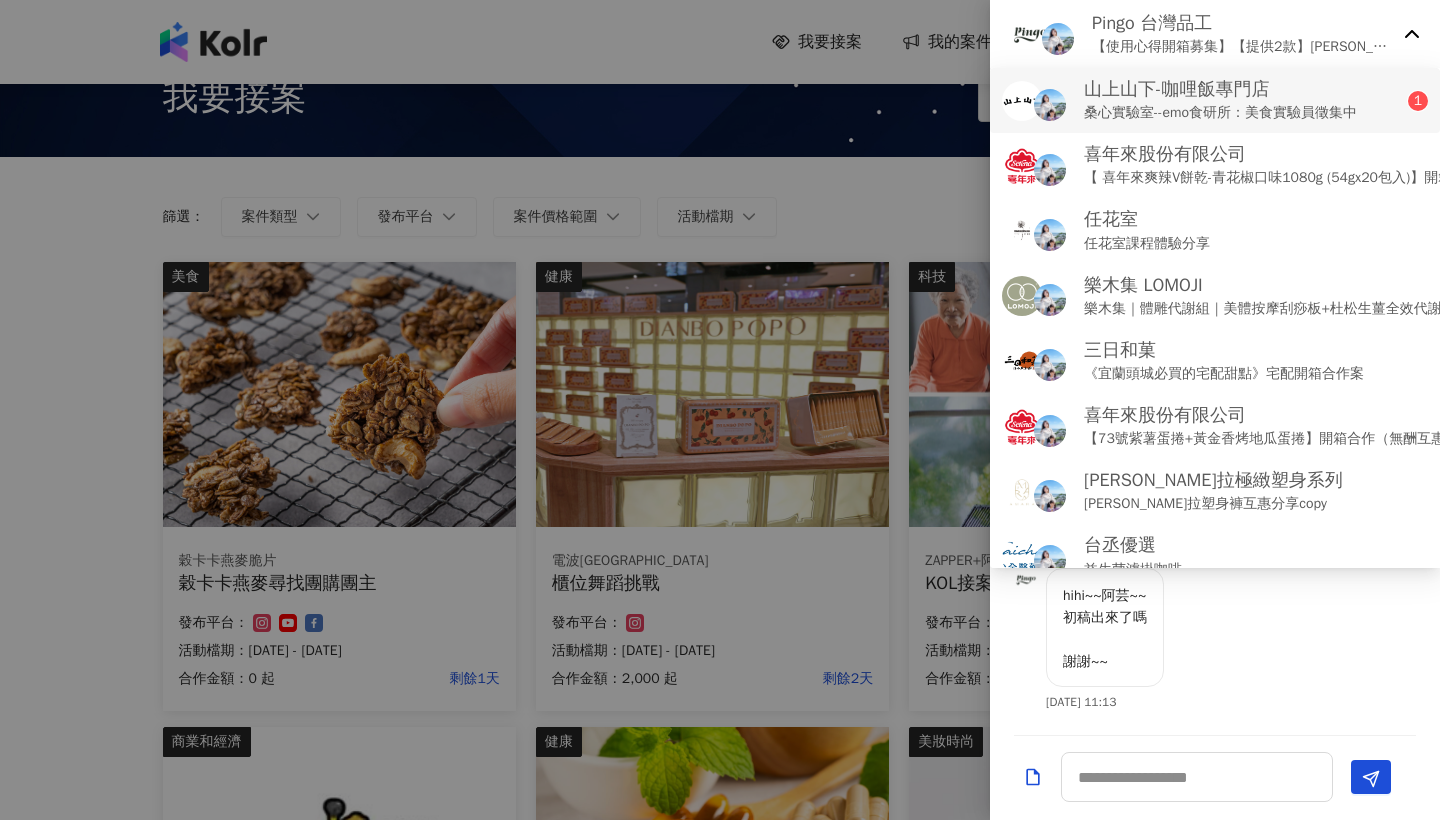 click on "桑心實驗室--emo食研所：美食實驗員徵集中" at bounding box center [1220, 113] 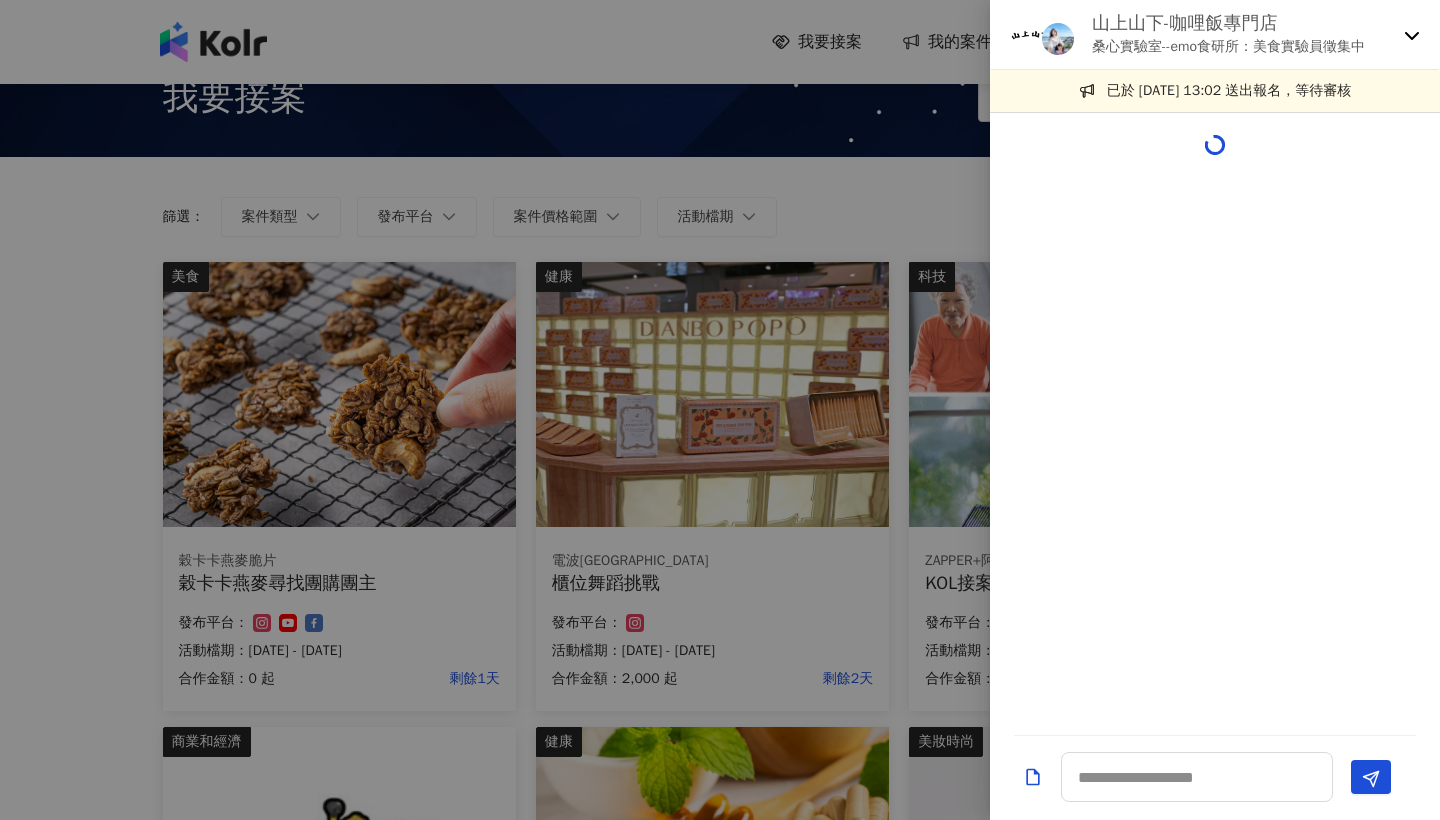 scroll, scrollTop: 0, scrollLeft: 0, axis: both 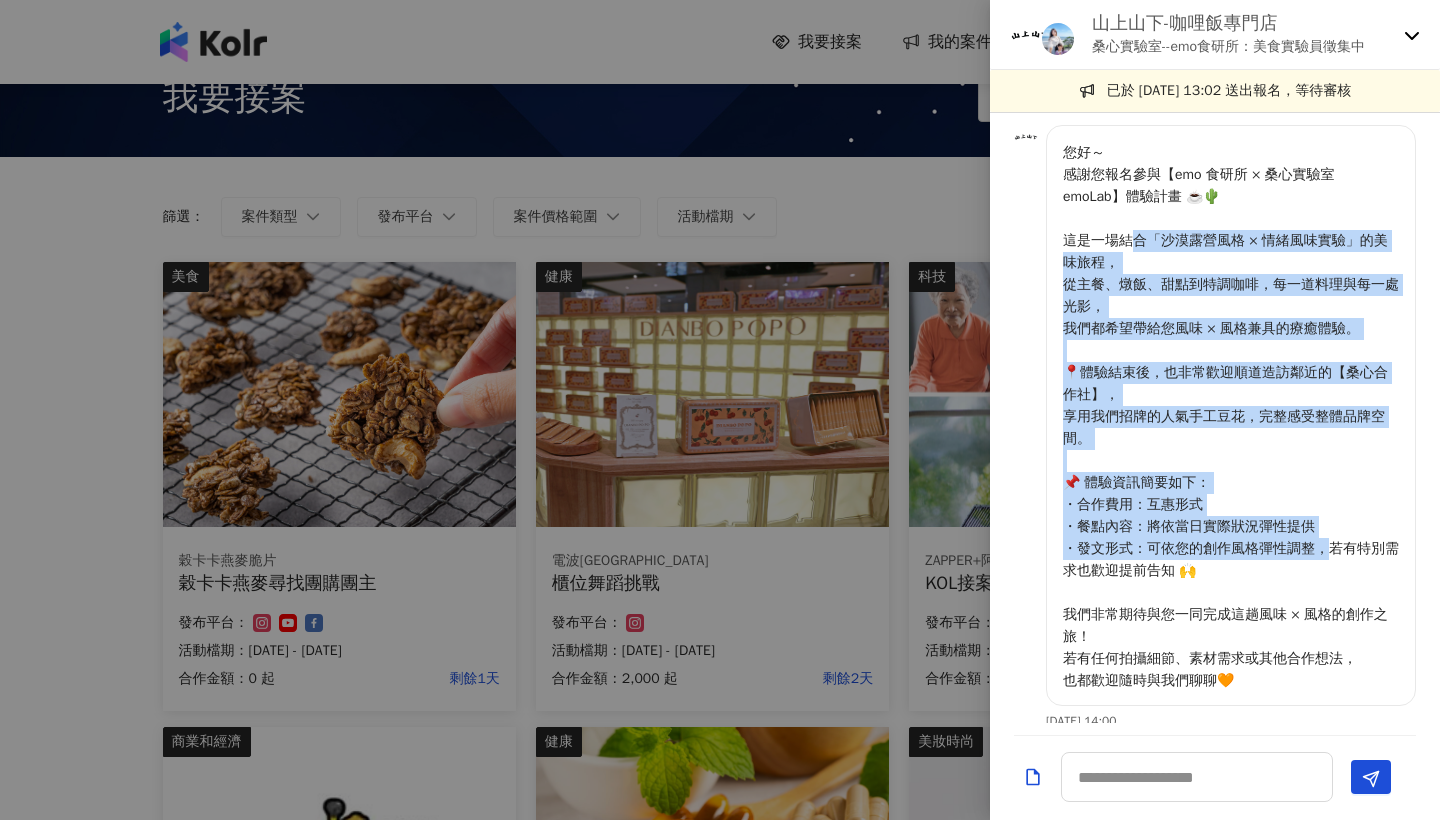 drag, startPoint x: 1134, startPoint y: 242, endPoint x: 1315, endPoint y: 533, distance: 342.69812 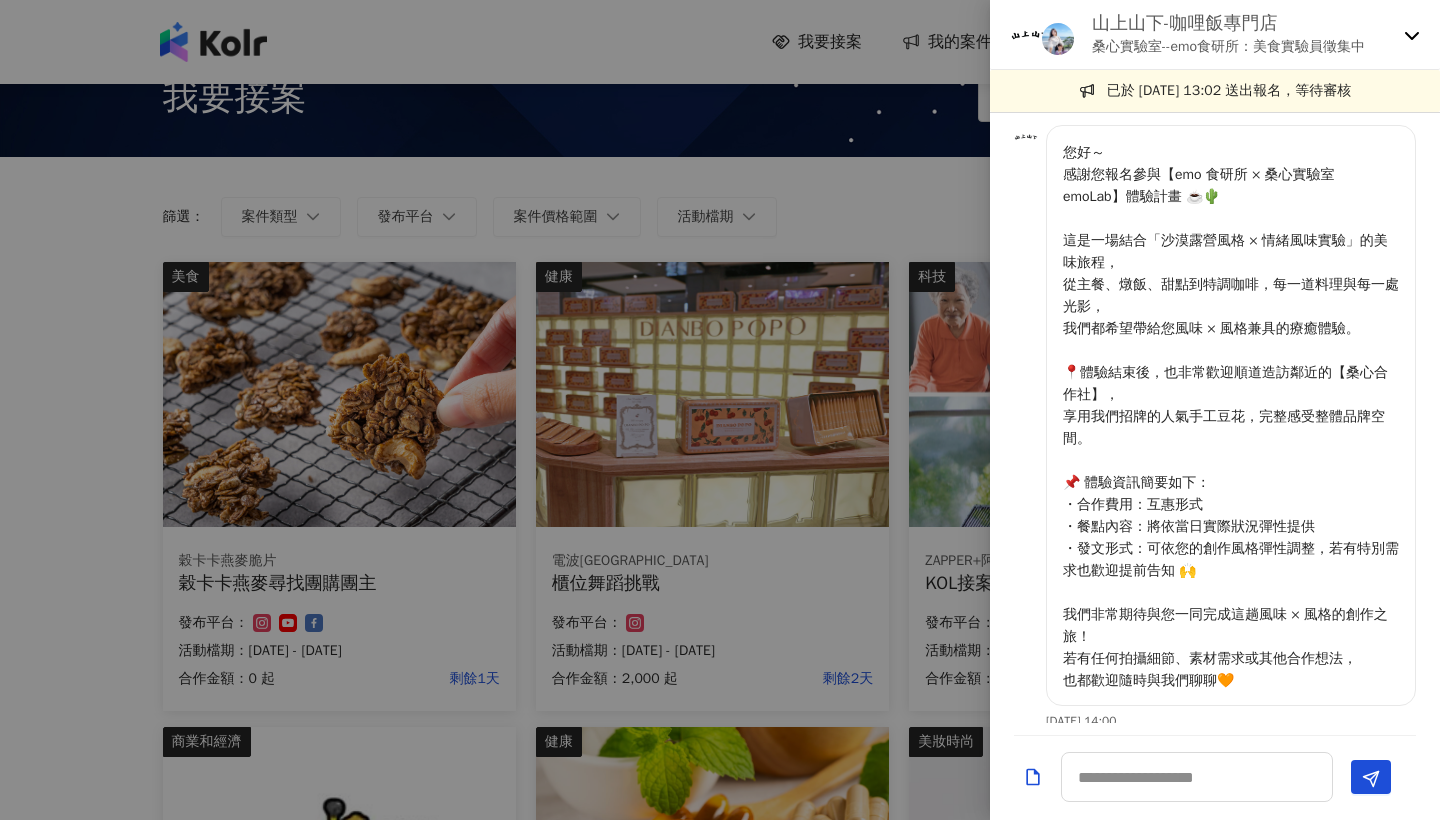click on "您好～
感謝您報名參與【emo 食研所 × 桑心實驗室 emoLab】體驗計畫 ☕🌵
這是一場結合「沙漠露營風格 × 情緒風味實驗」的美味旅程，
從主餐、燉飯、甜點到特調咖啡，每一道料理與每一處光影，
我們都希望帶給您風味 × 風格兼具的療癒體驗。
📍體驗結束後，也非常歡迎順道造訪鄰近的【桑心合作社】，
享用我們招牌的人氣手工豆花，完整感受整體品牌空間。
📌 體驗資訊簡要如下：
・合作費用：互惠形式
・餐點內容：將依當日實際狀況彈性提供
・發文形式：可依您的創作風格彈性調整，若有特別需求也歡迎提前告知 🙌
我們非常期待與您一同完成這趟風味 × 風格的創作之旅！
若有任何拍攝細節、素材需求或其他合作想法，
也都歡迎隨時與我們聊聊🧡" at bounding box center (1231, 417) 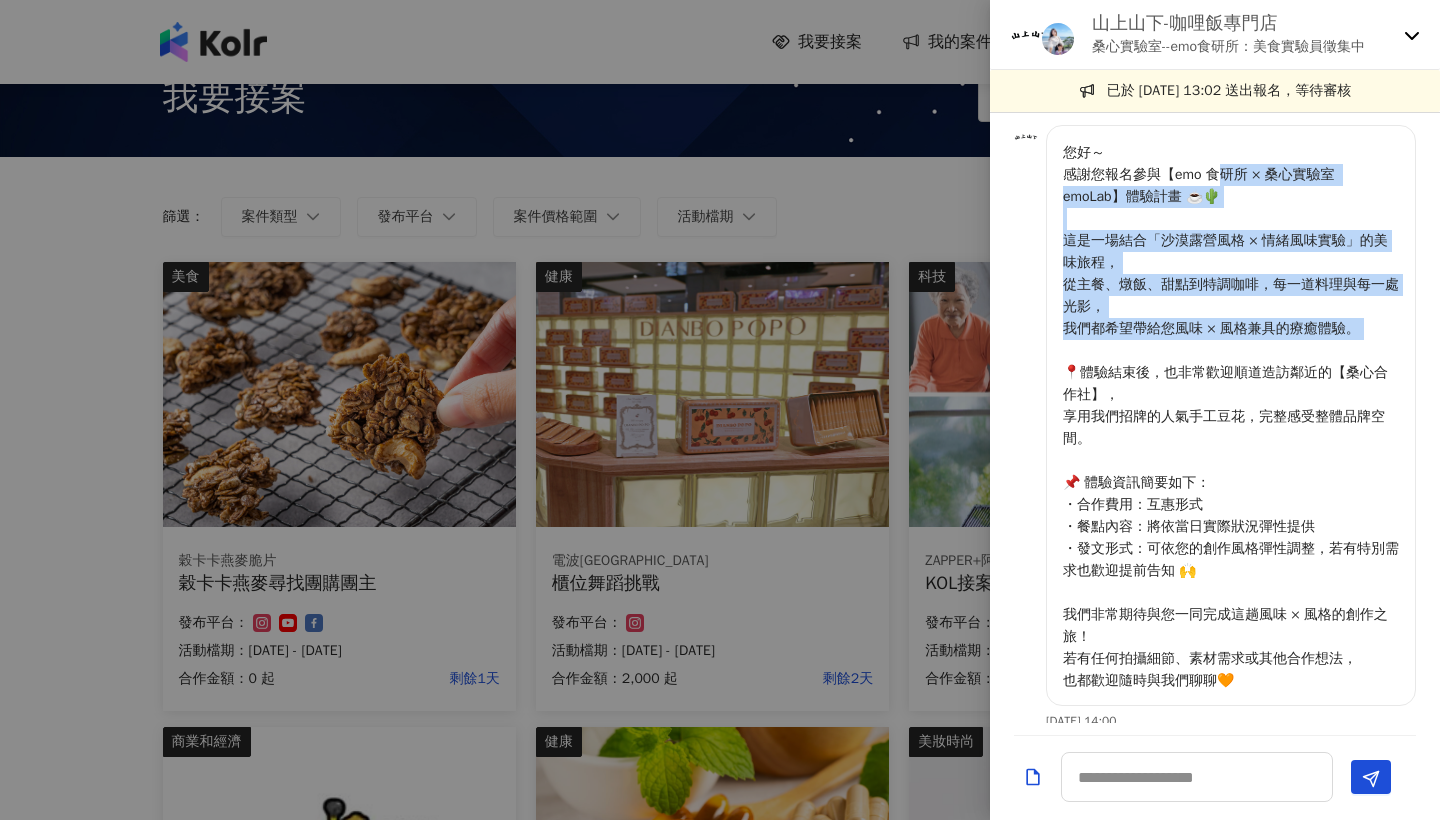 drag, startPoint x: 1219, startPoint y: 175, endPoint x: 1275, endPoint y: 354, distance: 187.55533 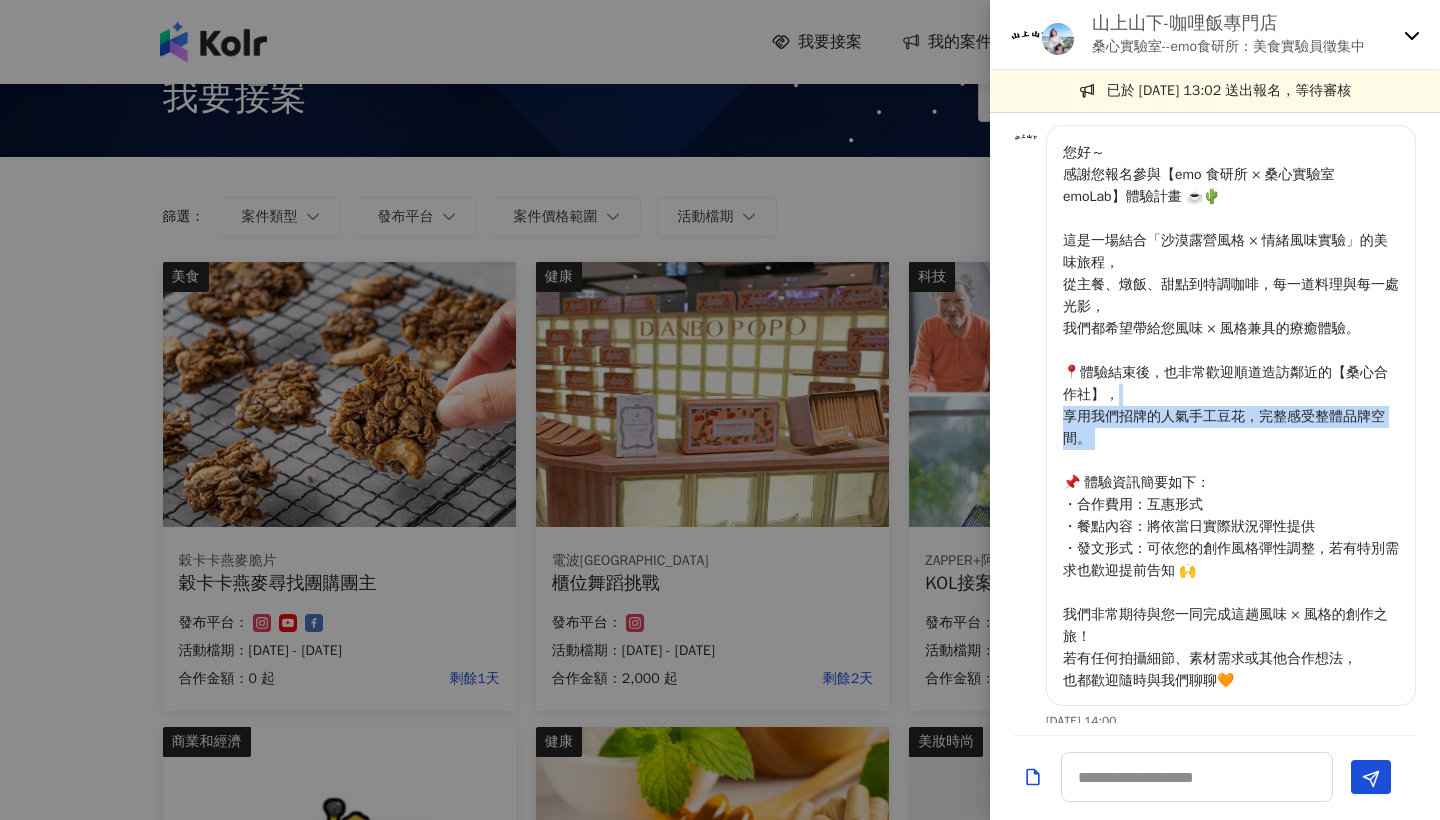 drag, startPoint x: 1149, startPoint y: 394, endPoint x: 1359, endPoint y: 428, distance: 212.73457 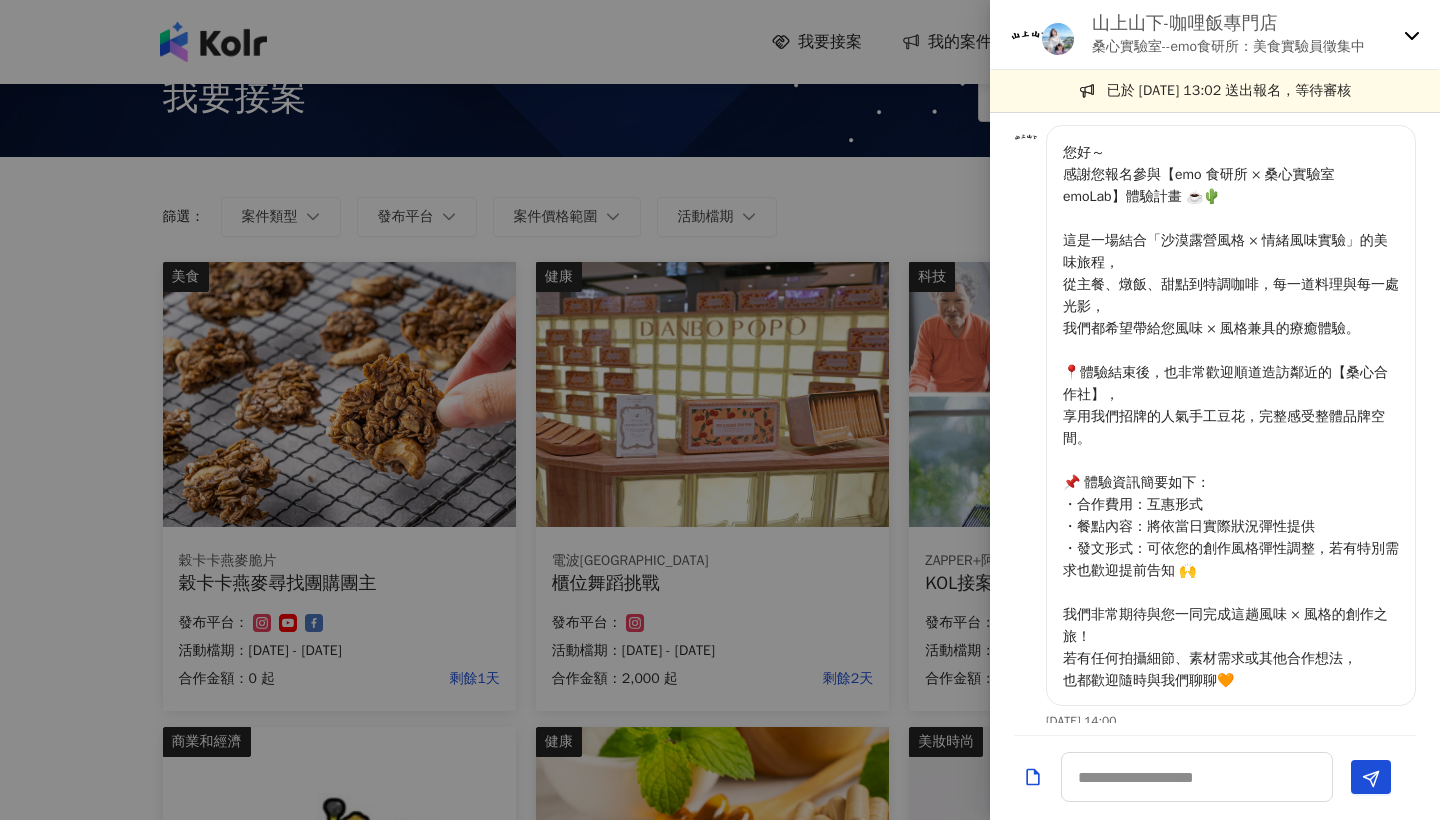 click on "您好～
感謝您報名參與【emo 食研所 × 桑心實驗室 emoLab】體驗計畫 ☕🌵
這是一場結合「沙漠露營風格 × 情緒風味實驗」的美味旅程，
從主餐、燉飯、甜點到特調咖啡，每一道料理與每一處光影，
我們都希望帶給您風味 × 風格兼具的療癒體驗。
📍體驗結束後，也非常歡迎順道造訪鄰近的【桑心合作社】，
享用我們招牌的人氣手工豆花，完整感受整體品牌空間。
📌 體驗資訊簡要如下：
・合作費用：互惠形式
・餐點內容：將依當日實際狀況彈性提供
・發文形式：可依您的創作風格彈性調整，若有特別需求也歡迎提前告知 🙌
我們非常期待與您一同完成這趟風味 × 風格的創作之旅！
若有任何拍攝細節、素材需求或其他合作想法，
也都歡迎隨時與我們聊聊🧡" at bounding box center [1231, 417] 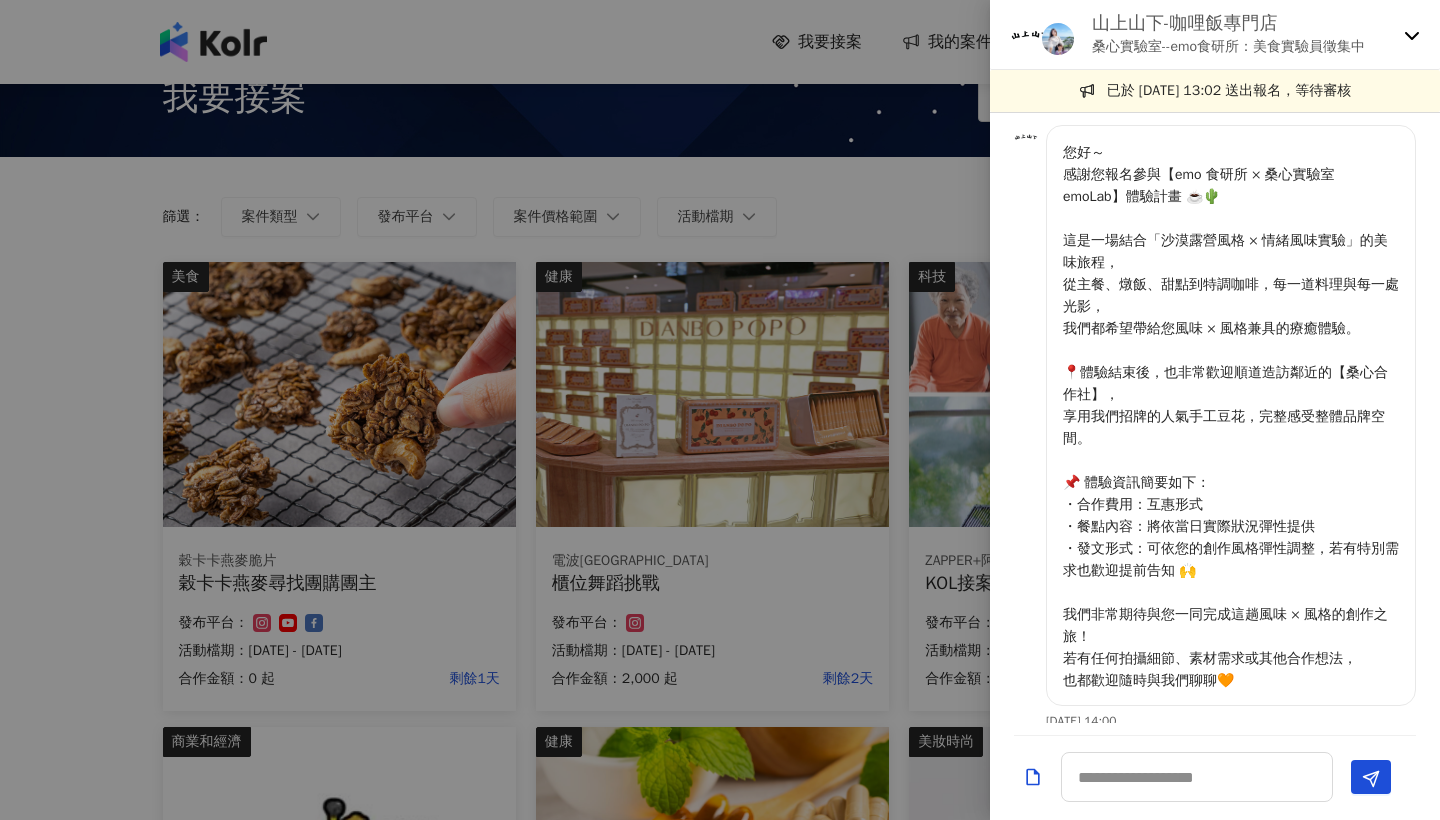 click on "山上山下-咖哩飯專門店" at bounding box center [1228, 23] 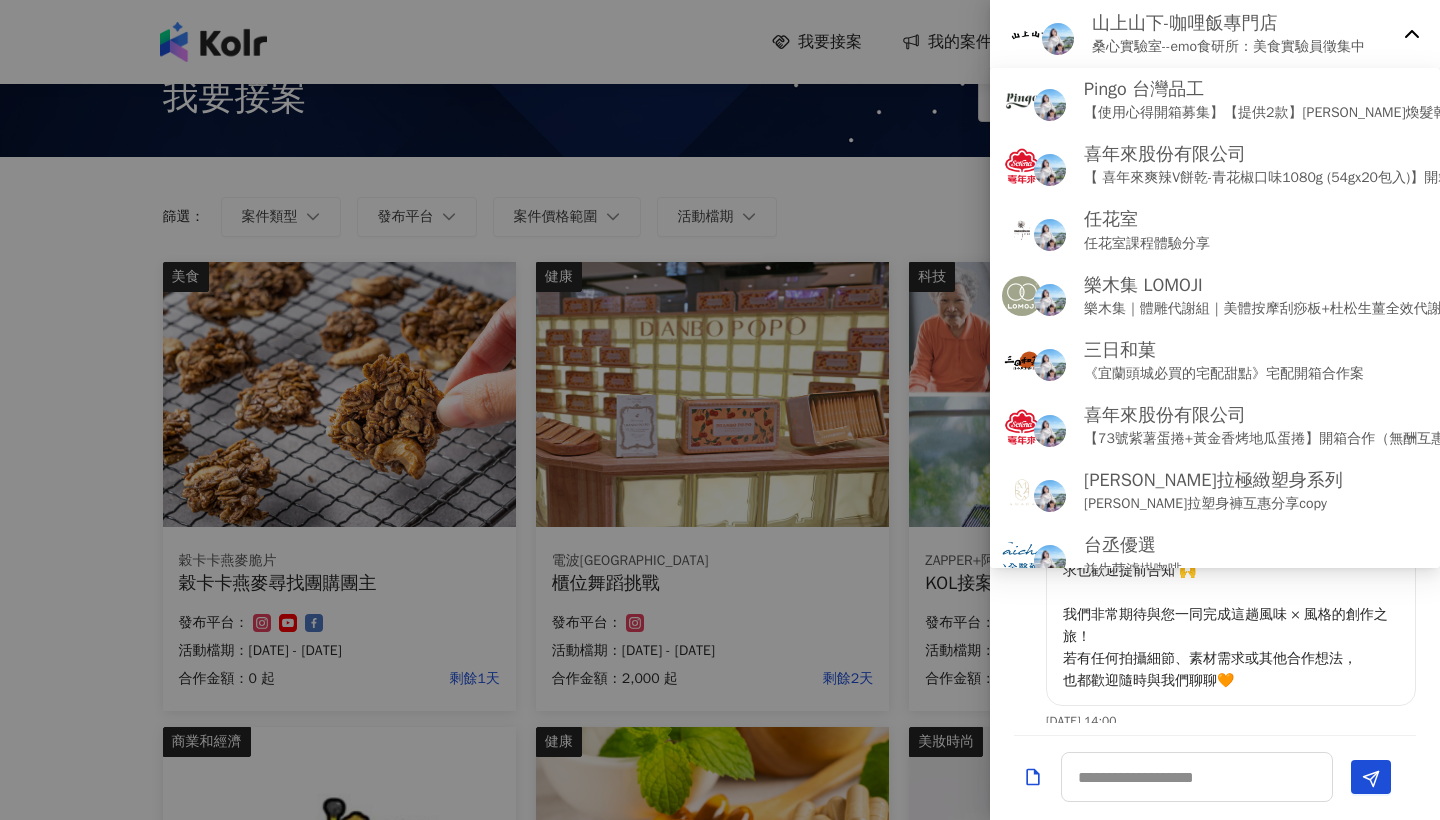 click 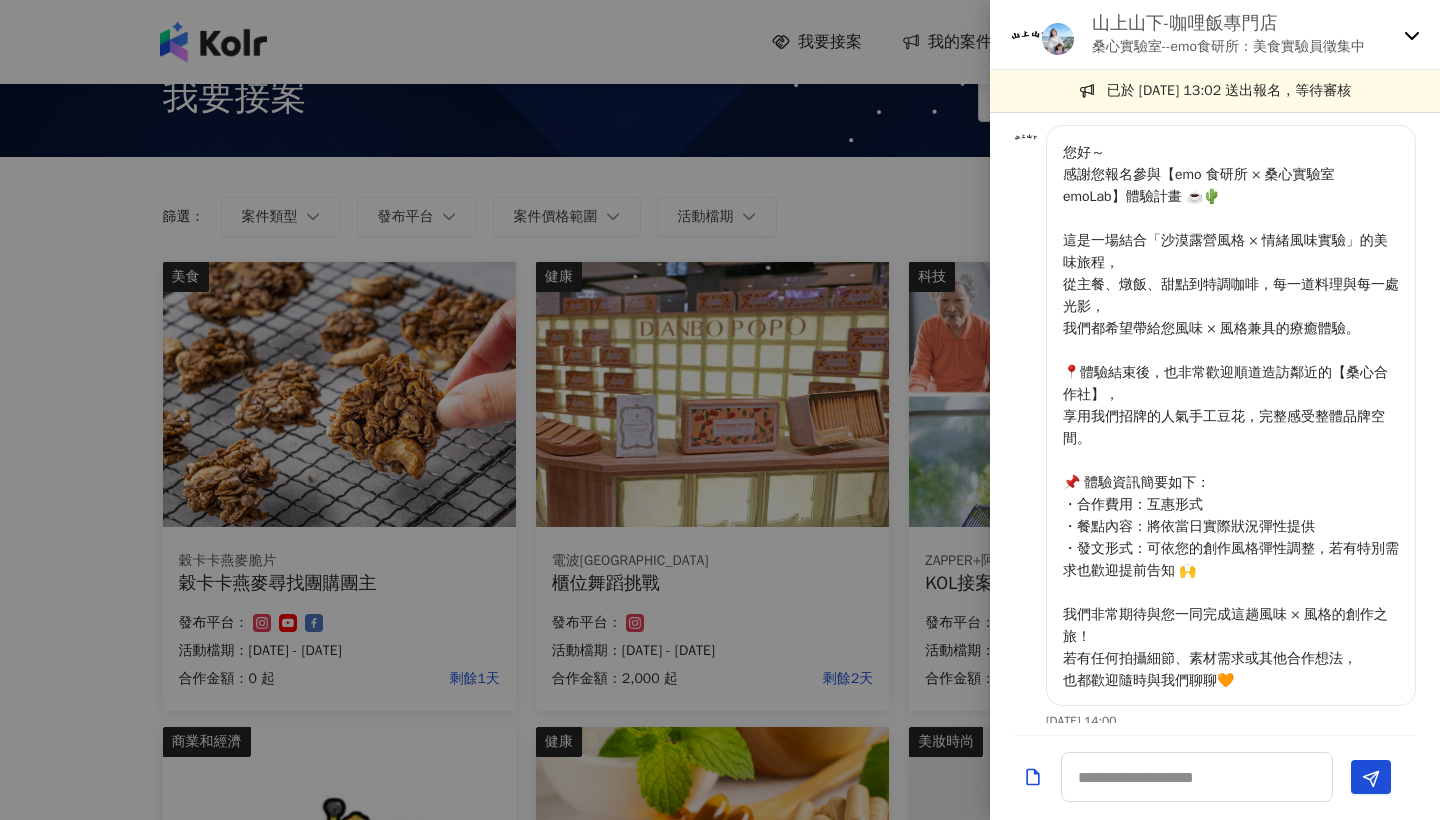 click at bounding box center (720, 410) 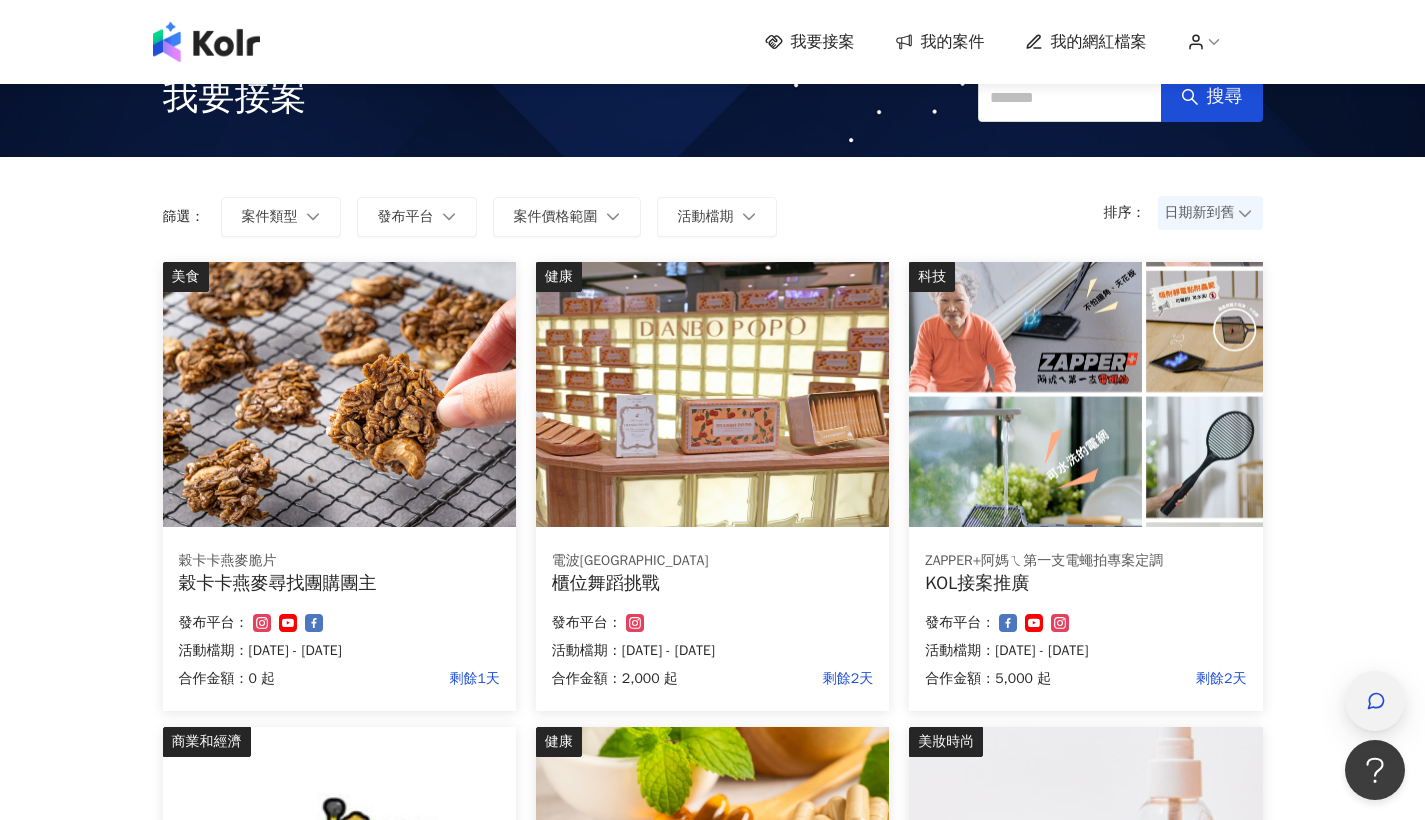 click 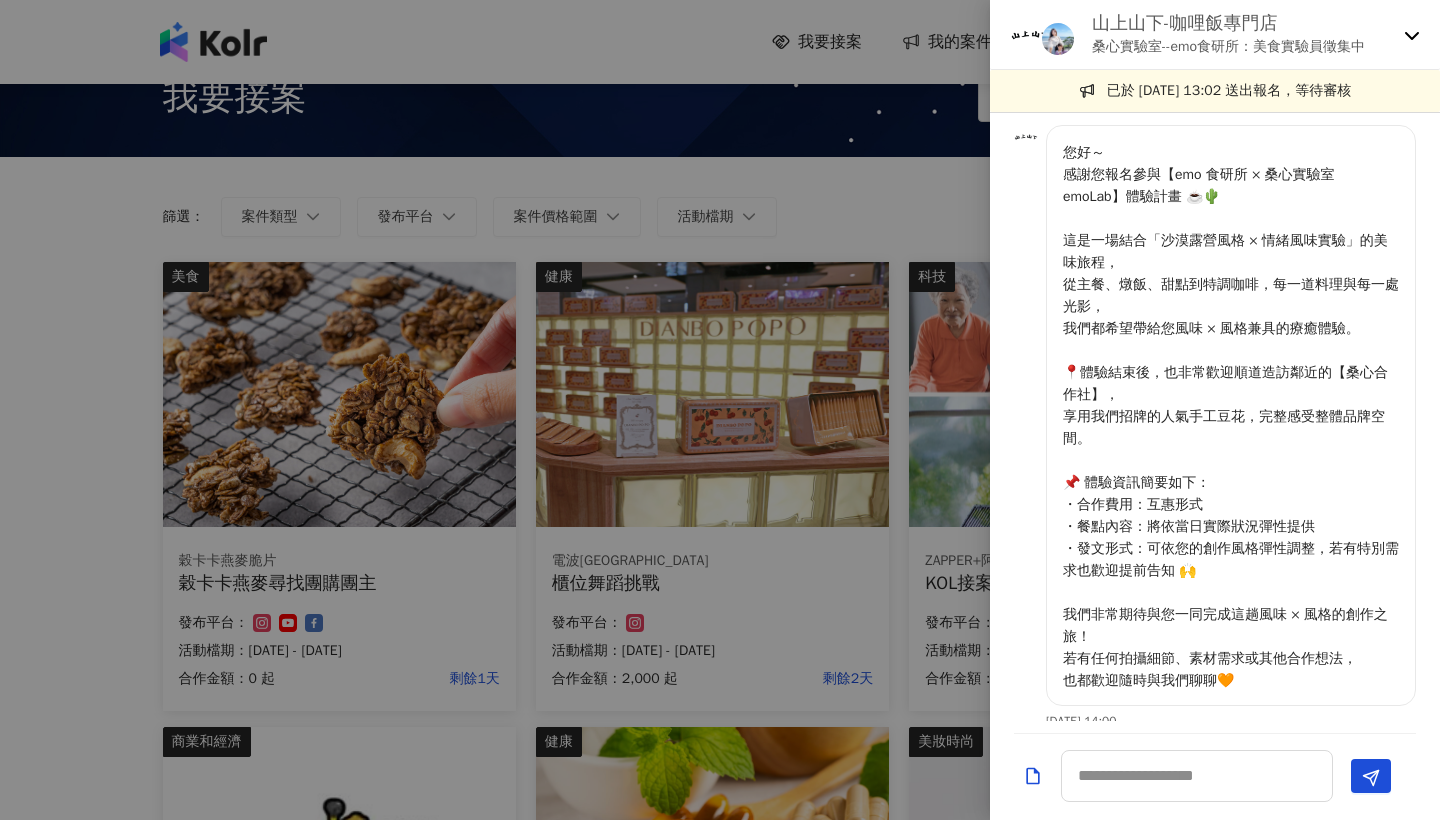 click 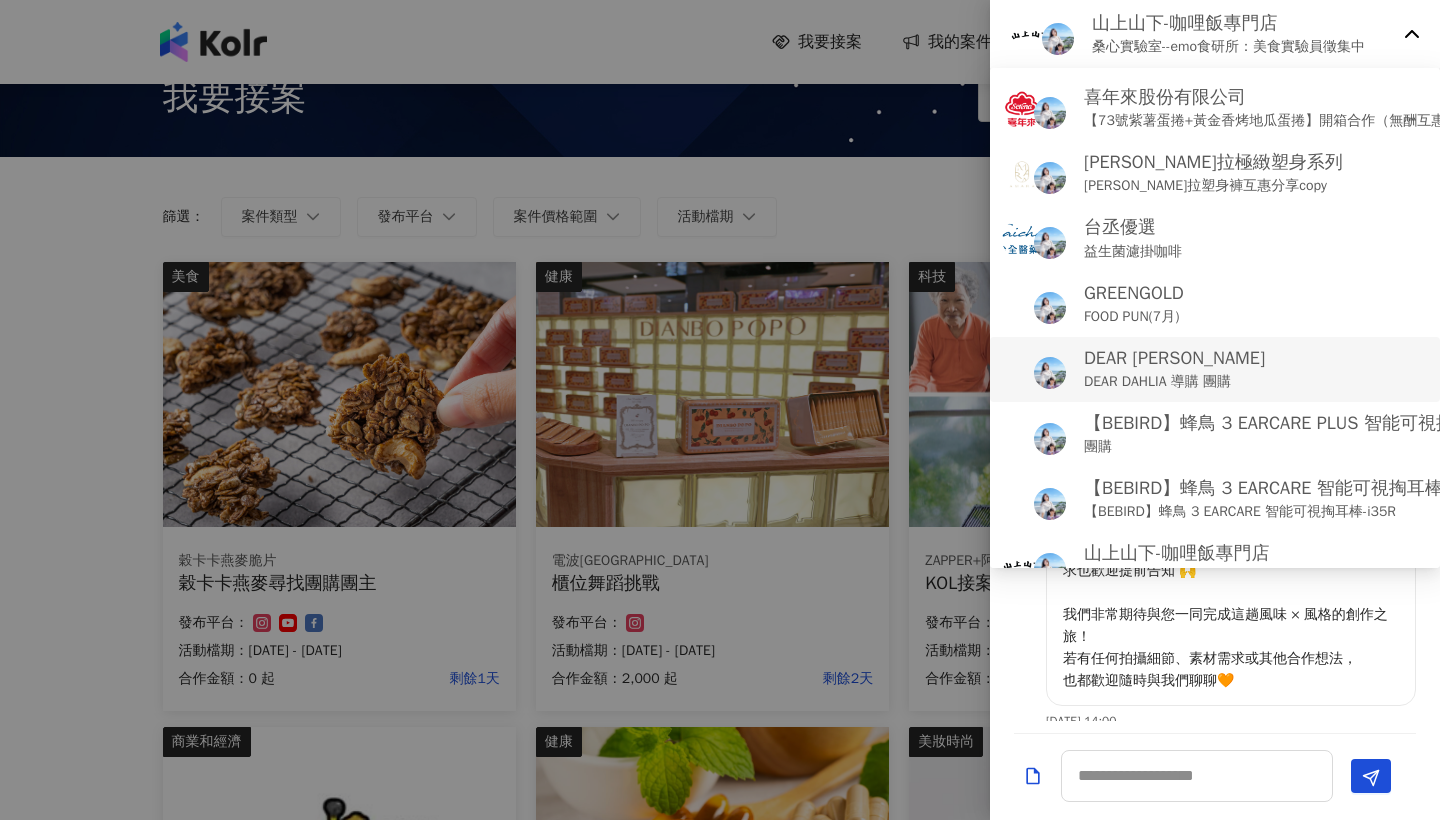 scroll, scrollTop: 322, scrollLeft: 0, axis: vertical 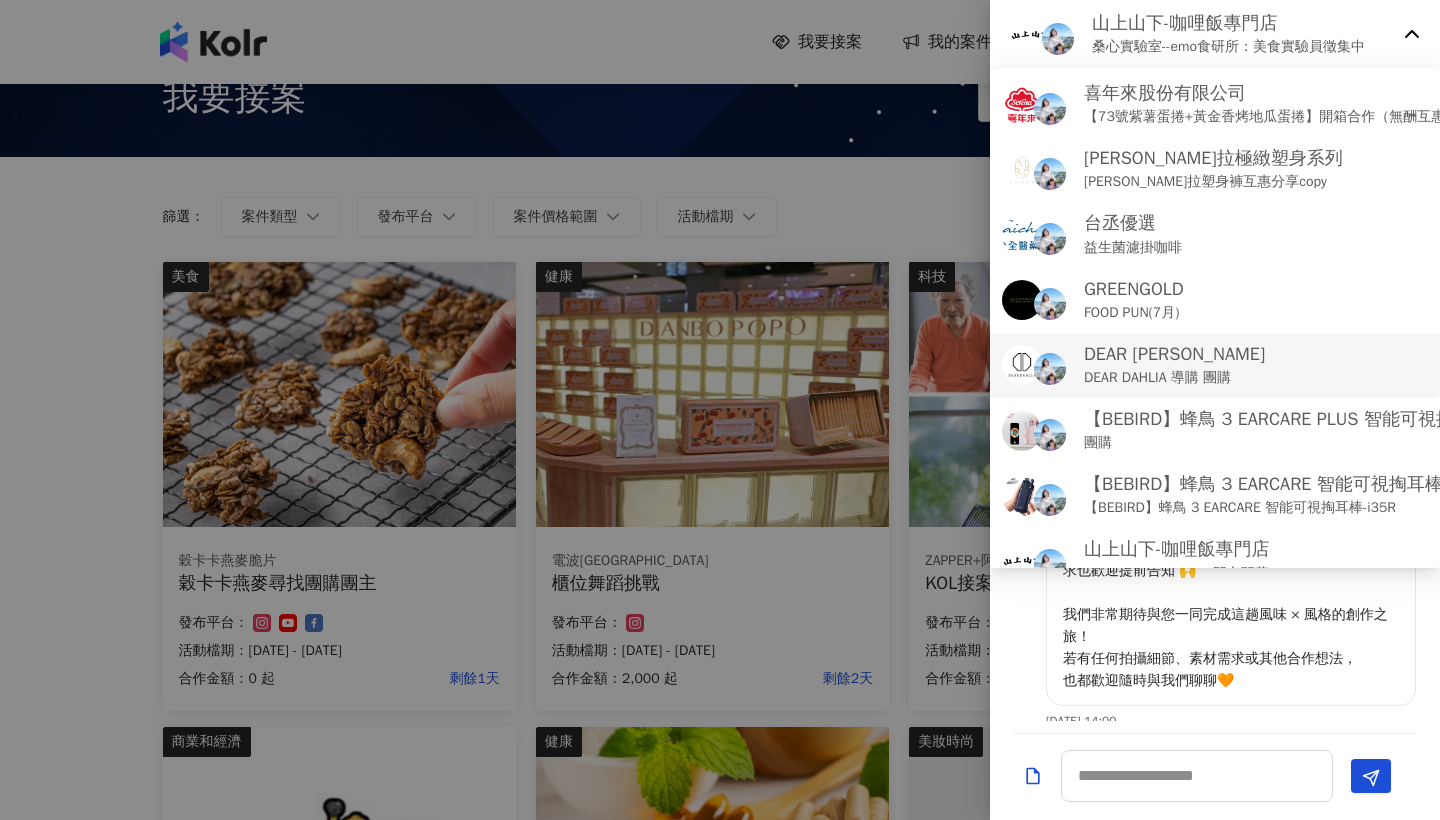 click on "DEAR DAHLIA   導購 團購" at bounding box center (1174, 378) 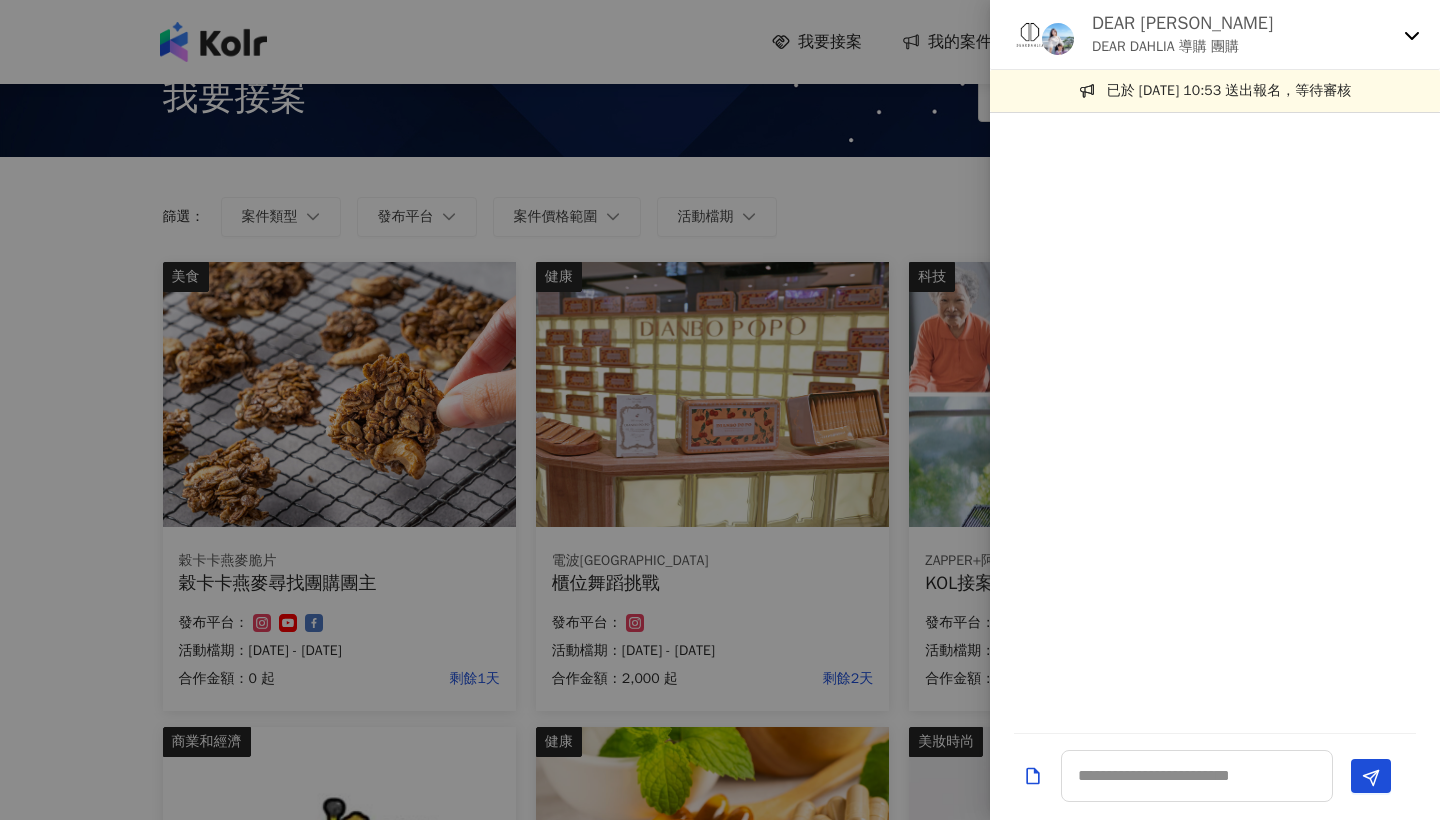 click on "DEAR DAHLIA 迪雅黛麗奧 DEAR DAHLIA   導購 團購" at bounding box center (1215, 35) 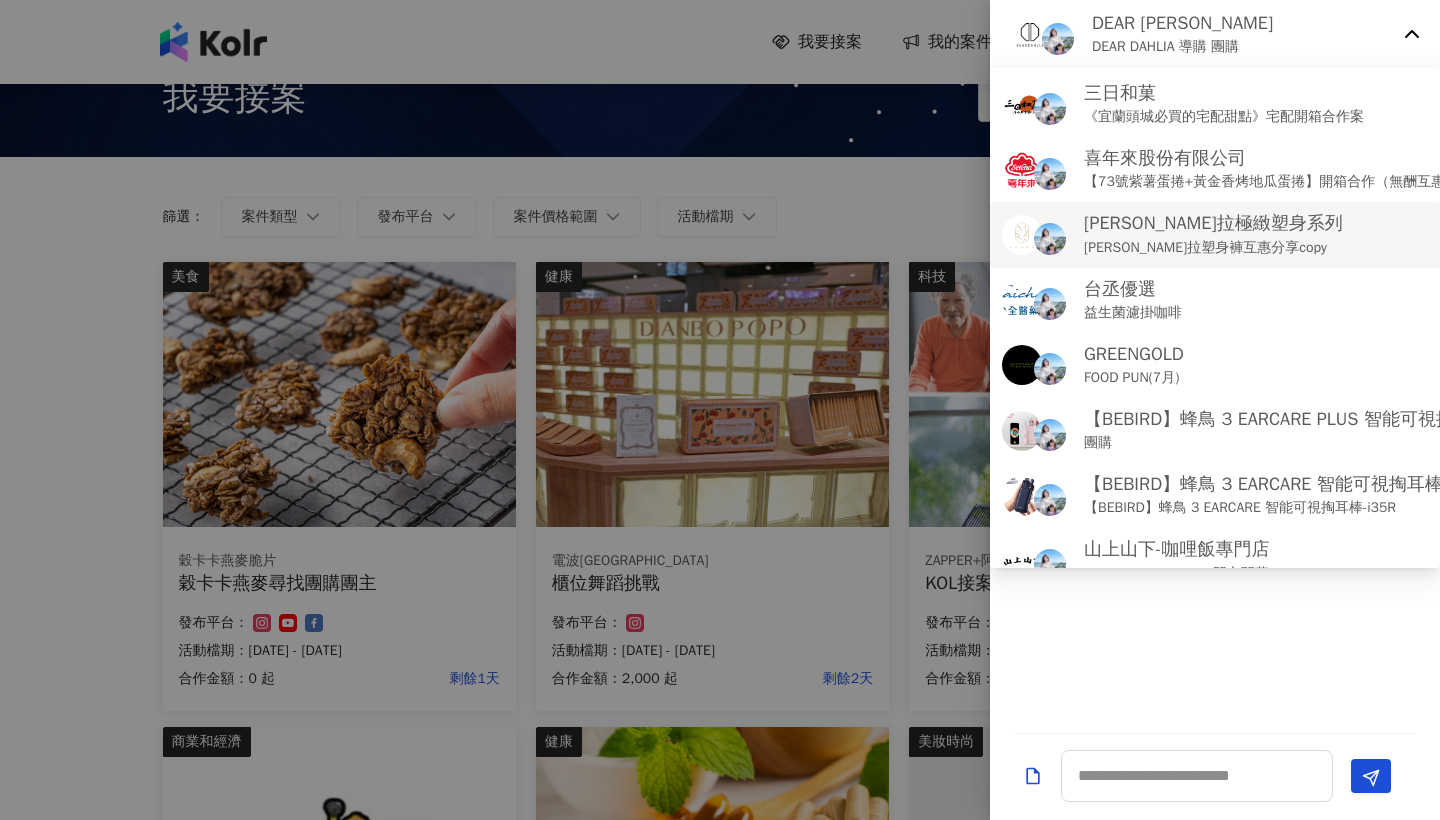 click on "Amara愛瑪拉極緻塑身系列 amara愛瑪拉塑身褲互惠分享copy" at bounding box center (1215, 234) 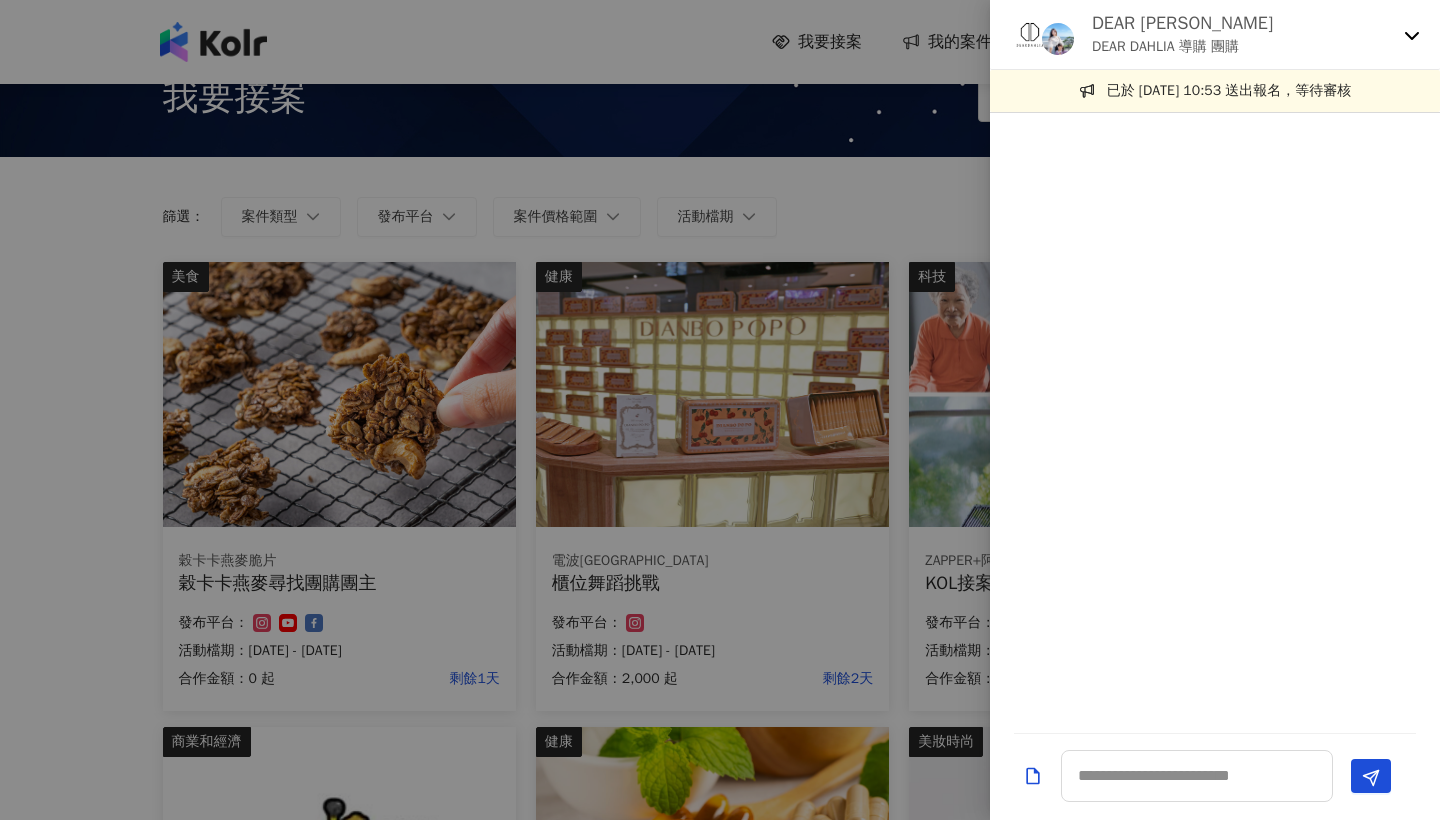 click 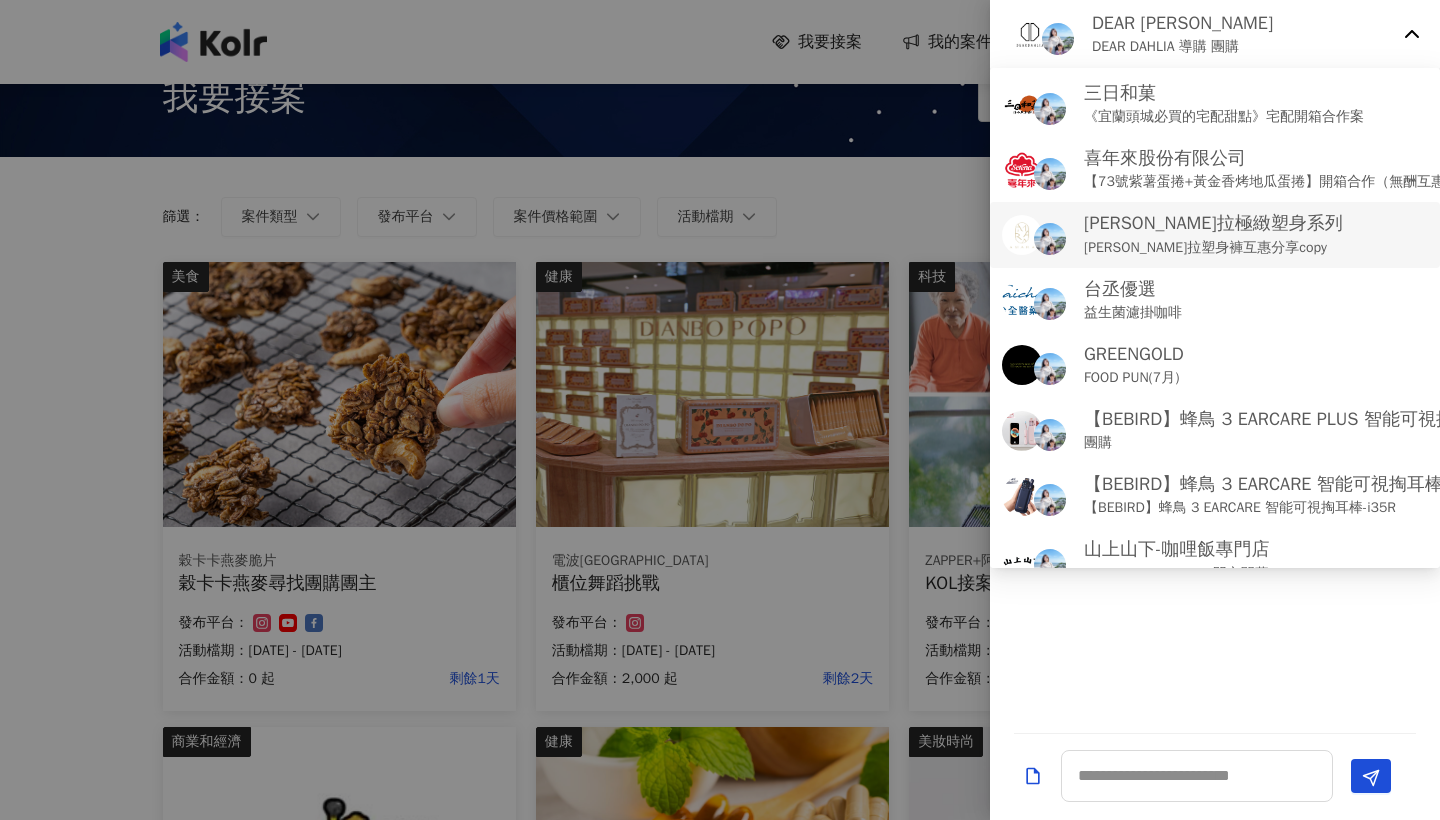 scroll, scrollTop: 0, scrollLeft: 0, axis: both 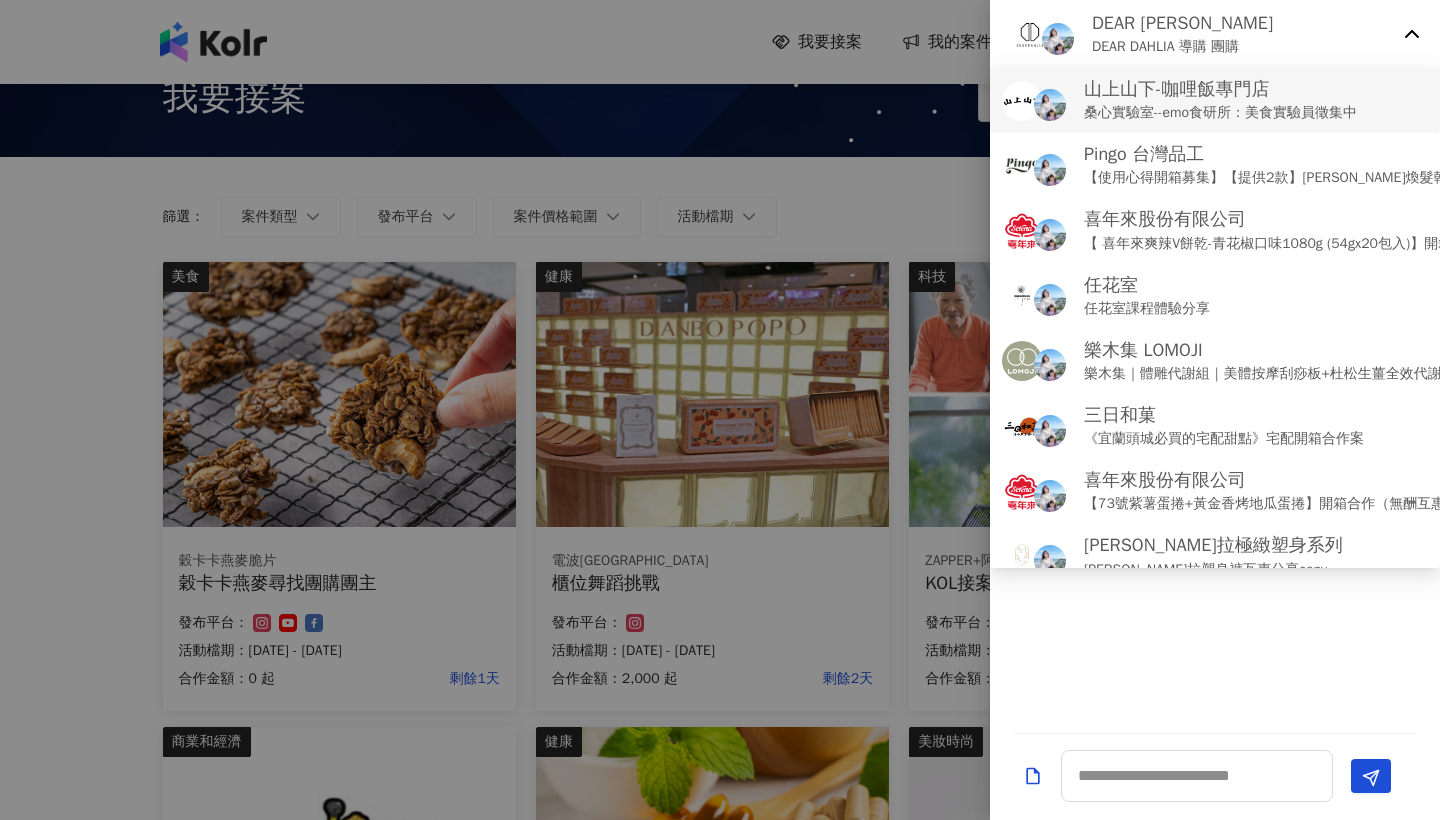 click on "山上山下-咖哩飯專門店" at bounding box center (1220, 89) 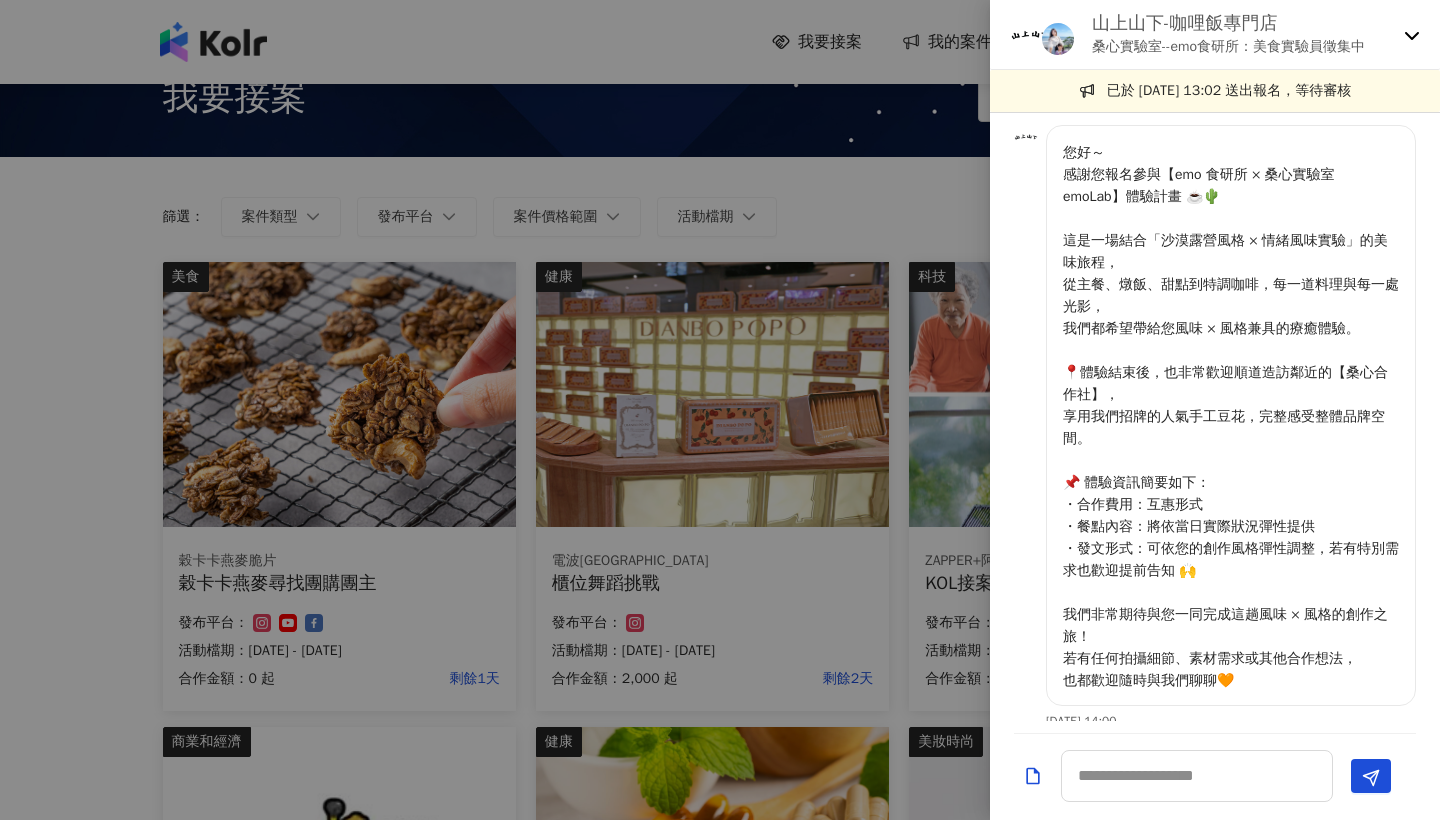 drag, startPoint x: 1182, startPoint y: 92, endPoint x: 1345, endPoint y: 92, distance: 163 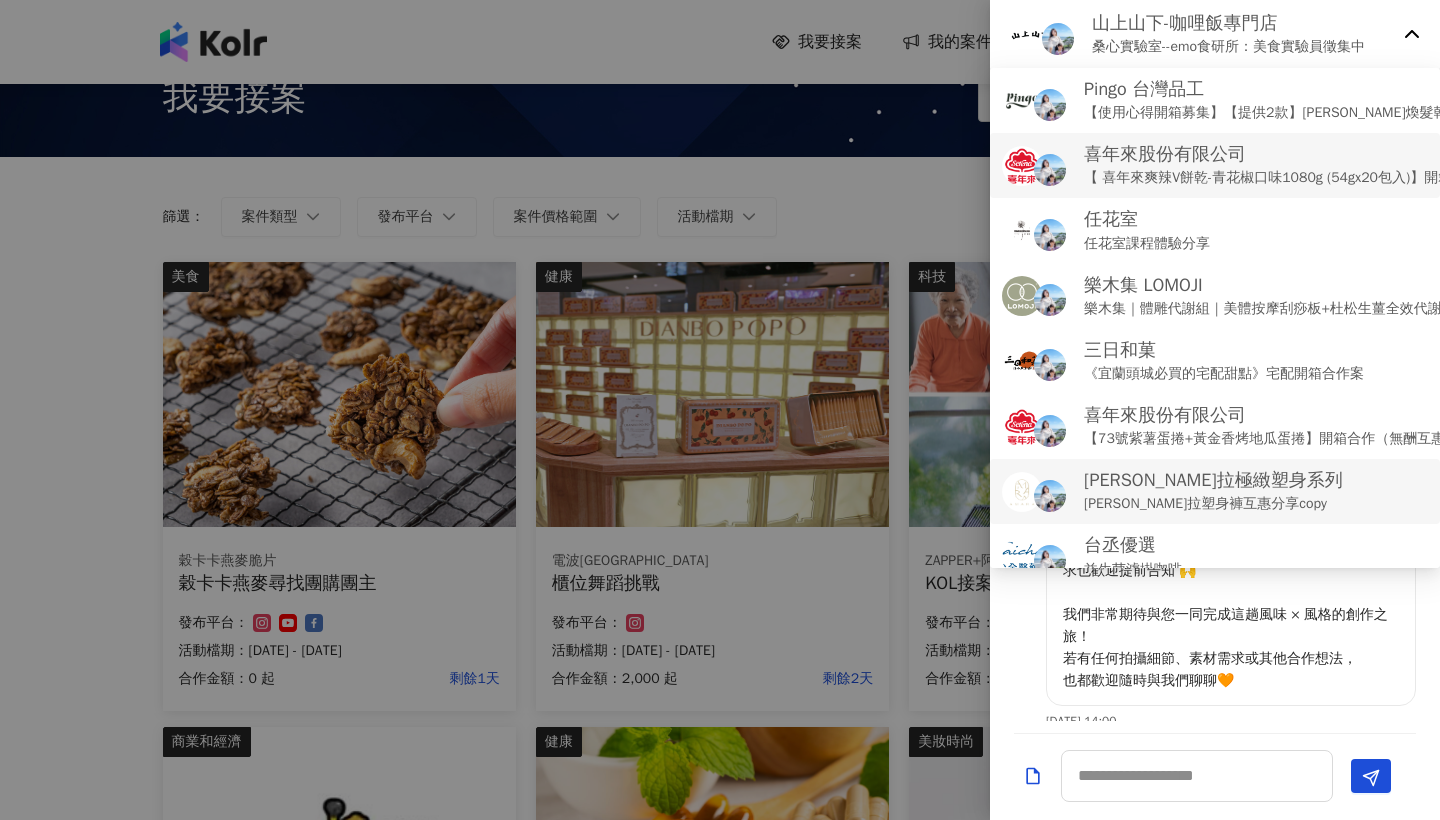 scroll, scrollTop: 345, scrollLeft: 0, axis: vertical 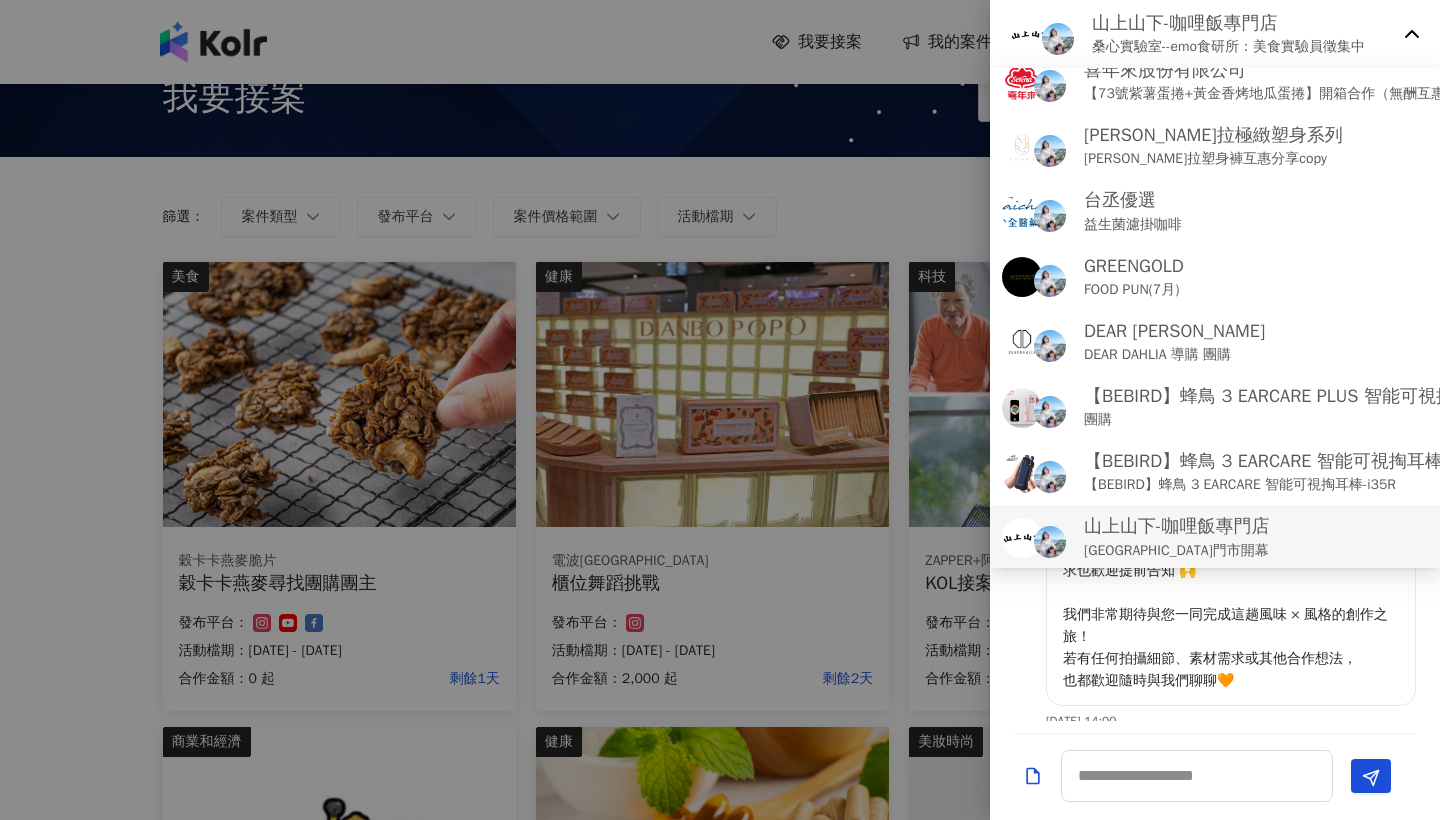 click on "山上山下x桑心茶室 埔里雙店面門市開幕" at bounding box center [1176, 551] 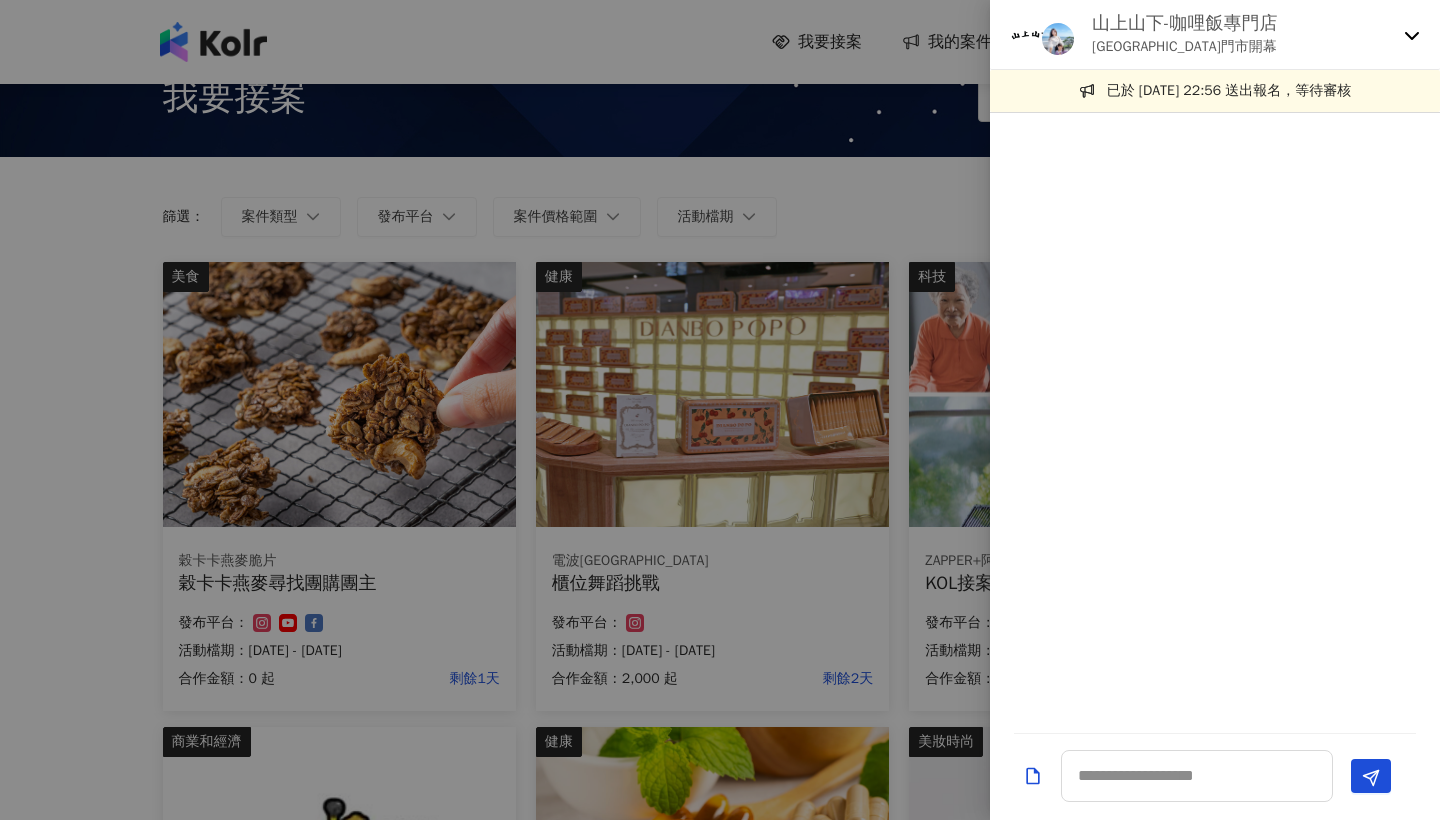 click 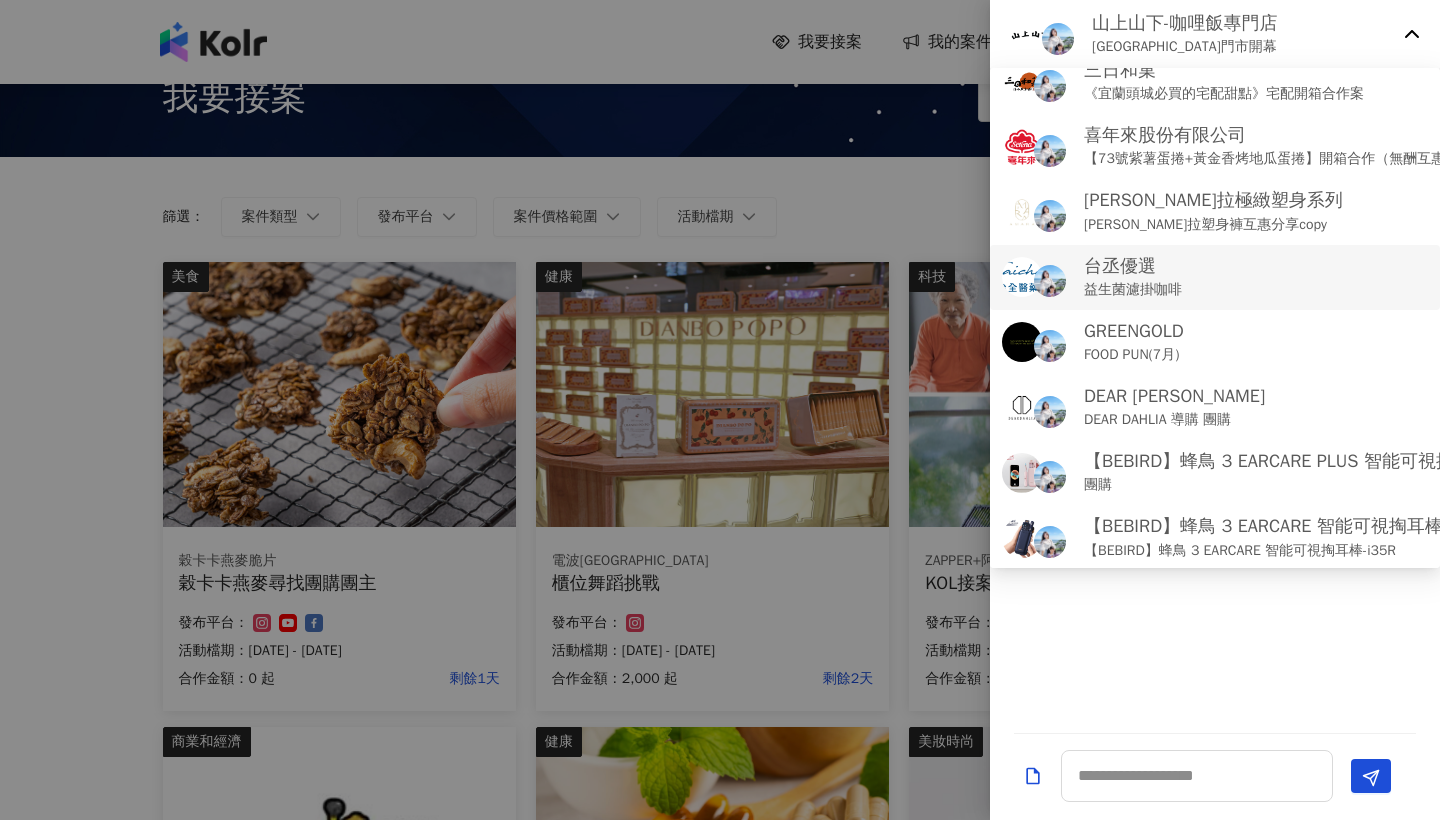 scroll, scrollTop: 0, scrollLeft: 0, axis: both 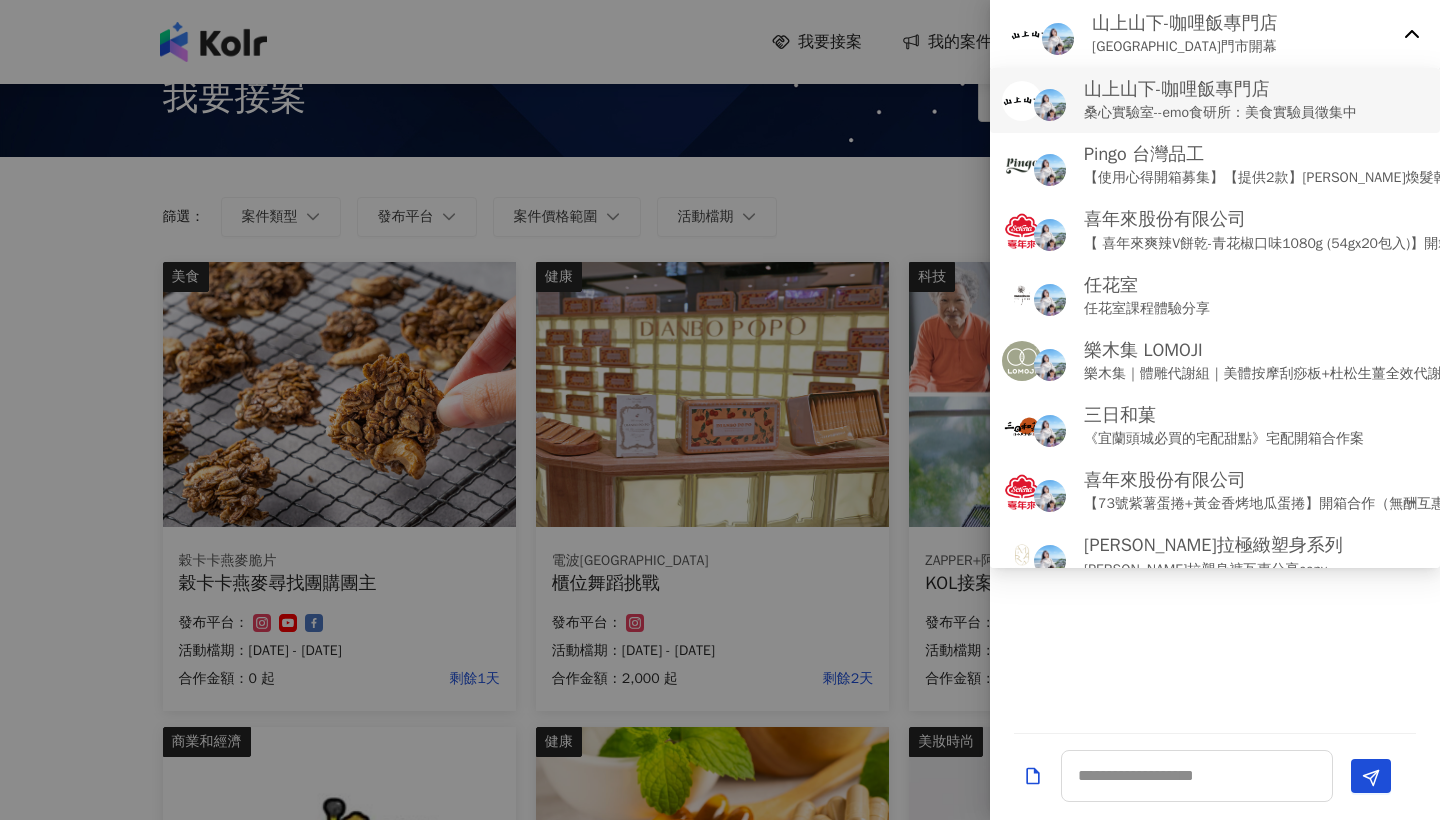 click on "桑心實驗室--emo食研所：美食實驗員徵集中" at bounding box center [1220, 113] 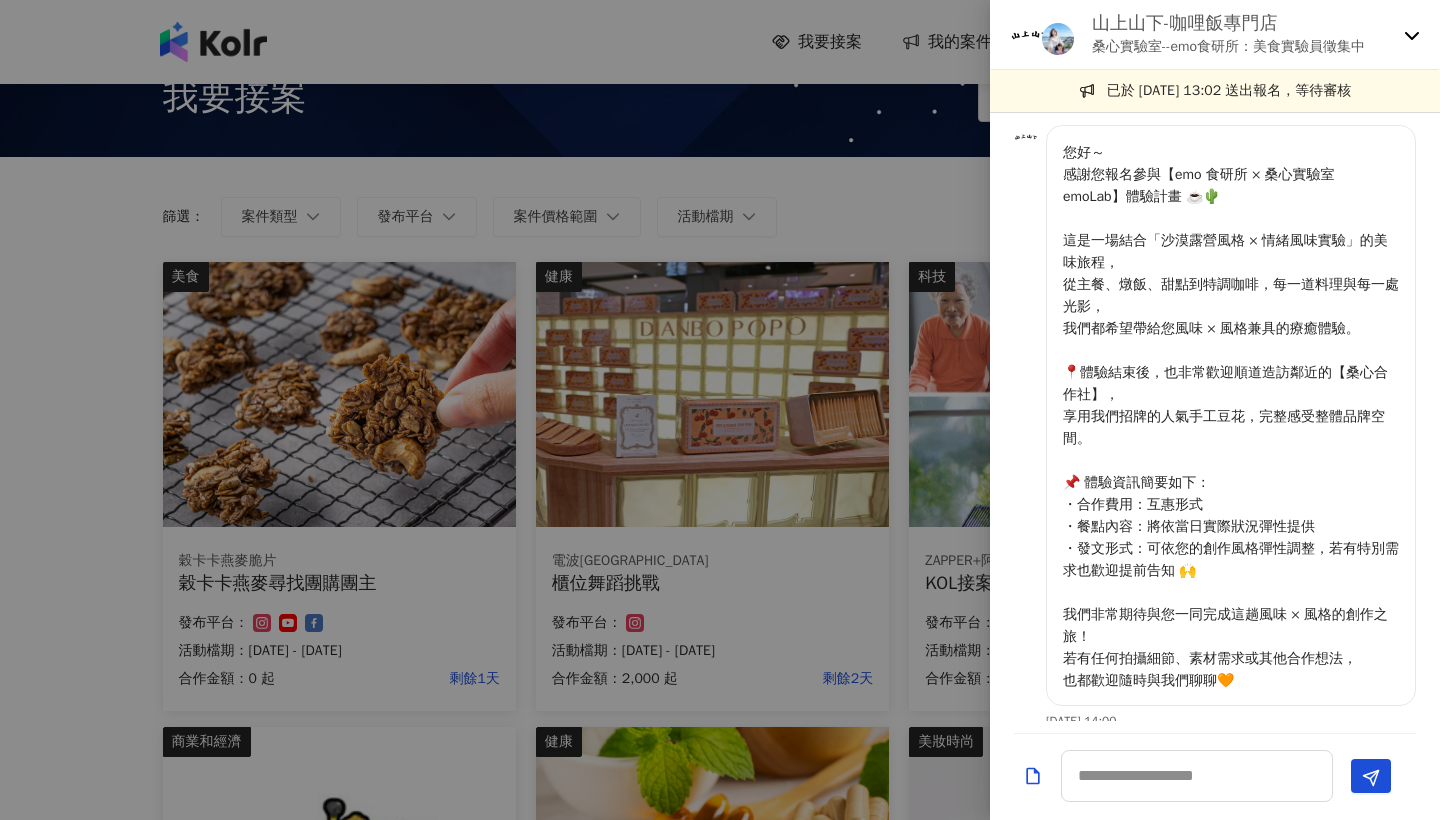 drag, startPoint x: 1160, startPoint y: 257, endPoint x: 1226, endPoint y: 254, distance: 66.068146 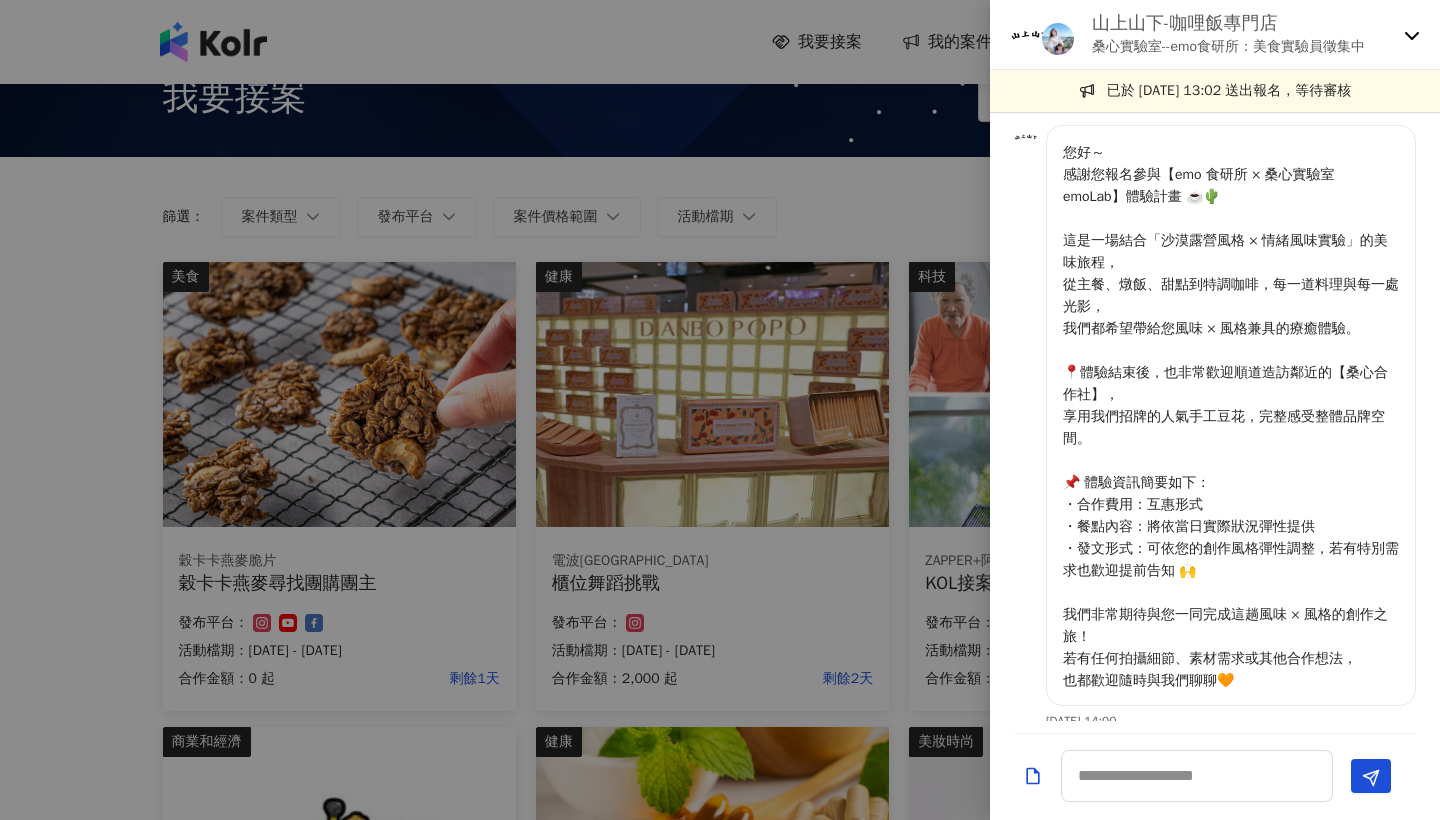 click 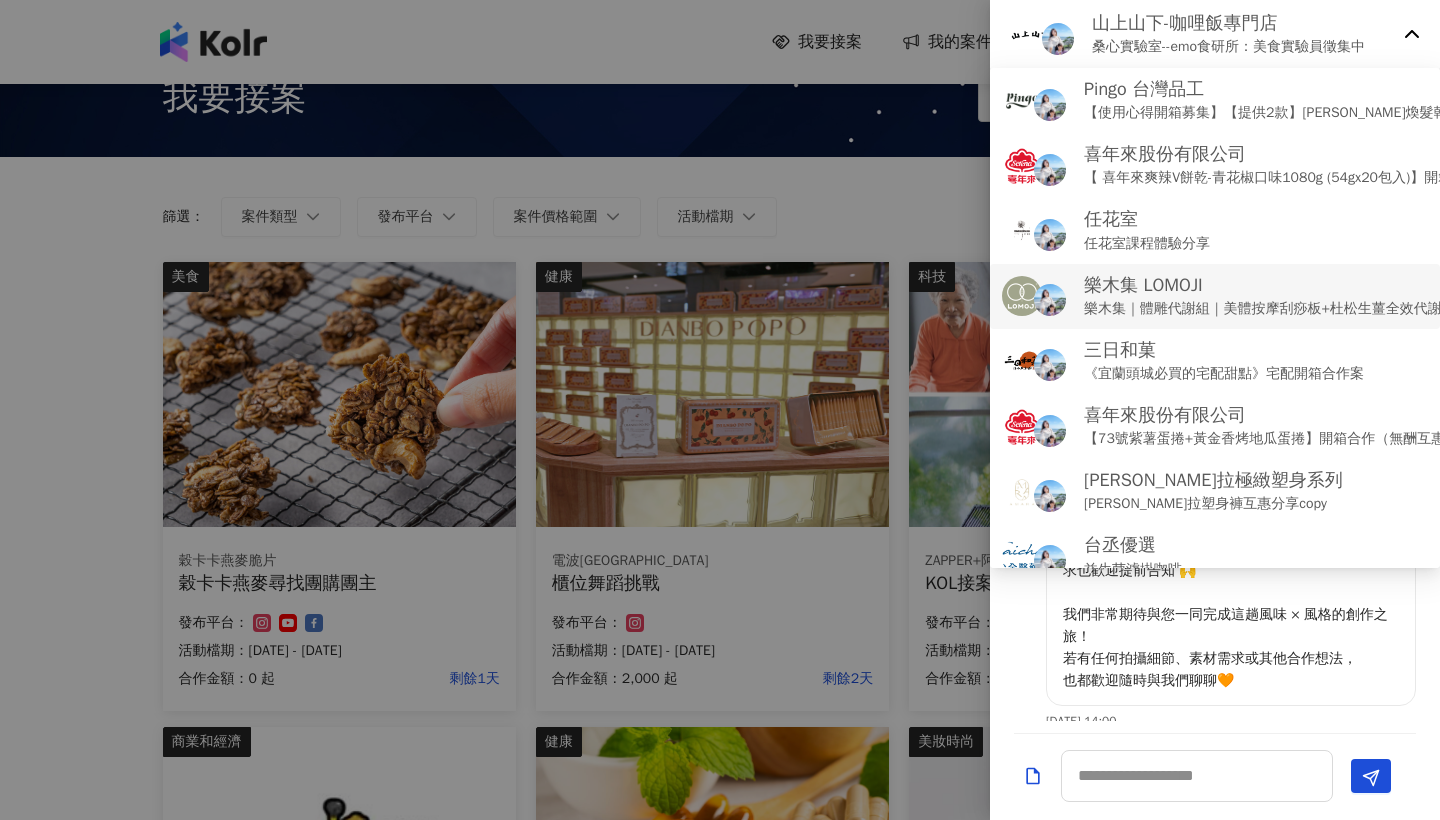 click on "樂木集｜體雕代謝組｜美體按摩刮痧板+杜松生薑全效代謝油 新品體驗" at bounding box center (1300, 309) 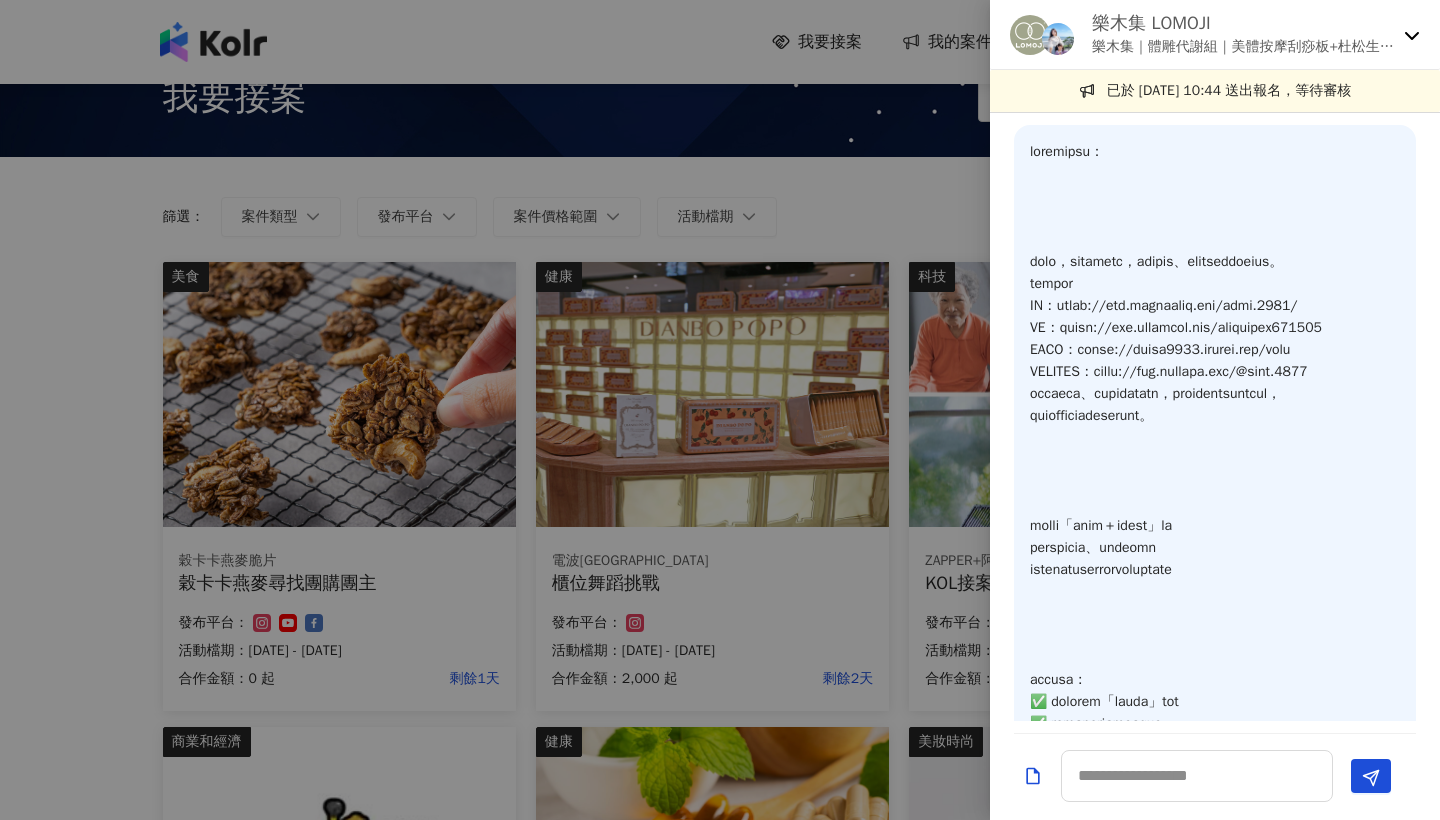scroll, scrollTop: 436, scrollLeft: 0, axis: vertical 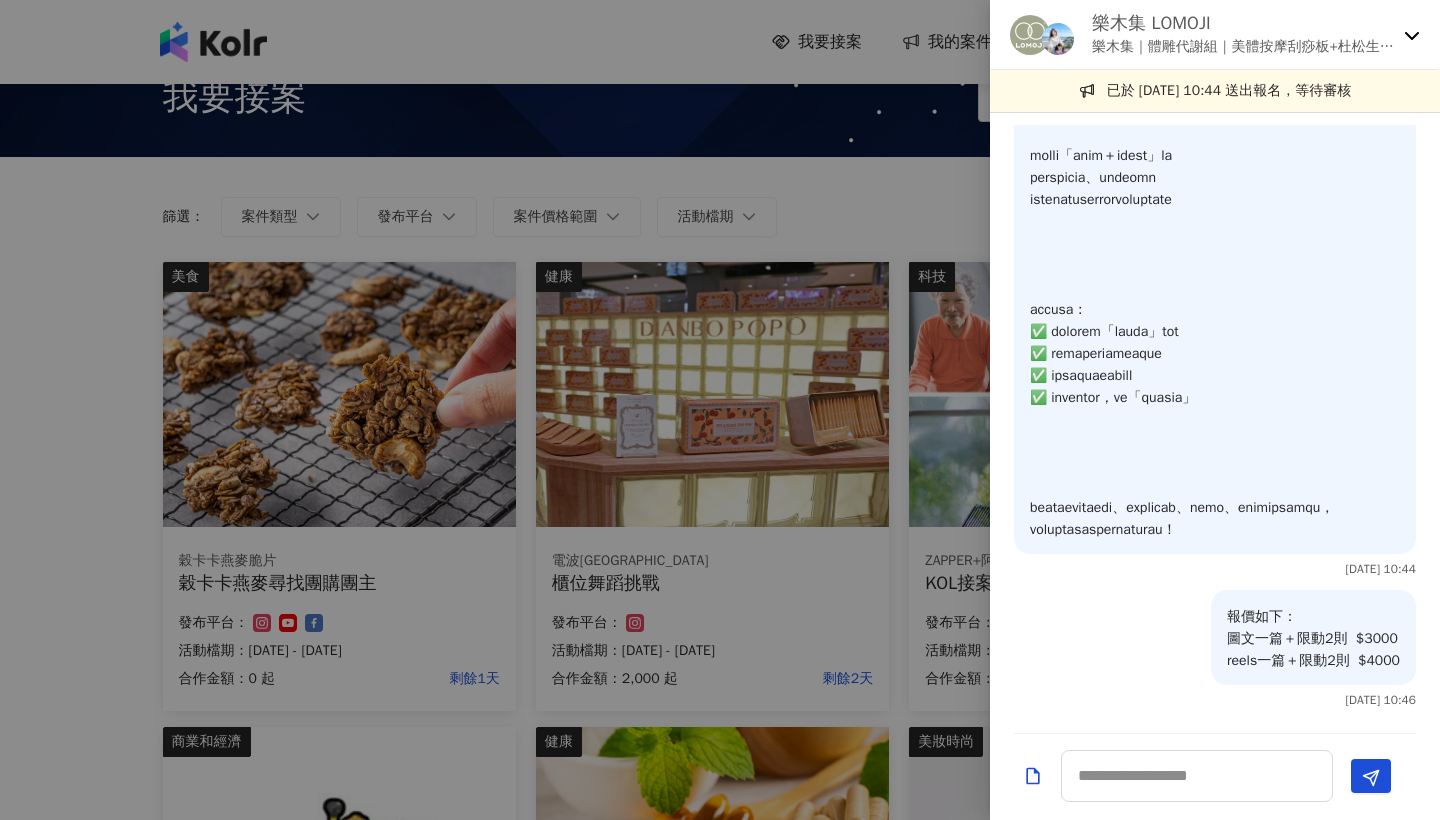 click on "樂木集 LOMOJI 樂木集｜體雕代謝組｜美體按摩刮痧板+杜松生薑全效代謝油 新品體驗" at bounding box center [1215, 35] 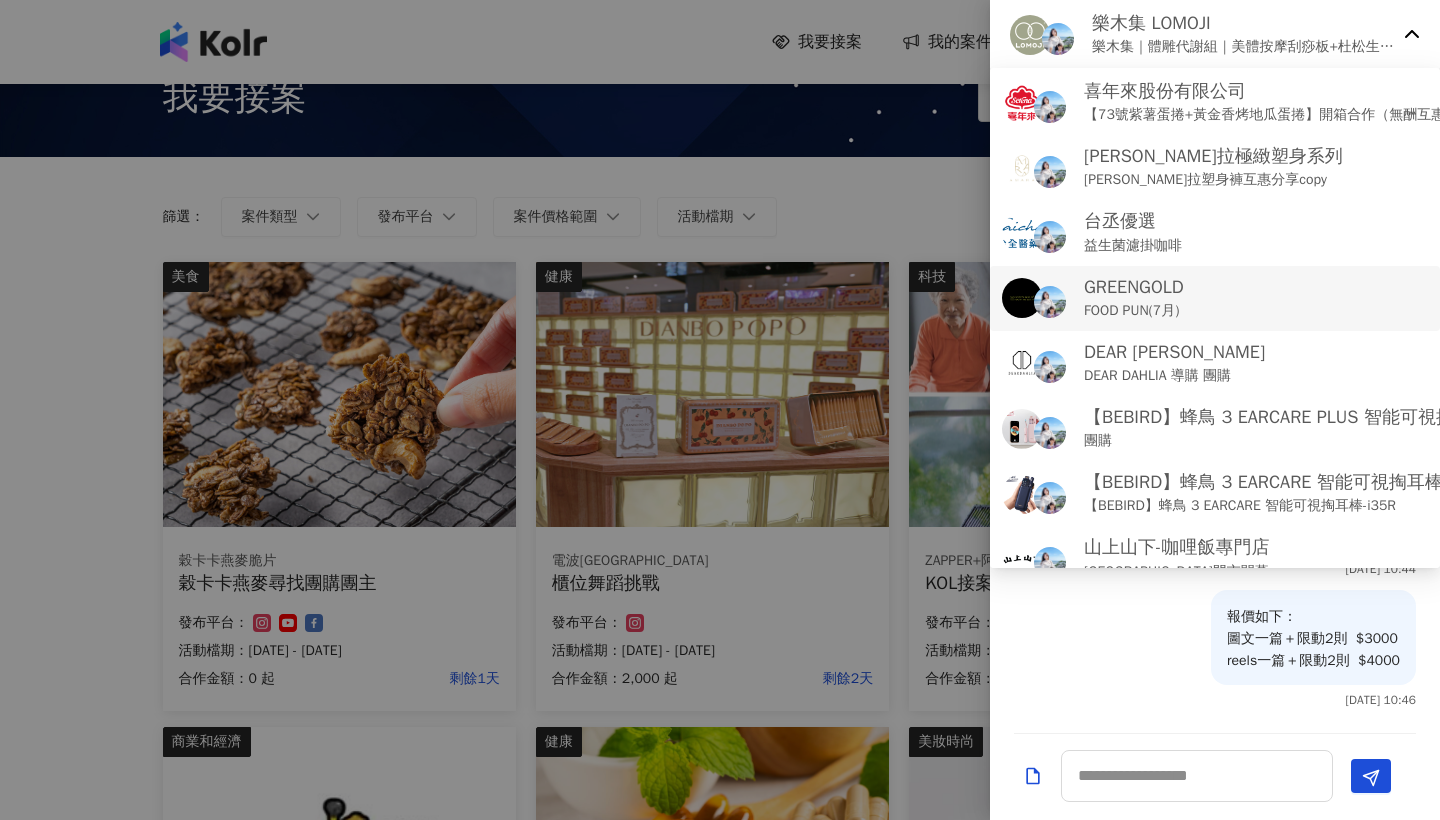scroll, scrollTop: 345, scrollLeft: 0, axis: vertical 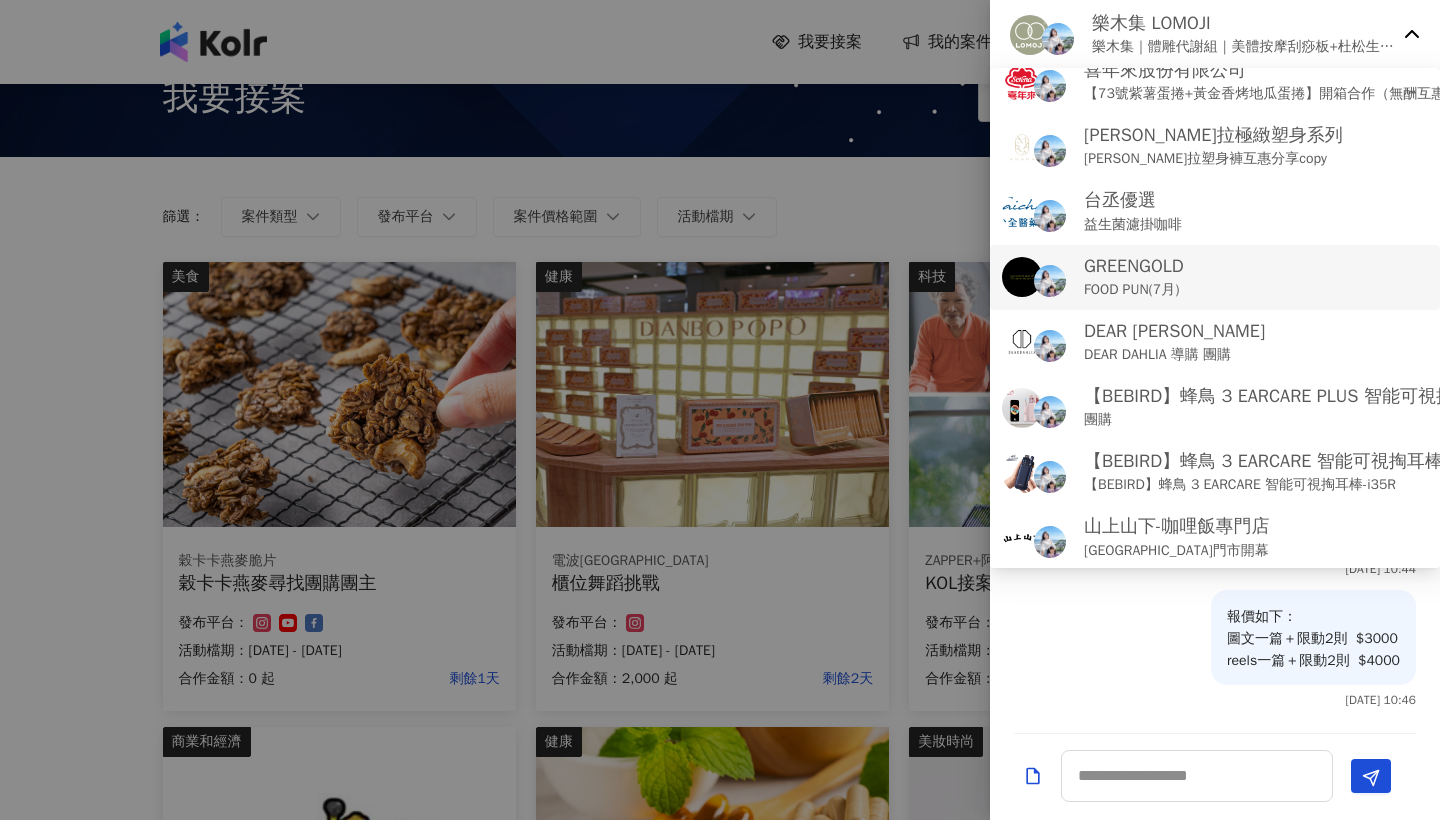 click on "GREENGOLD FOOD PUN(7月)" at bounding box center [1215, 277] 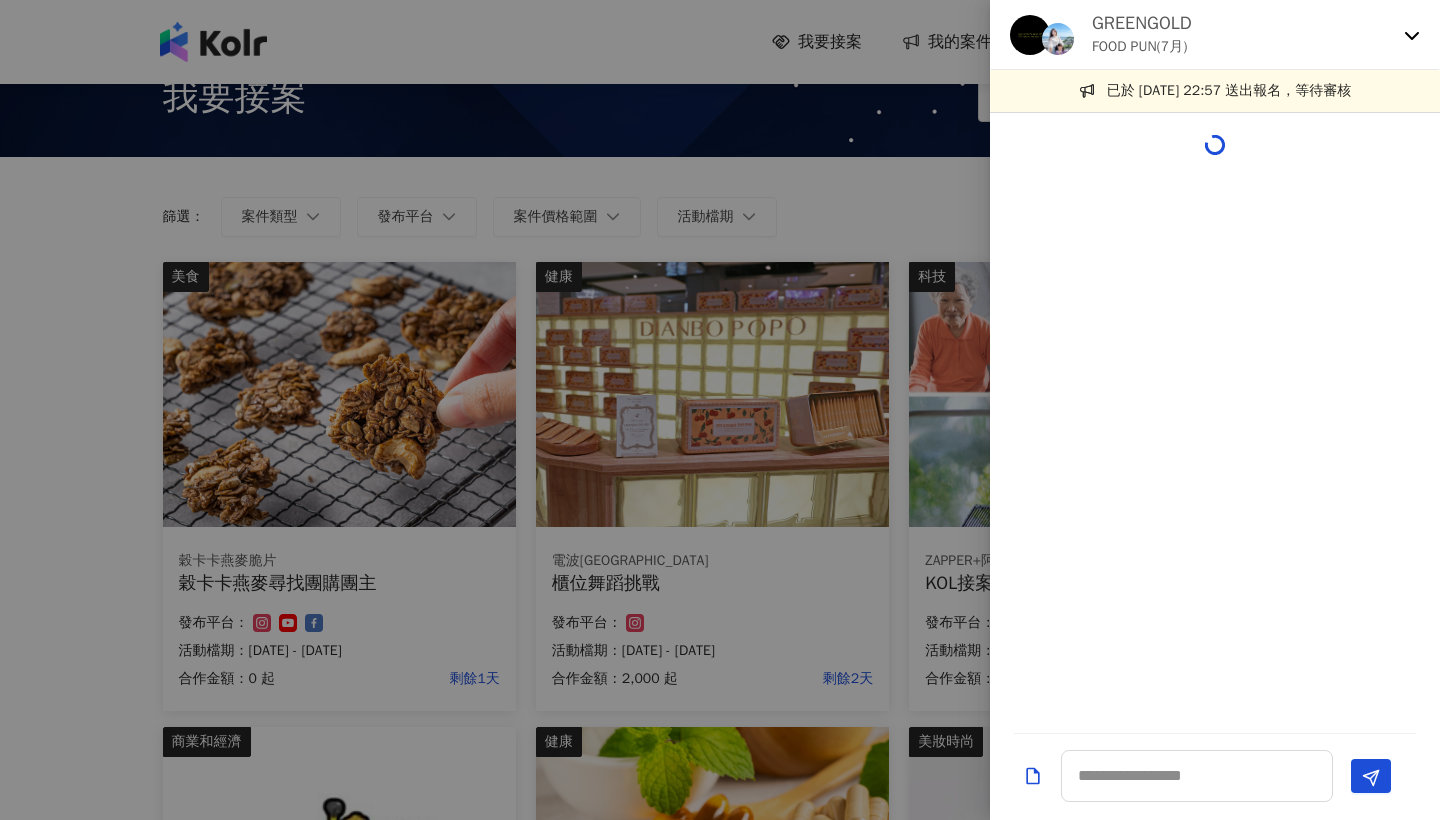 scroll, scrollTop: 0, scrollLeft: 0, axis: both 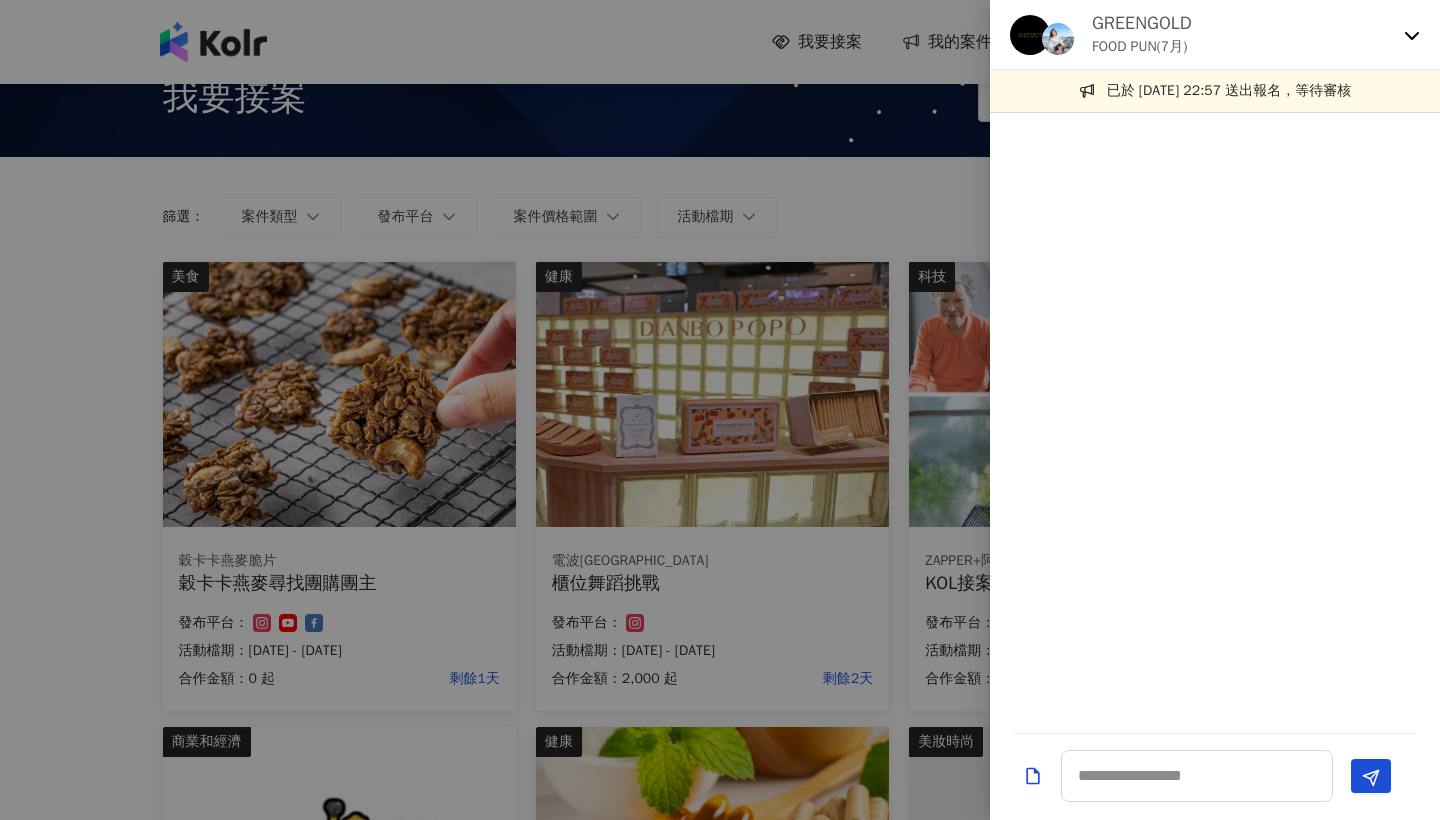 click on "GREENGOLD" at bounding box center (1142, 23) 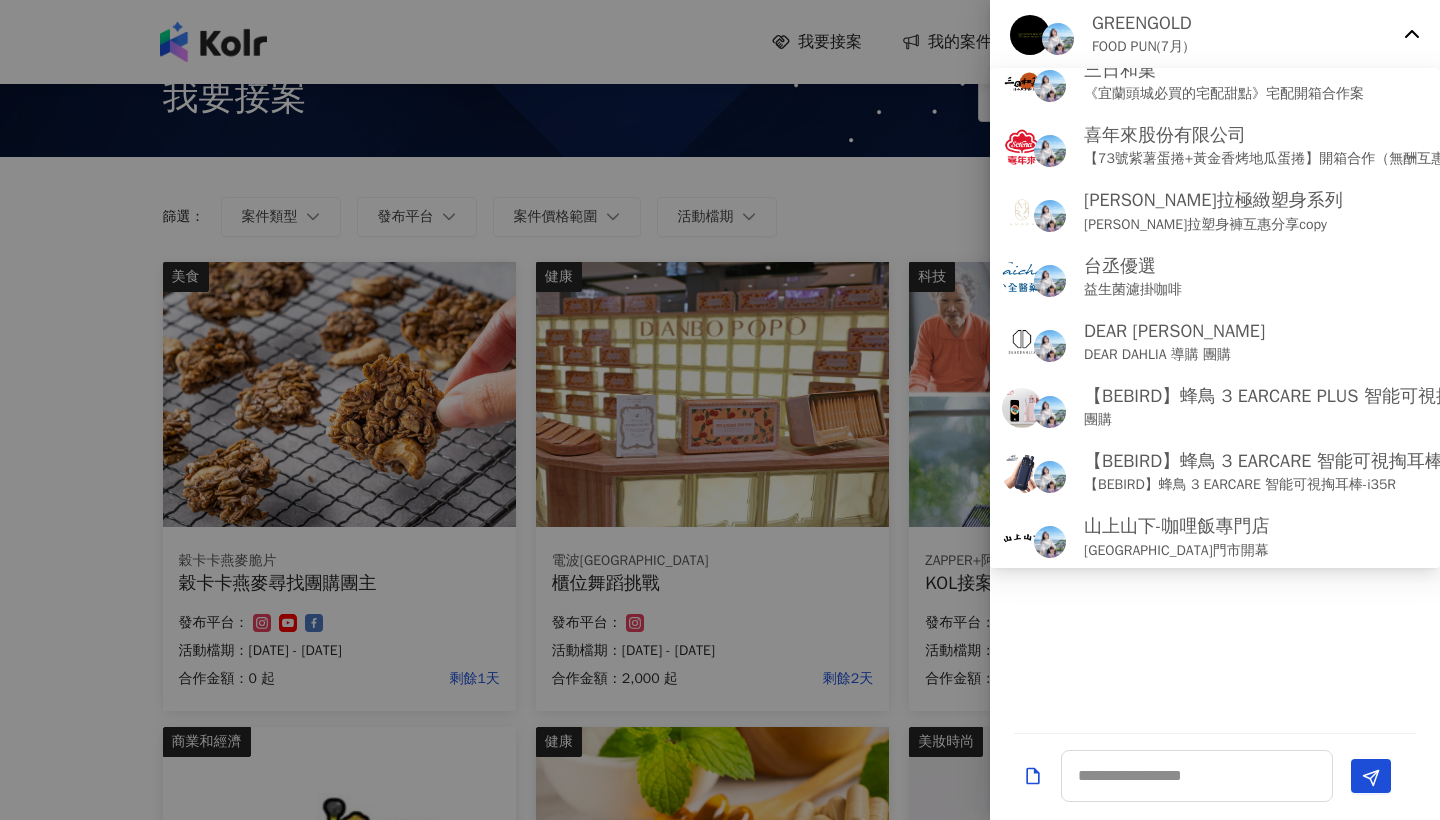click on "GREENGOLD" at bounding box center (1142, 23) 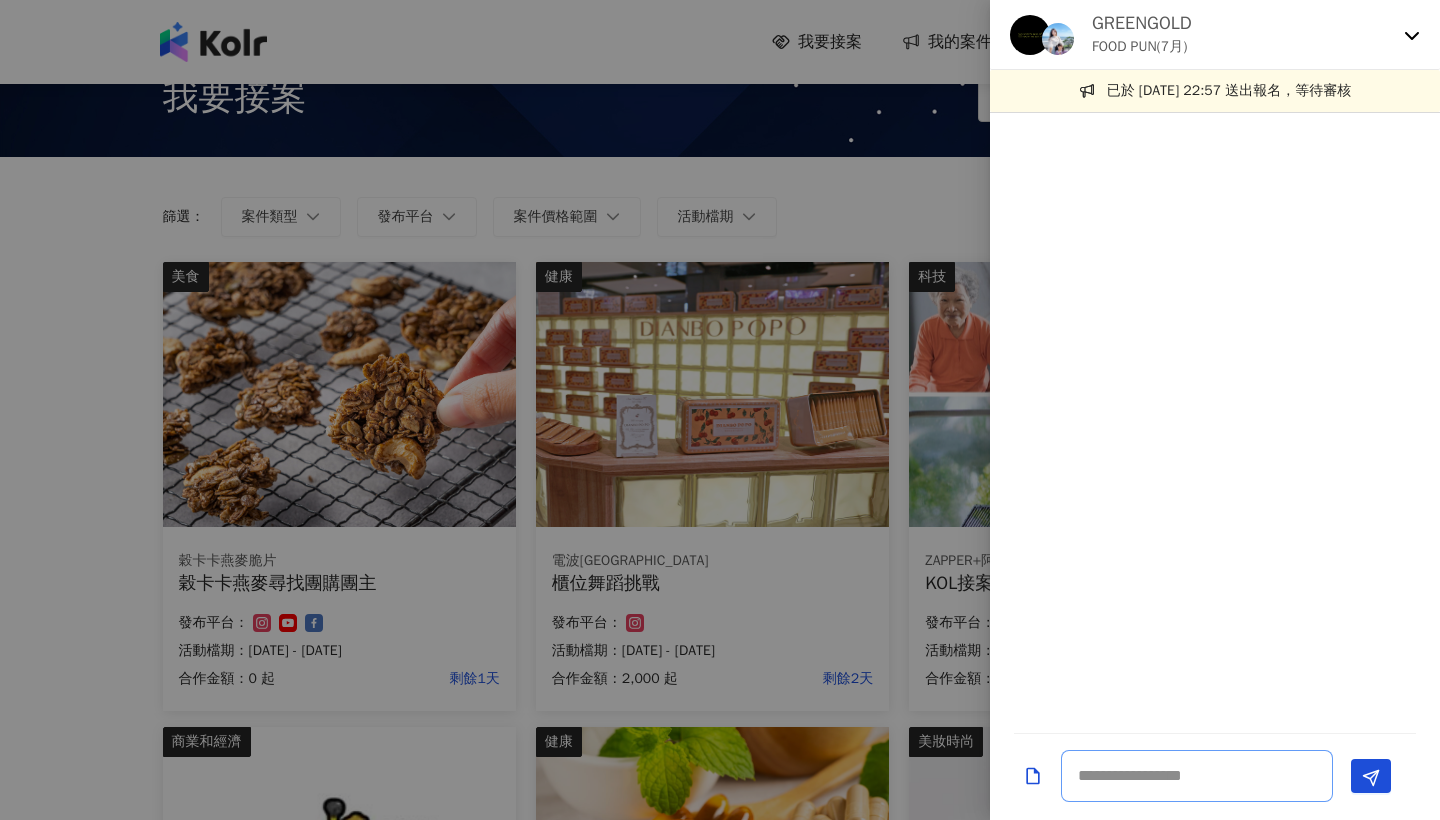 click at bounding box center [1197, 776] 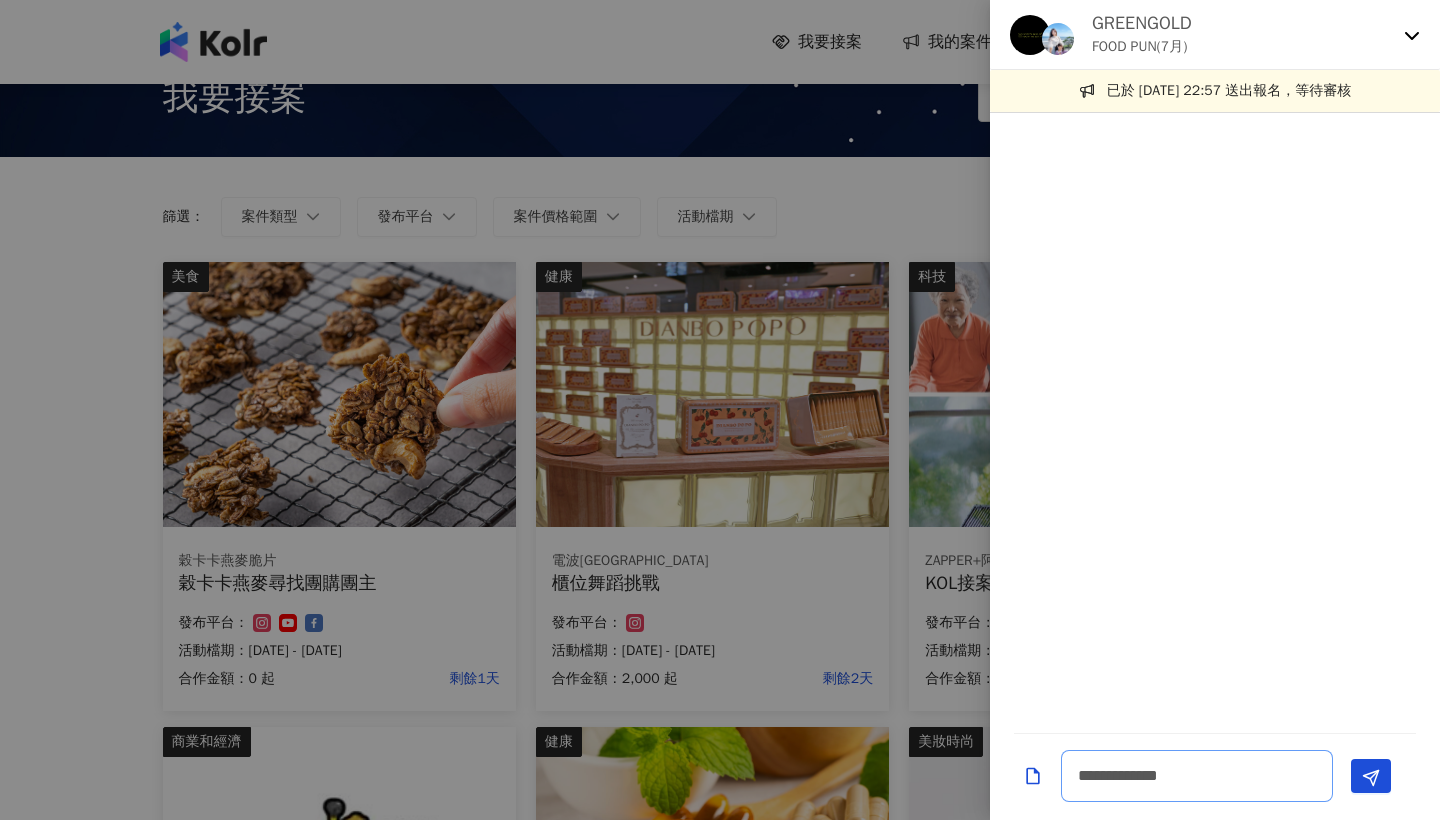 scroll, scrollTop: 2, scrollLeft: 0, axis: vertical 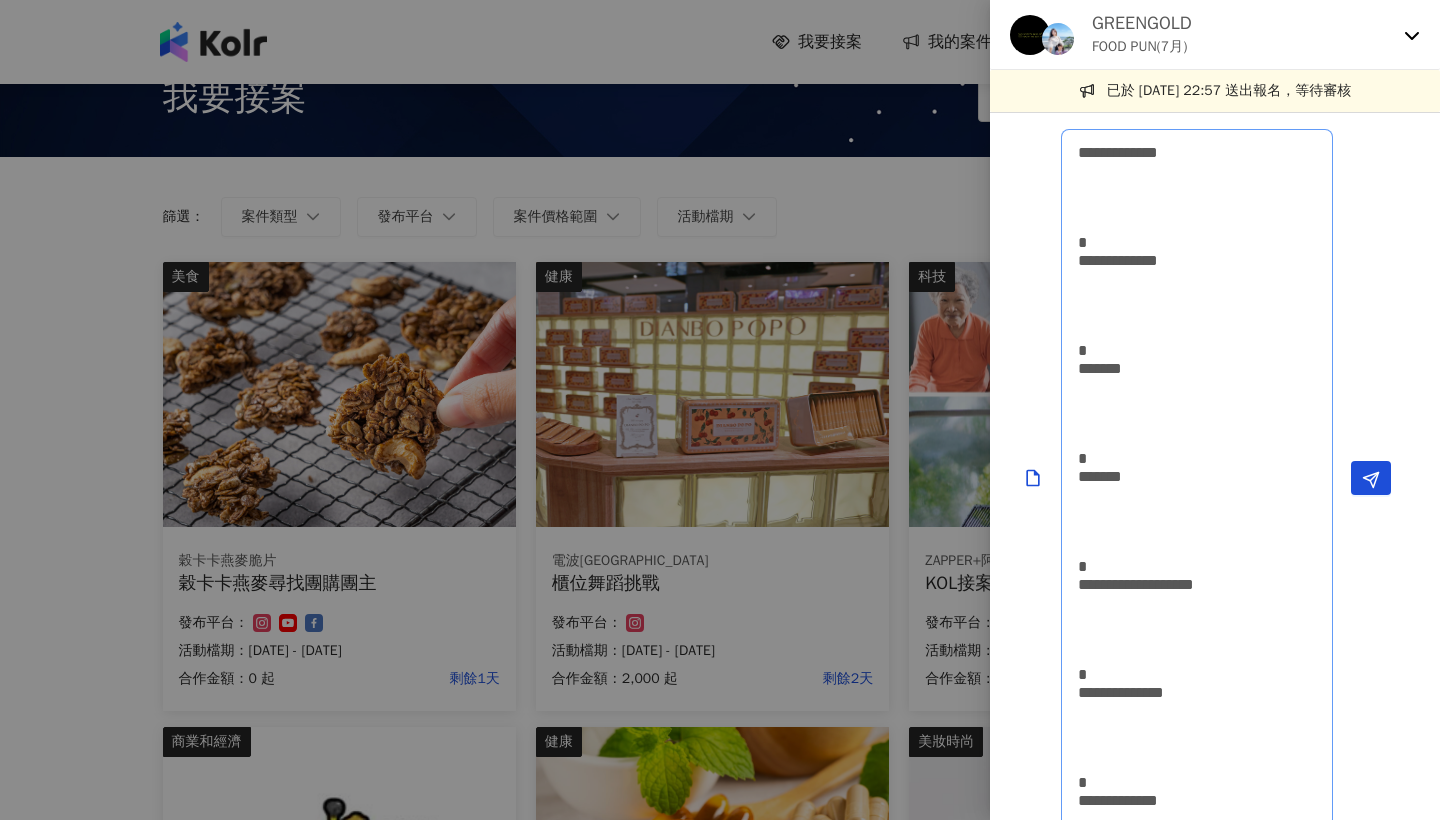 click on "**********" at bounding box center (1197, 478) 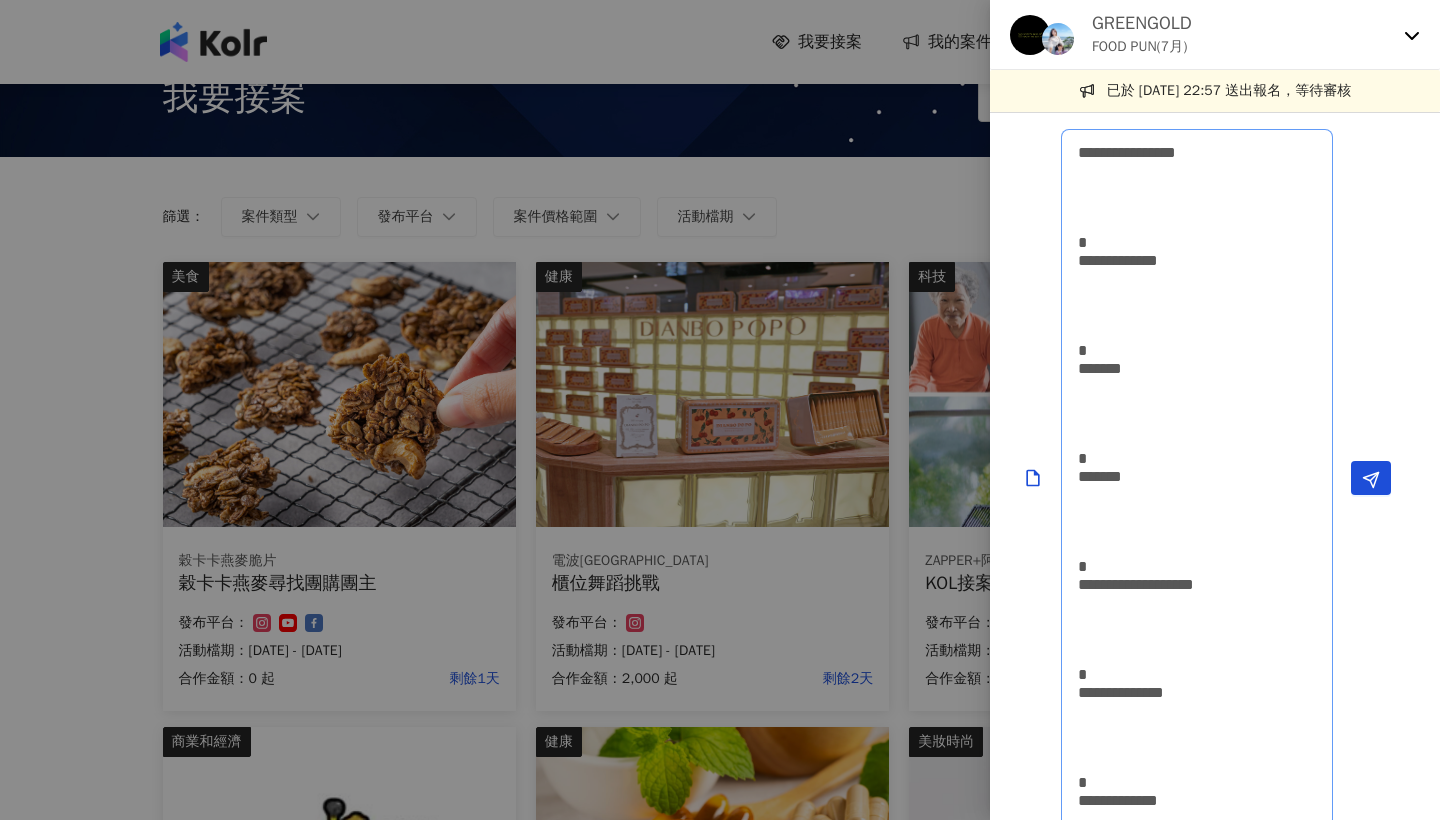 drag, startPoint x: 1102, startPoint y: 241, endPoint x: 1076, endPoint y: 178, distance: 68.154236 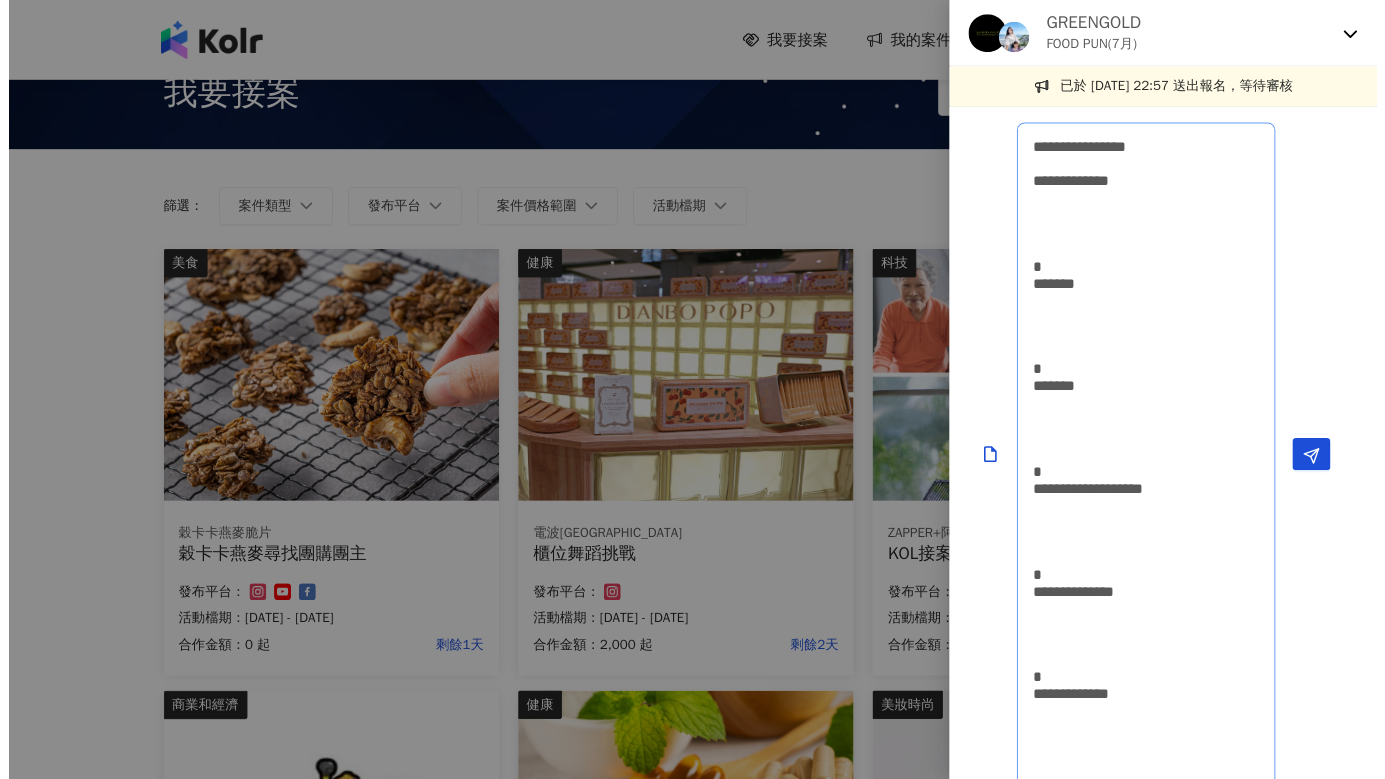 scroll, scrollTop: 0, scrollLeft: 0, axis: both 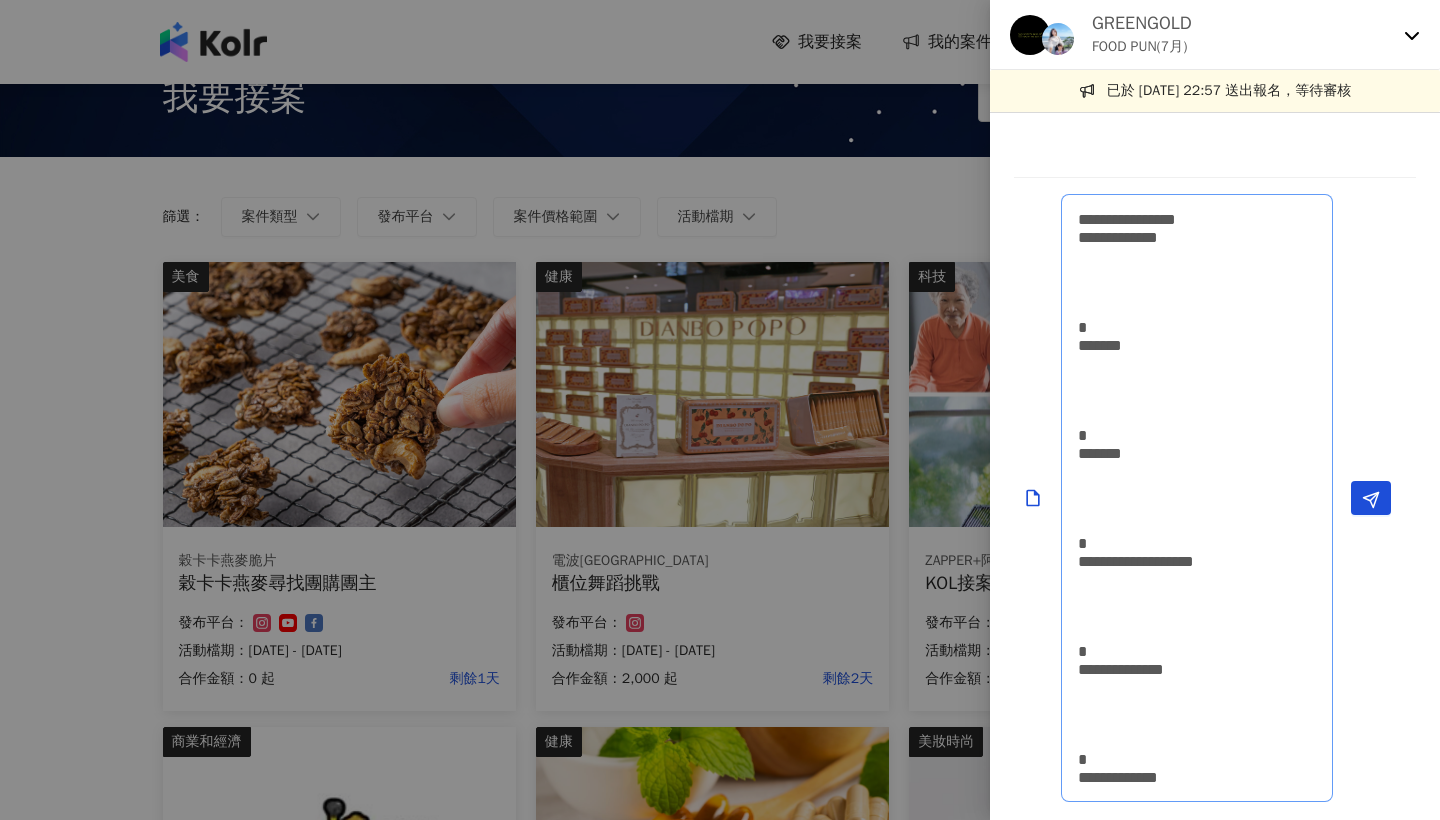 click on "**********" at bounding box center (1197, 498) 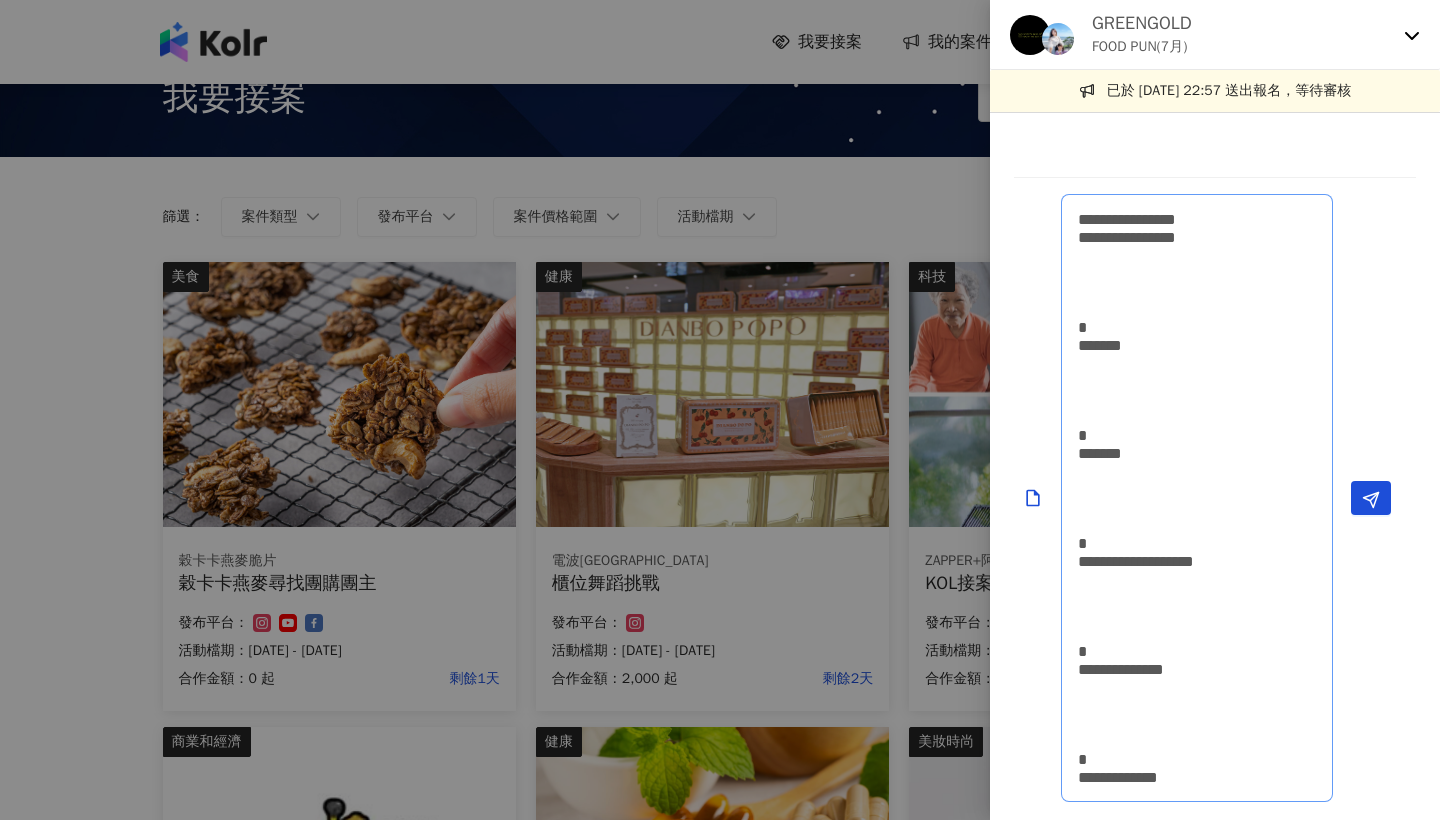 drag, startPoint x: 1162, startPoint y: 319, endPoint x: 1100, endPoint y: 263, distance: 83.546394 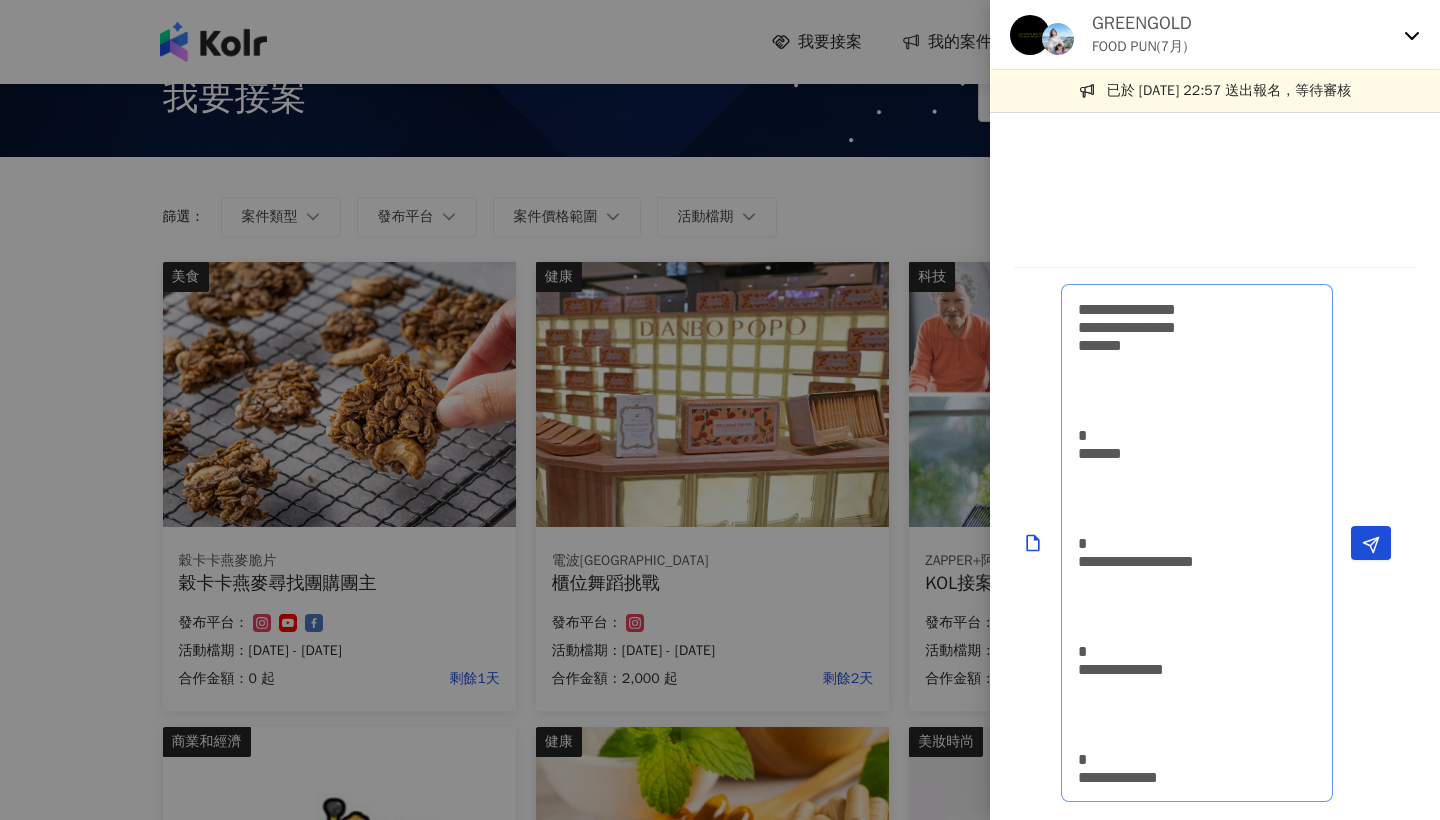 click on "**********" at bounding box center [1197, 543] 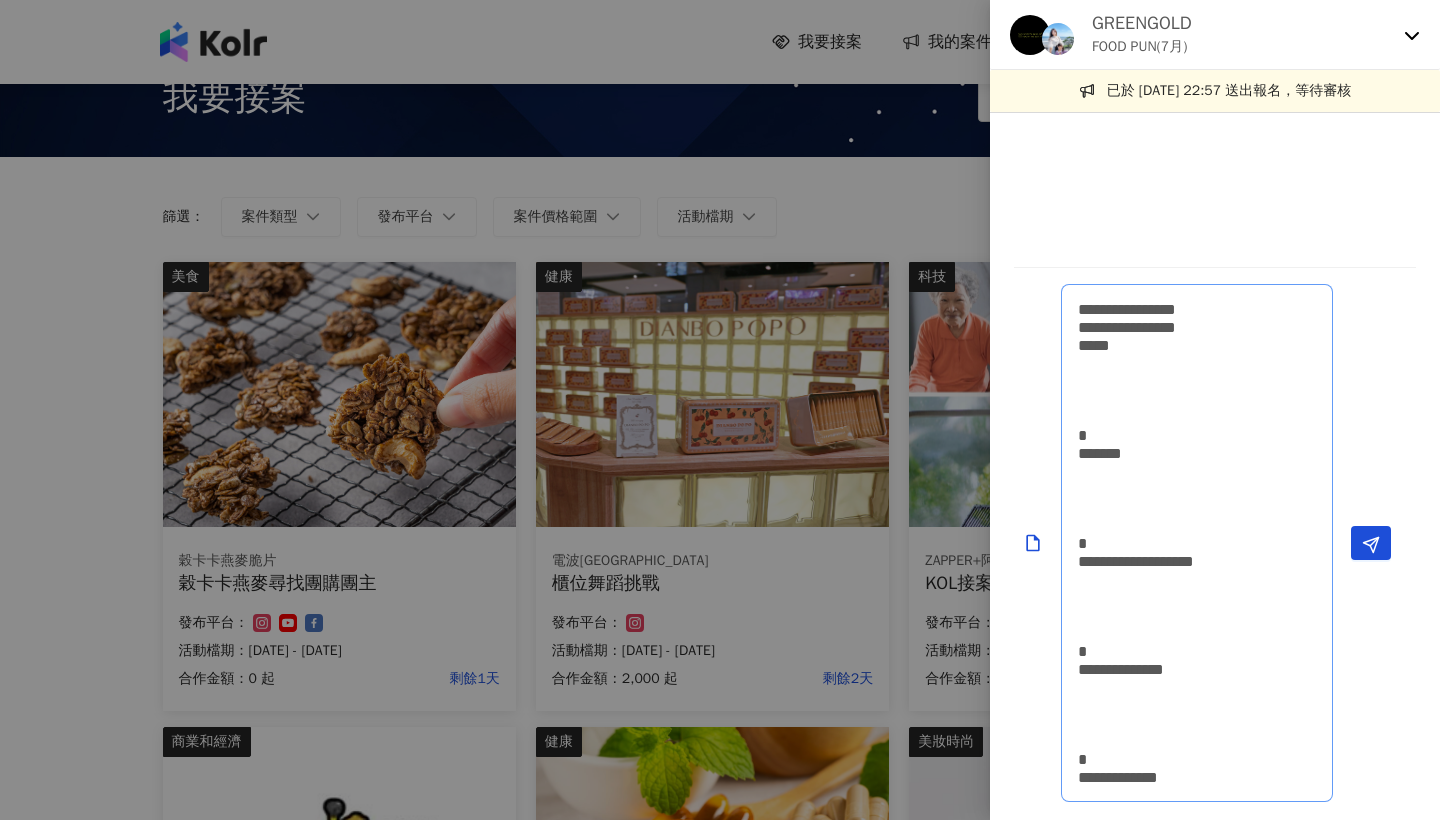 click on "**********" at bounding box center [1197, 543] 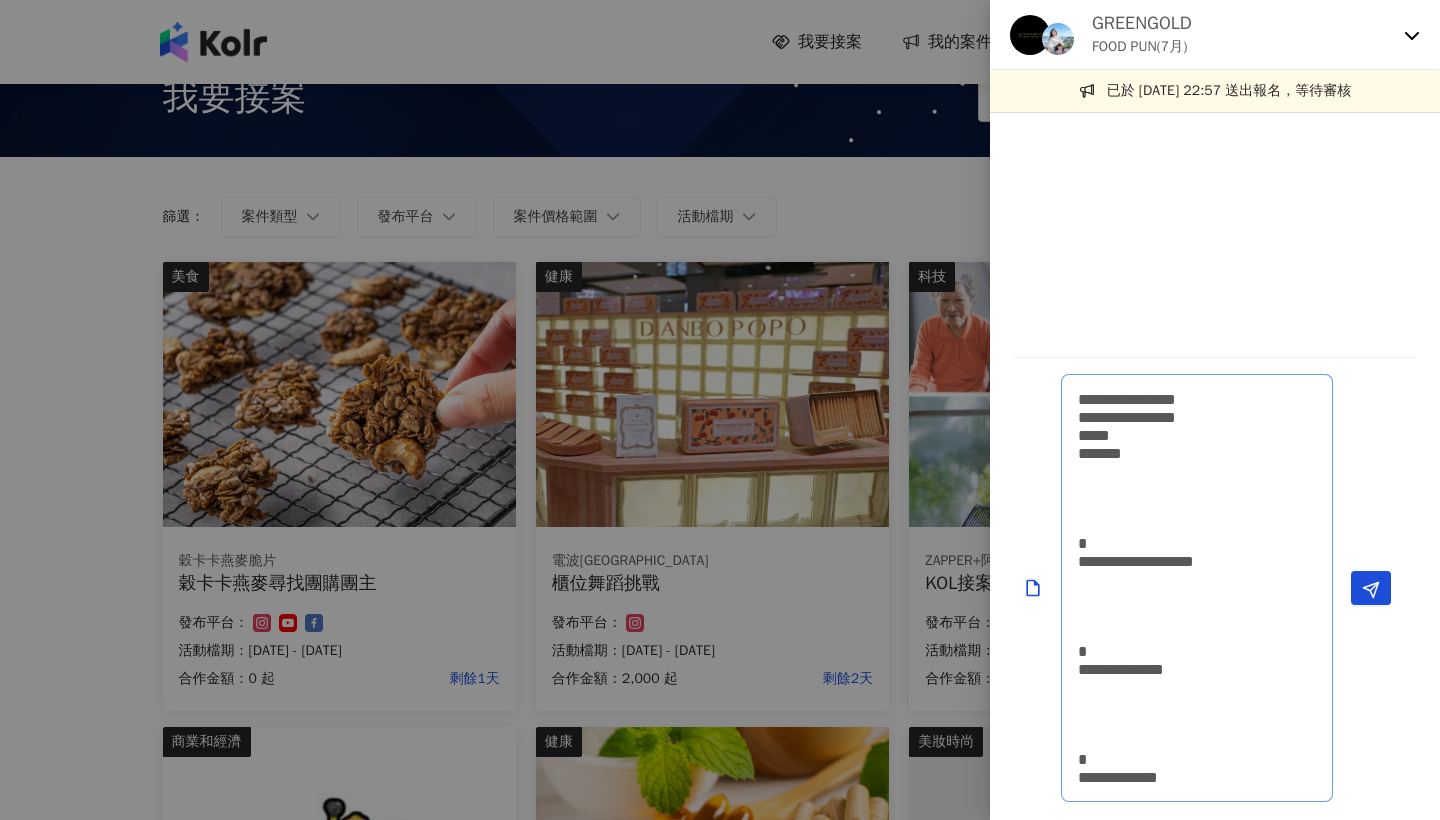 drag, startPoint x: 1157, startPoint y: 450, endPoint x: 1110, endPoint y: 448, distance: 47.042534 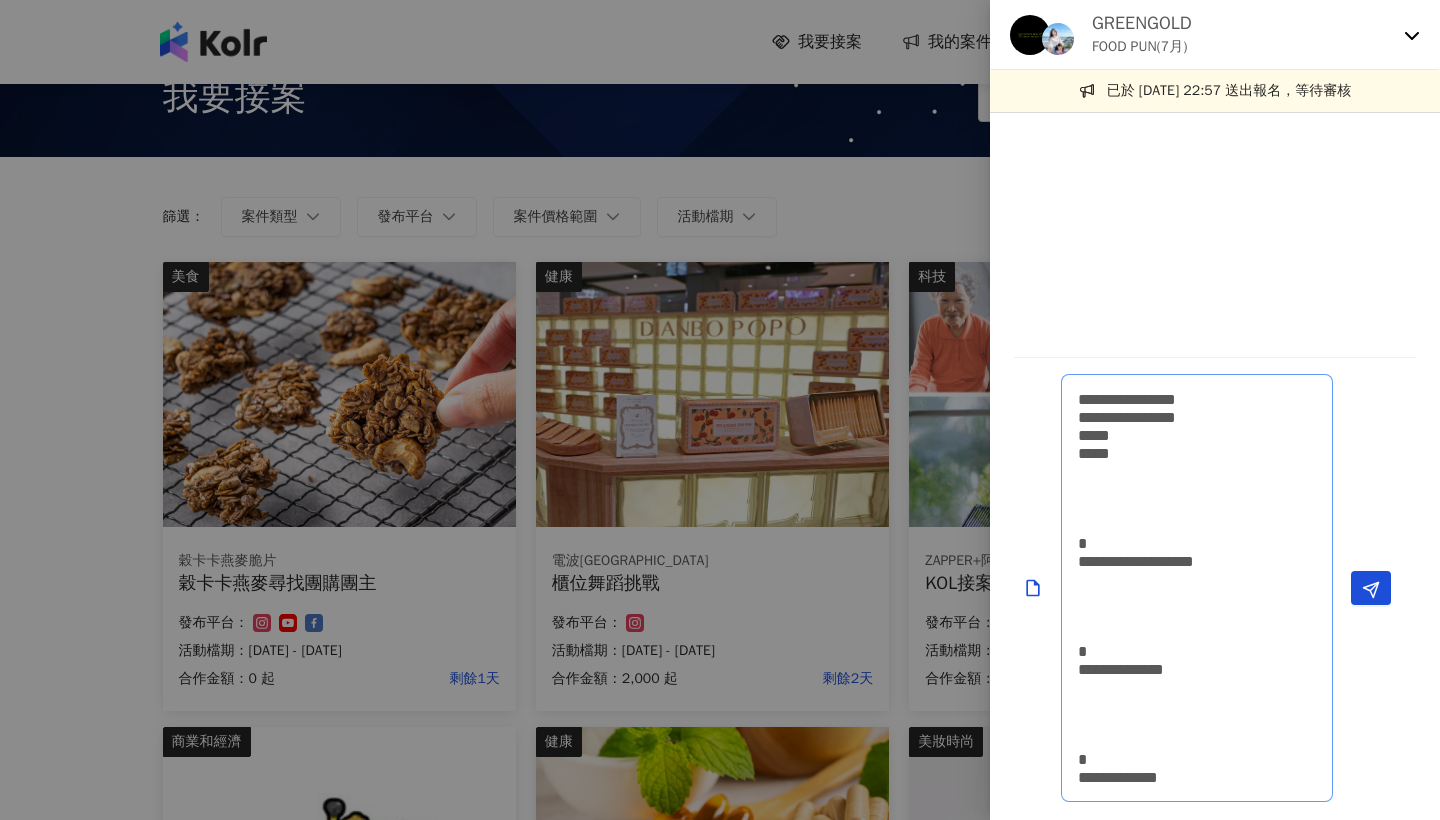 drag, startPoint x: 1196, startPoint y: 652, endPoint x: 1056, endPoint y: 477, distance: 224.10934 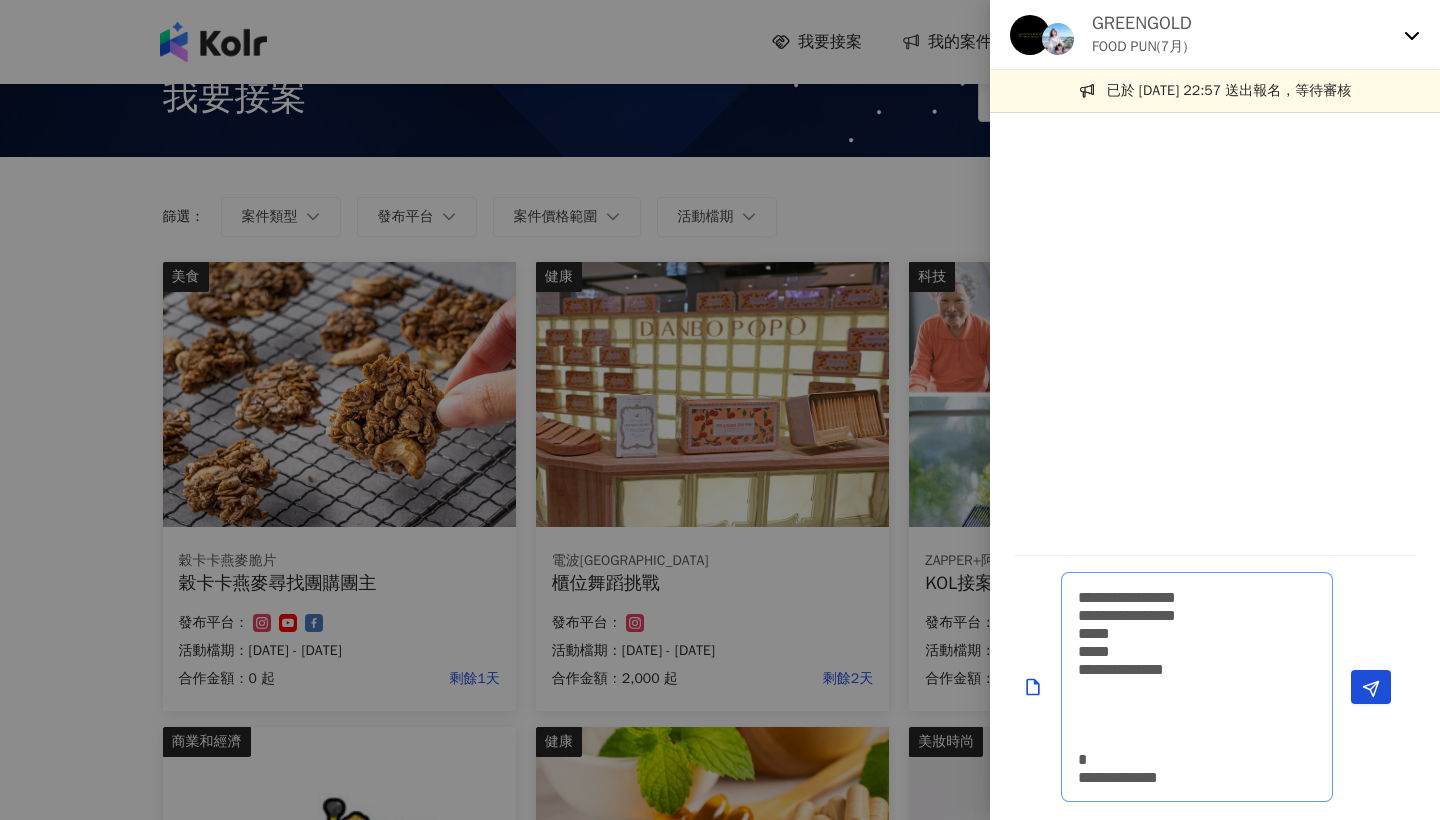 drag, startPoint x: 1203, startPoint y: 669, endPoint x: 1151, endPoint y: 669, distance: 52 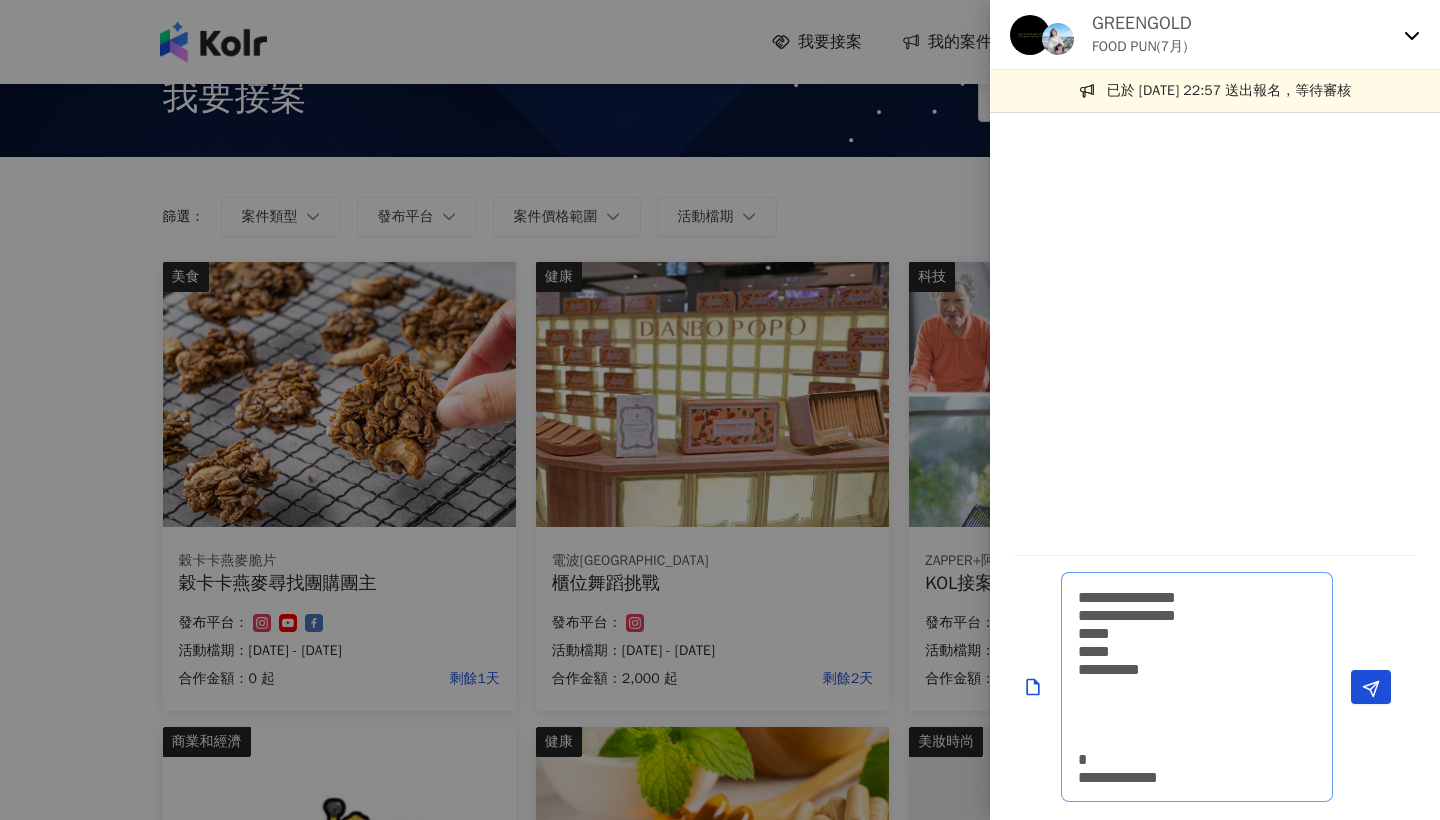 drag, startPoint x: 1118, startPoint y: 692, endPoint x: 1237, endPoint y: 792, distance: 155.4381 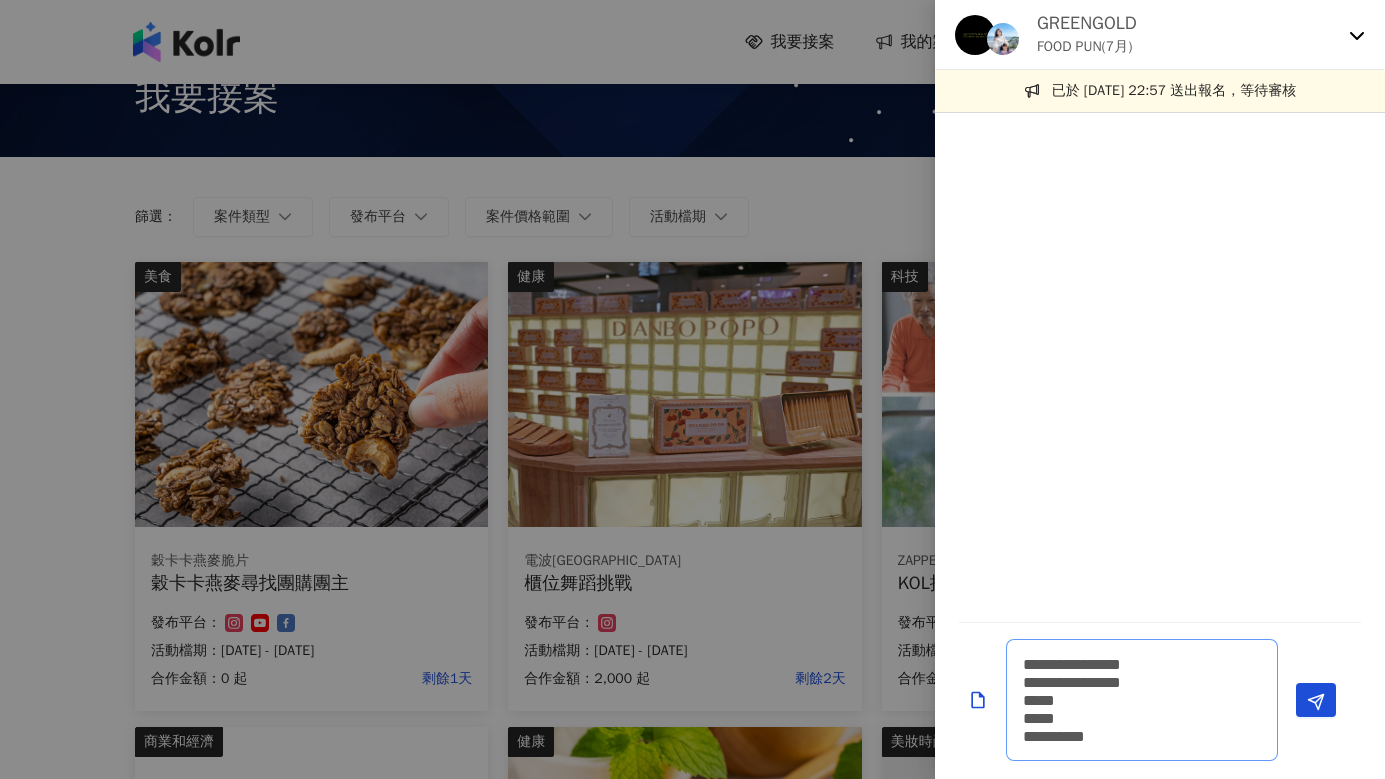 click on "**********" at bounding box center [1142, 700] 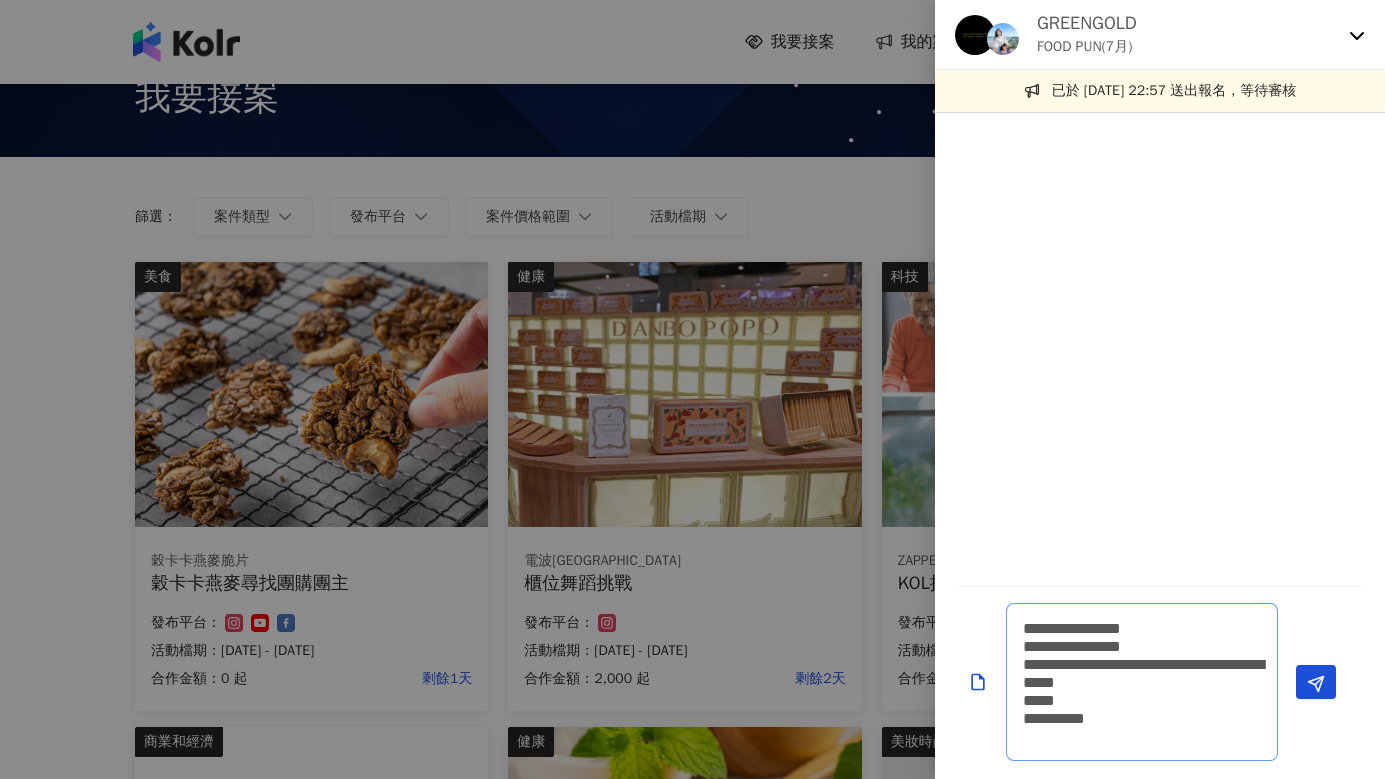 click on "**********" at bounding box center (1142, 682) 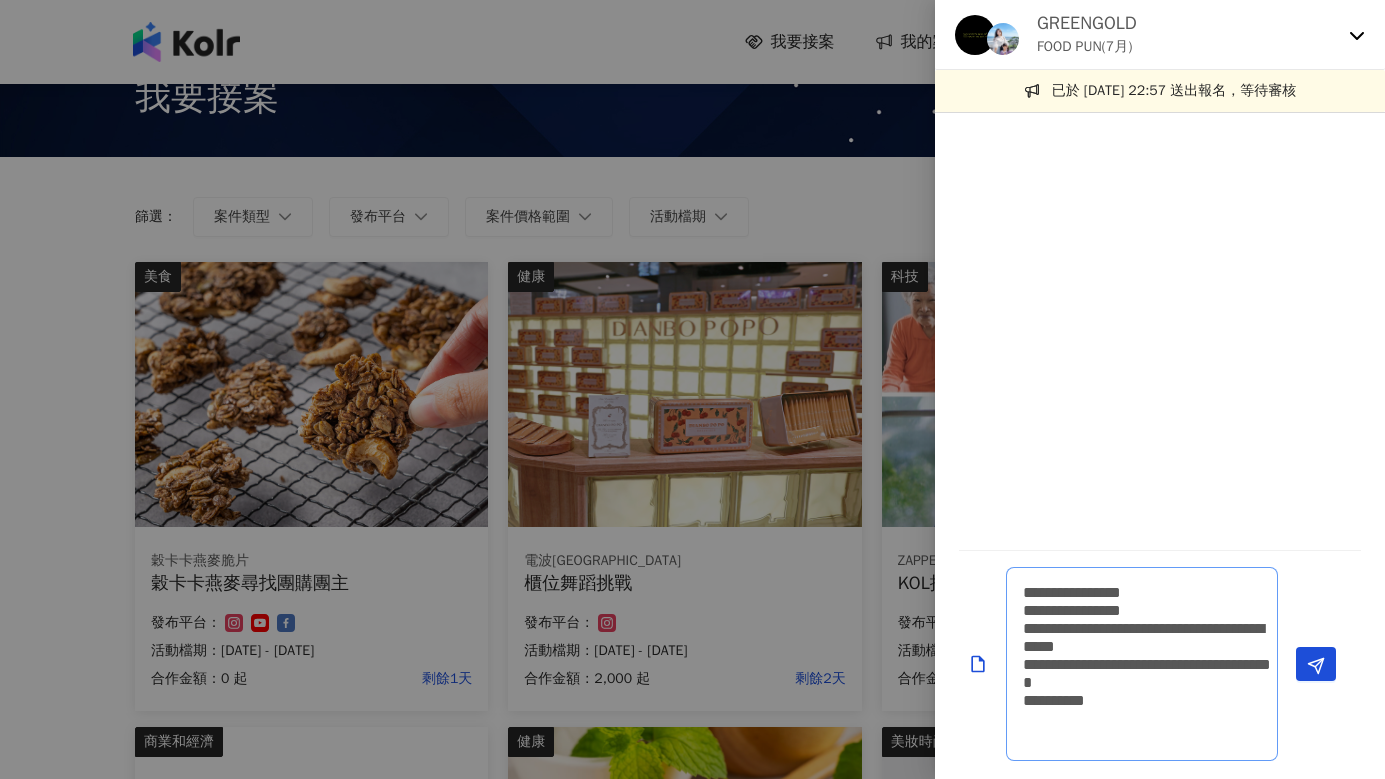 scroll, scrollTop: 2, scrollLeft: 0, axis: vertical 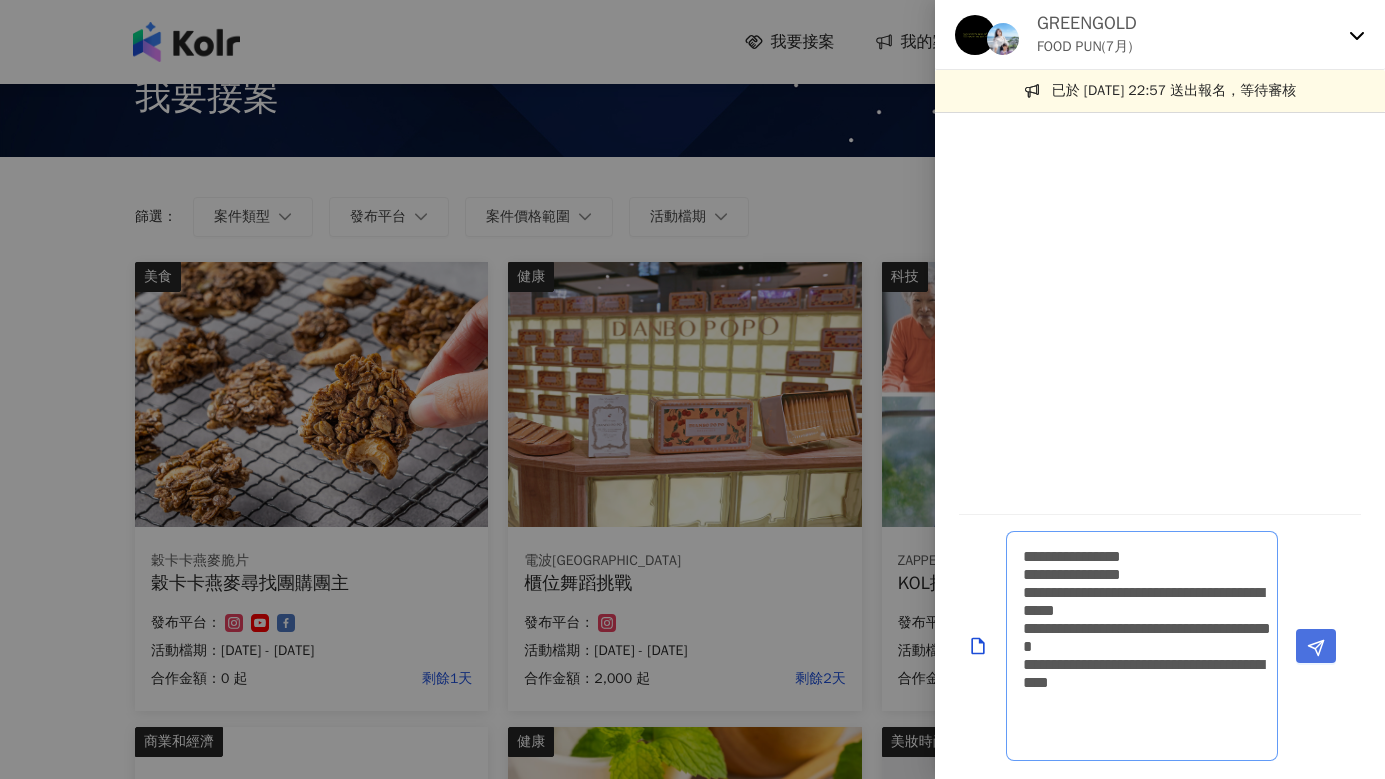 type on "**********" 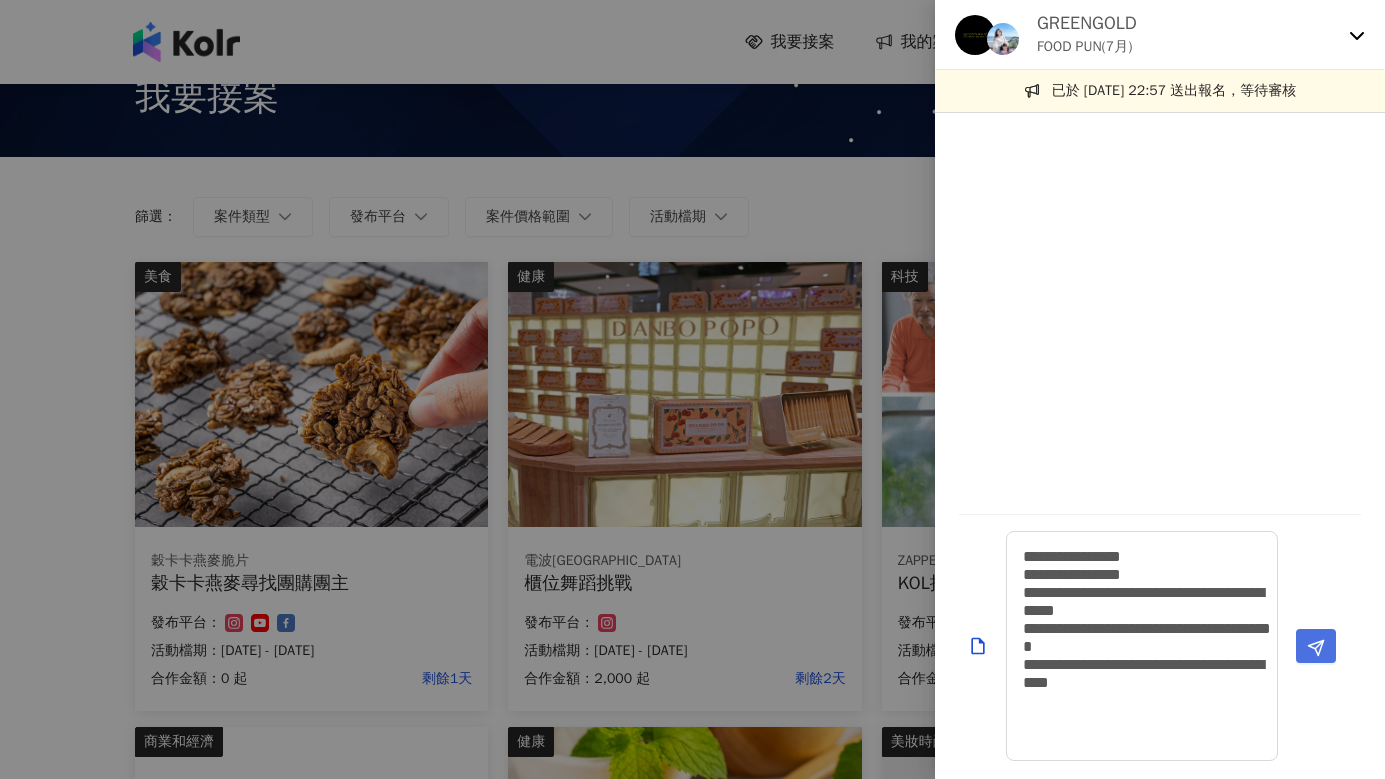 click 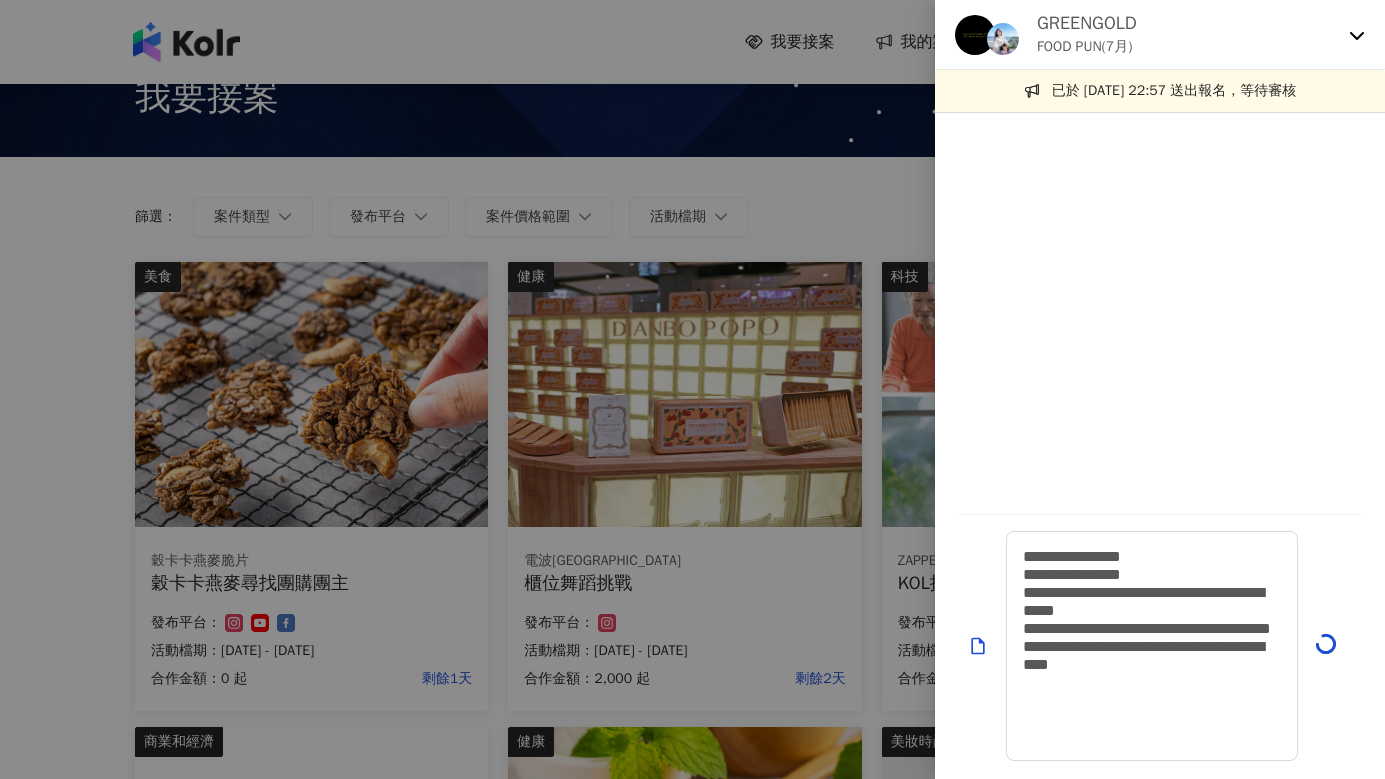type 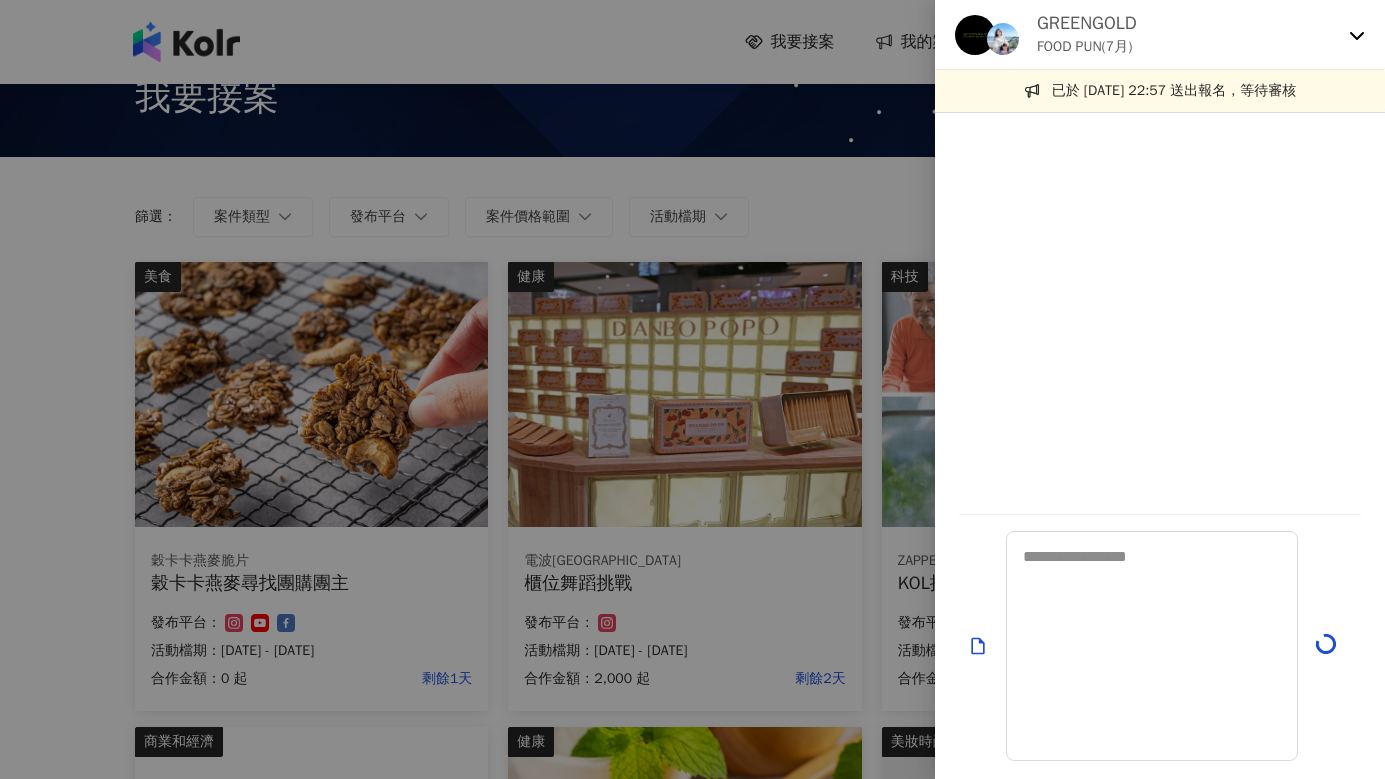 scroll, scrollTop: 0, scrollLeft: 0, axis: both 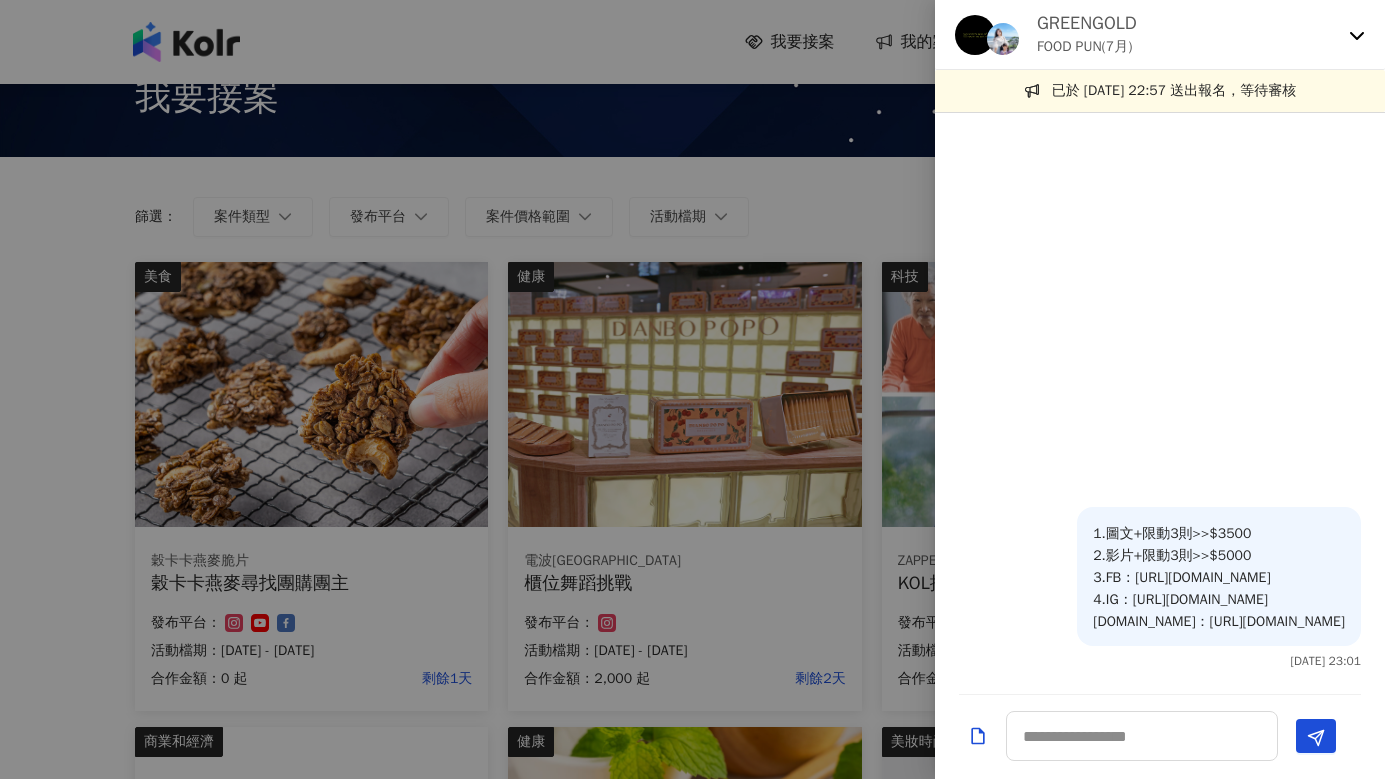 click at bounding box center (1160, 316) 